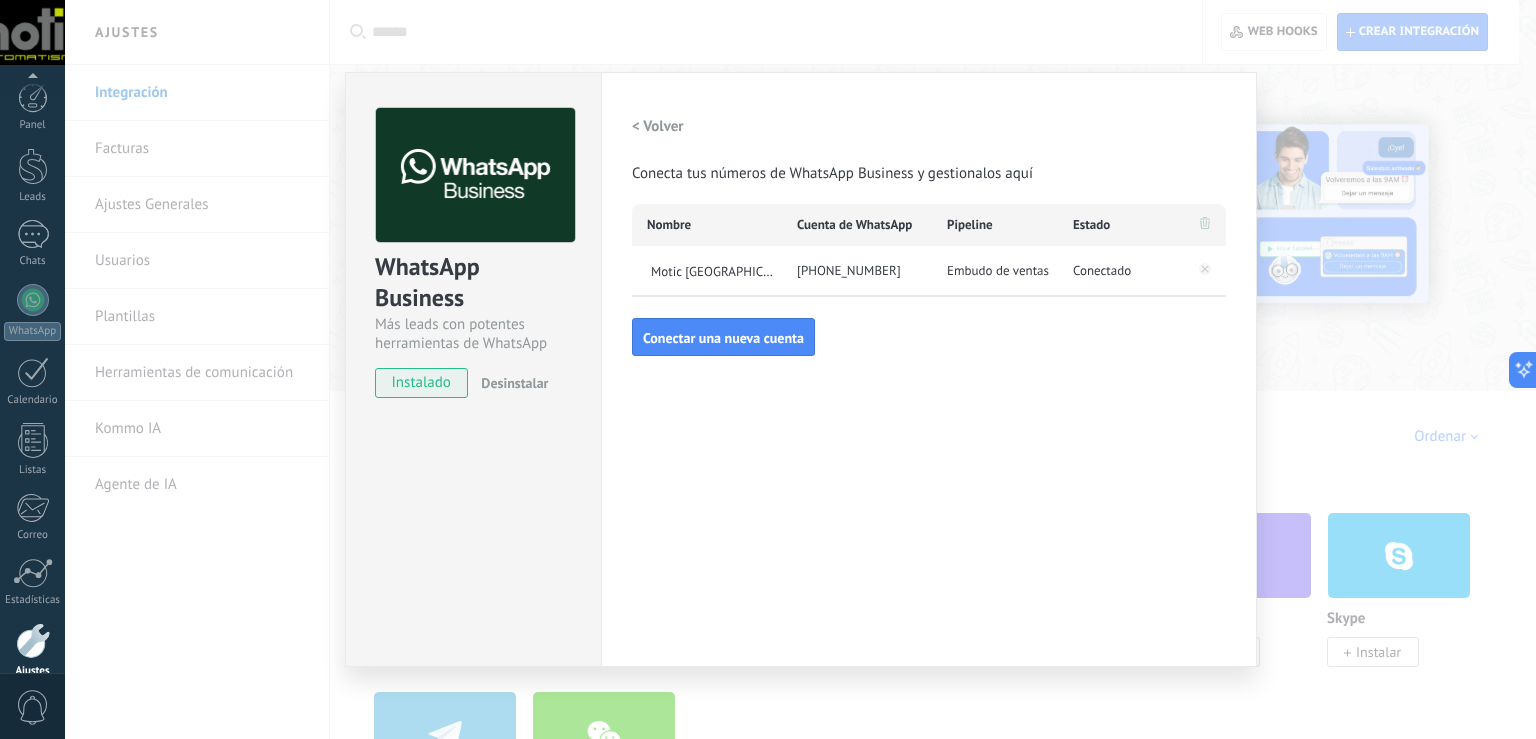 scroll, scrollTop: 0, scrollLeft: 0, axis: both 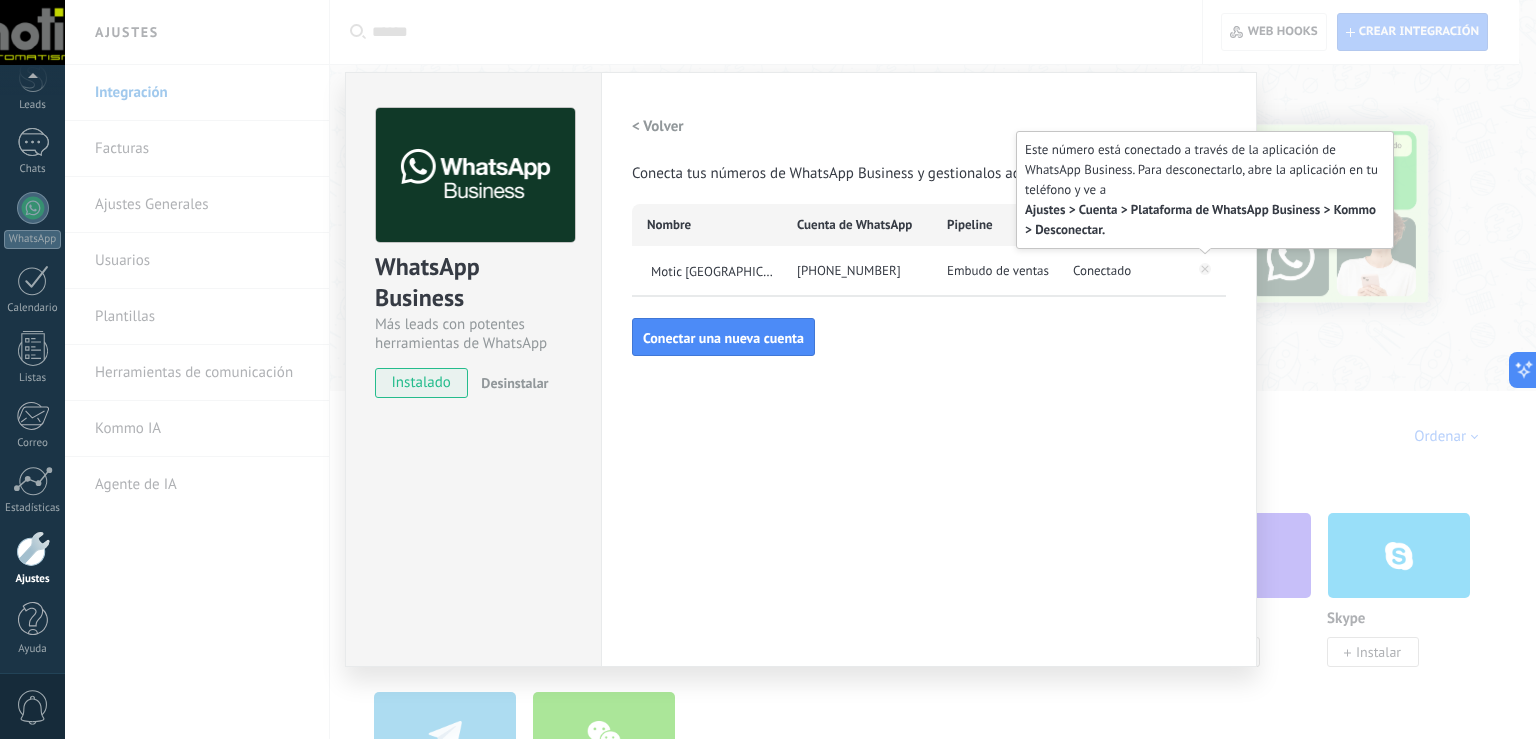 click 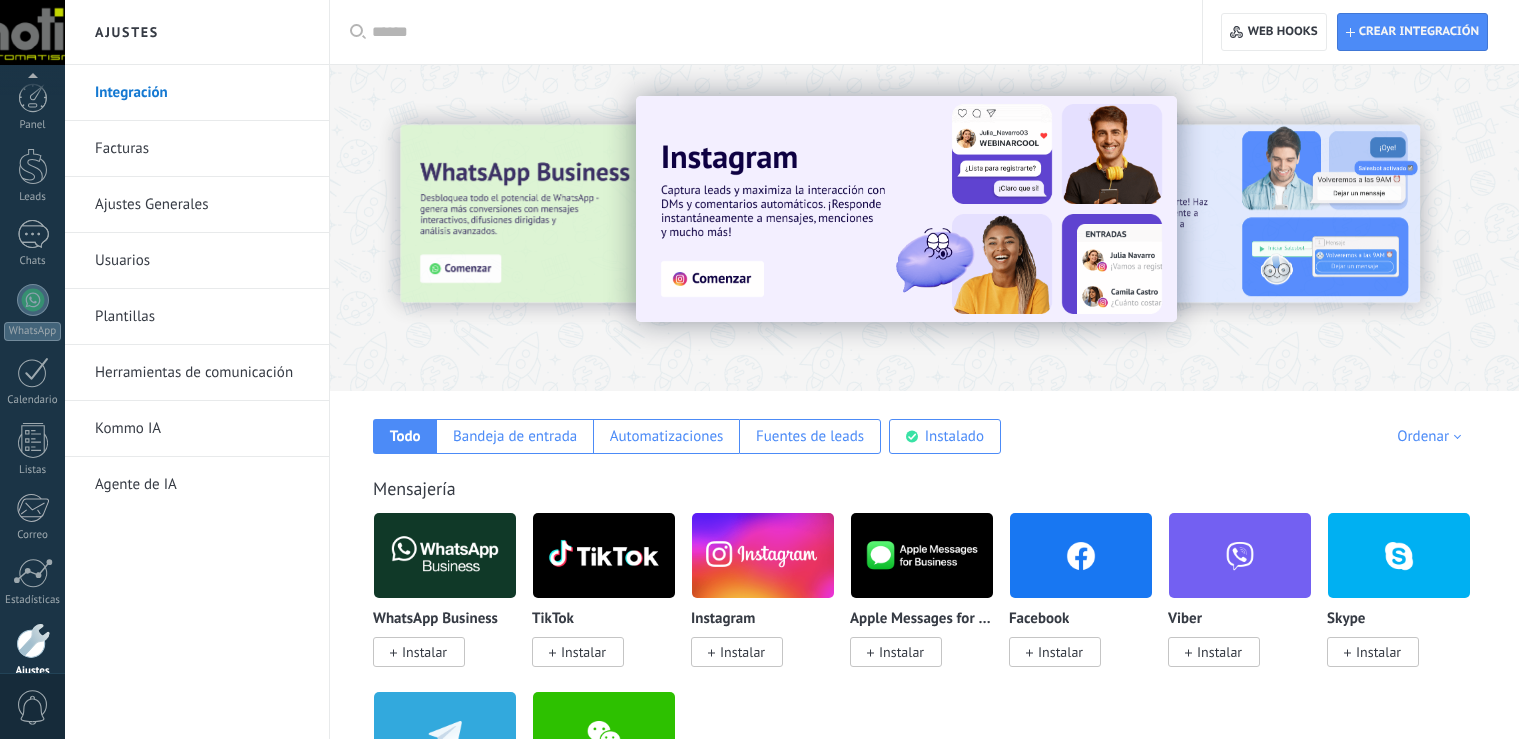 scroll, scrollTop: 316, scrollLeft: 0, axis: vertical 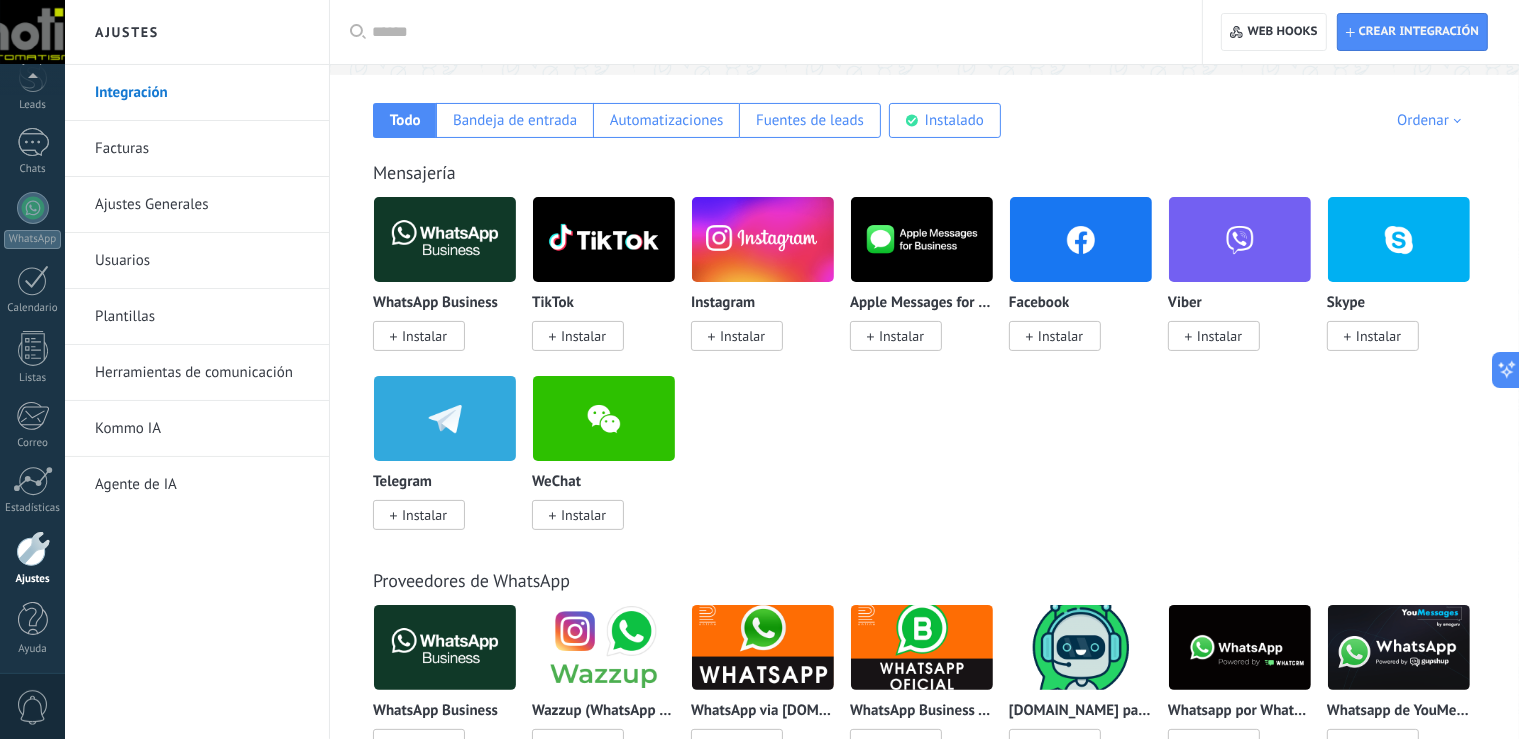 click at bounding box center [445, 239] 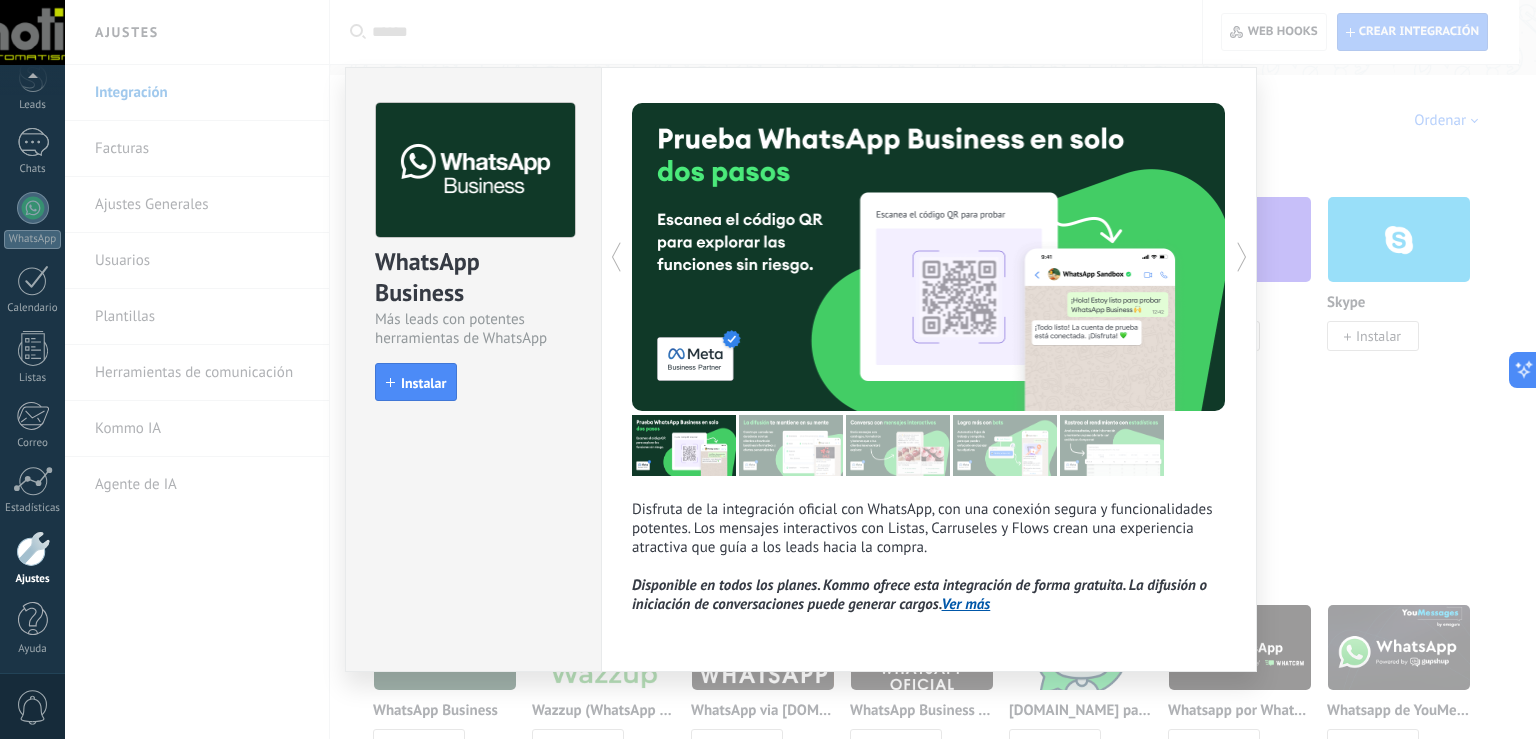 click on "WhatsApp Business Más leads con potentes herramientas de WhatsApp install Instalar" at bounding box center [473, 369] 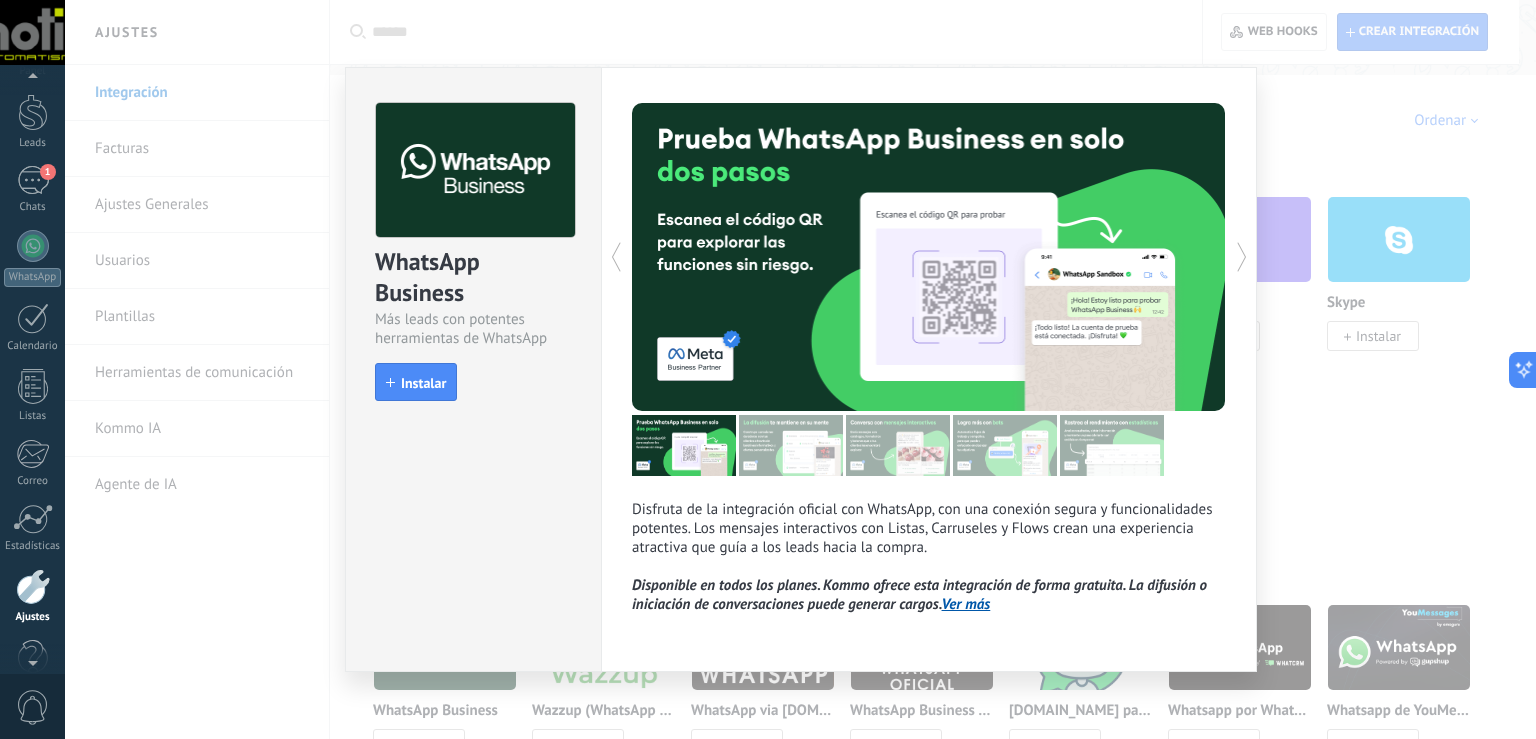 click at bounding box center [32, 80] 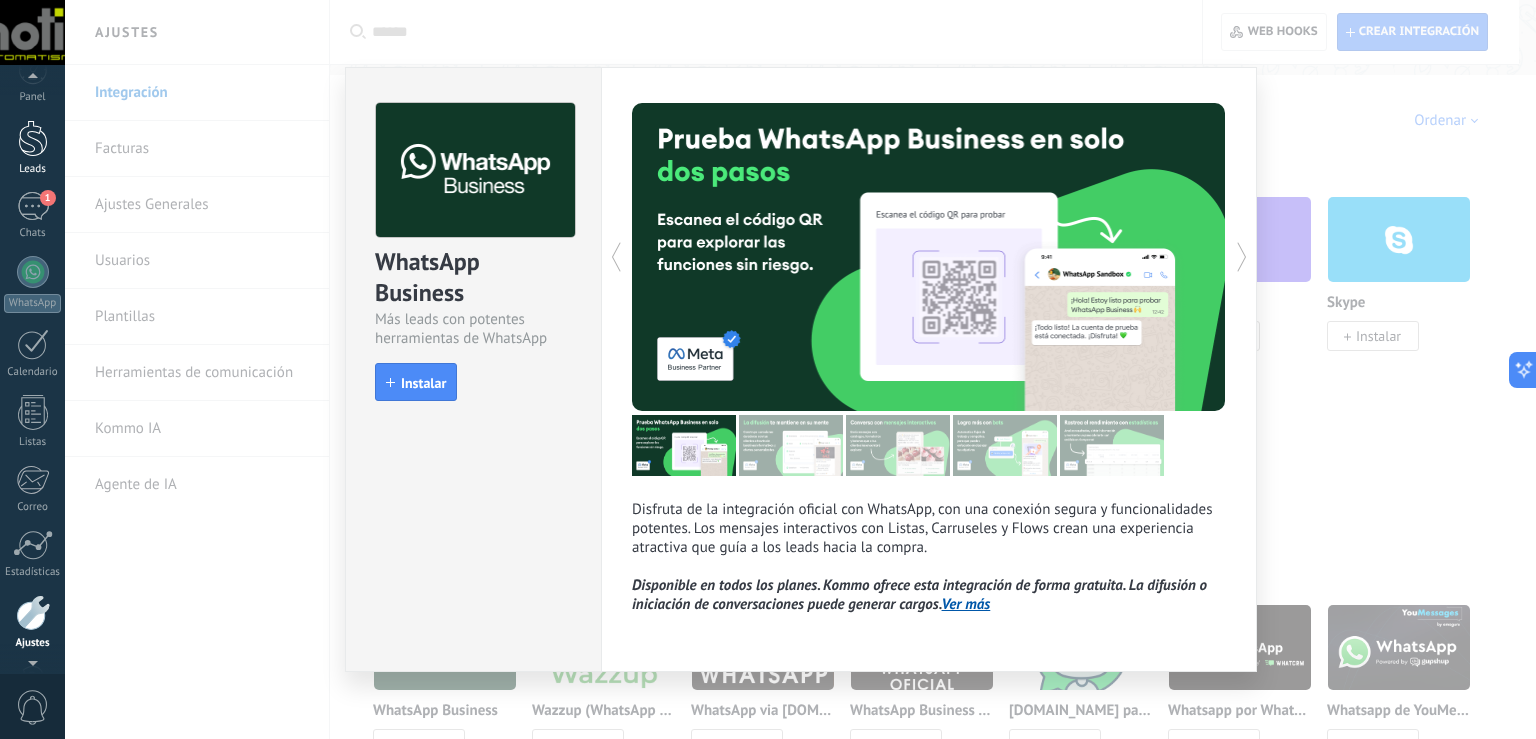 click at bounding box center (33, 138) 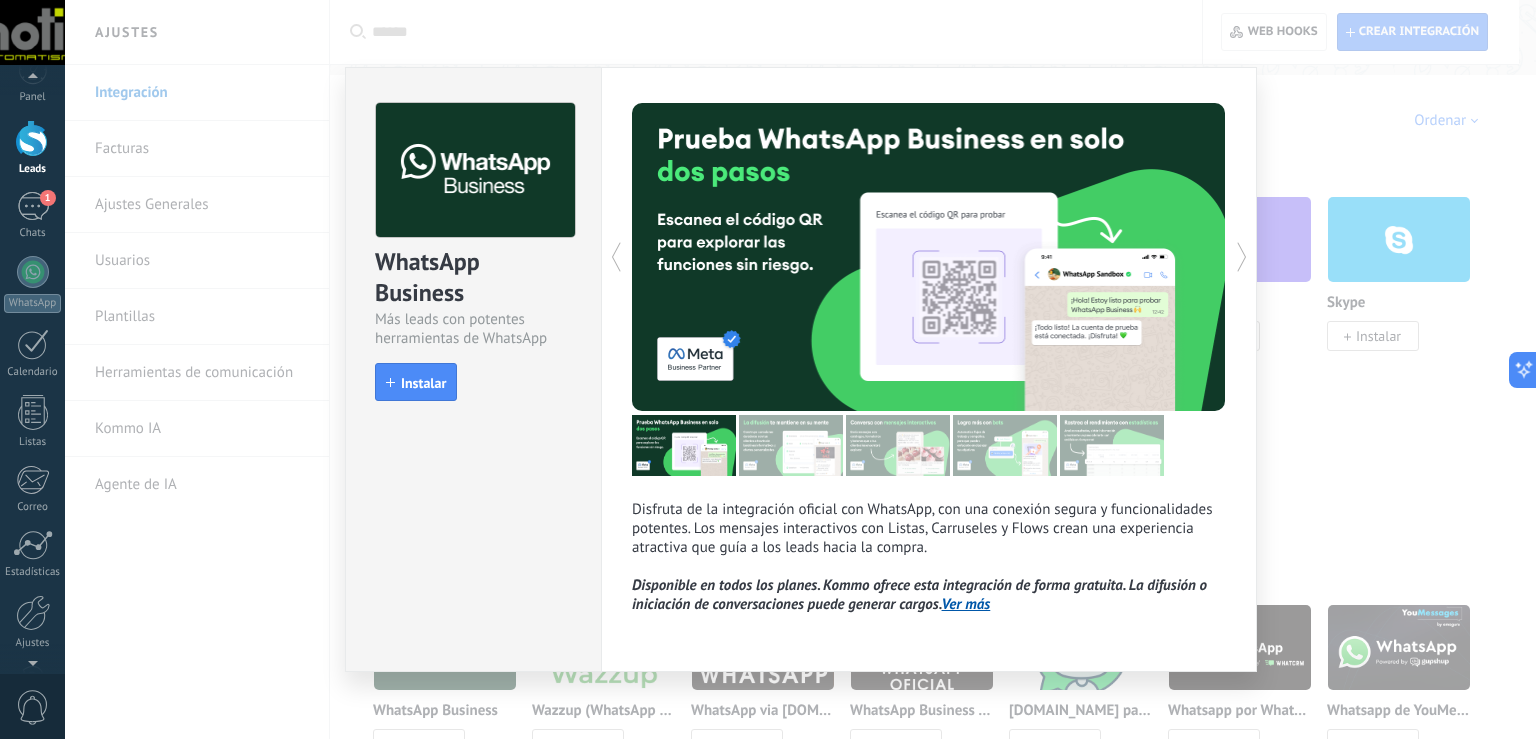 scroll, scrollTop: 28, scrollLeft: 0, axis: vertical 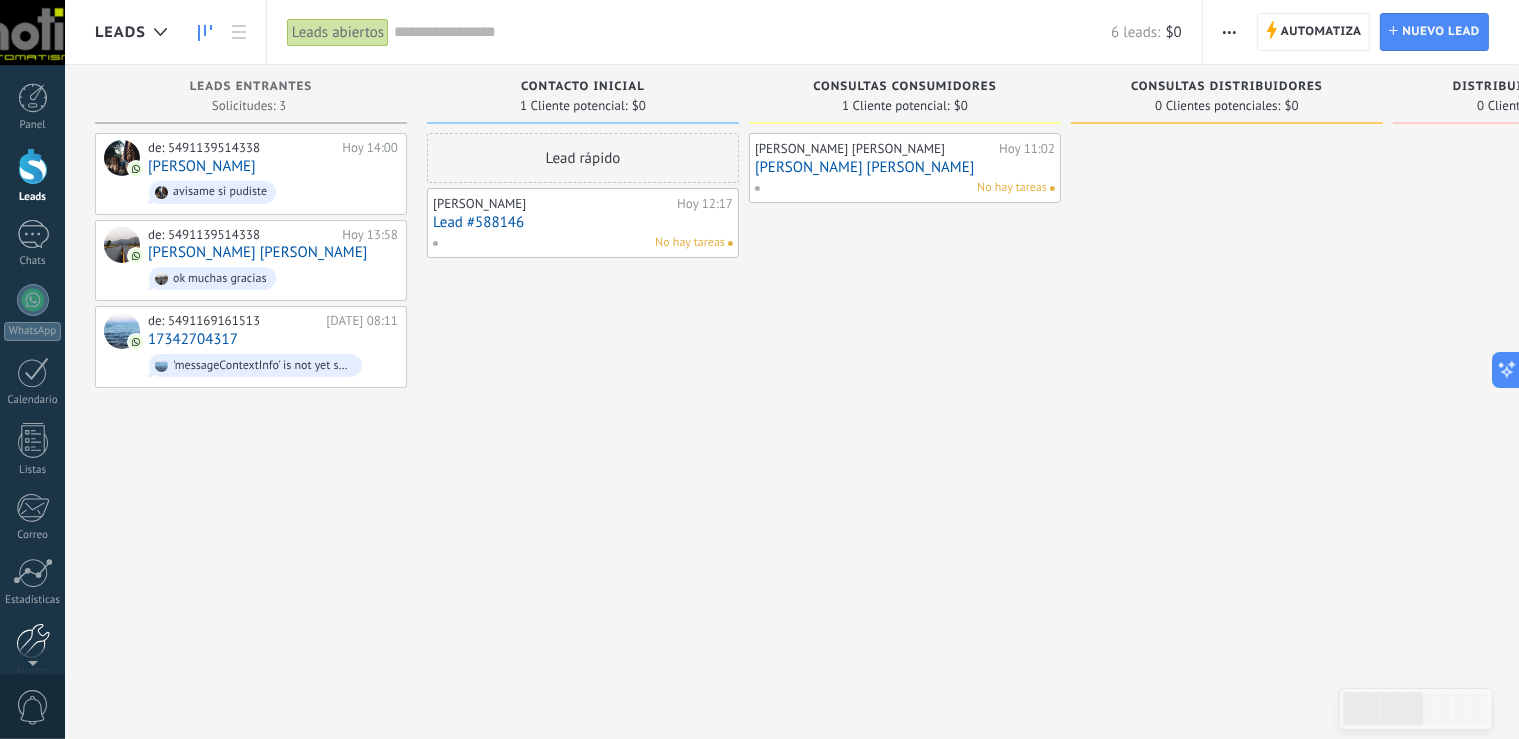 click at bounding box center (33, 641) 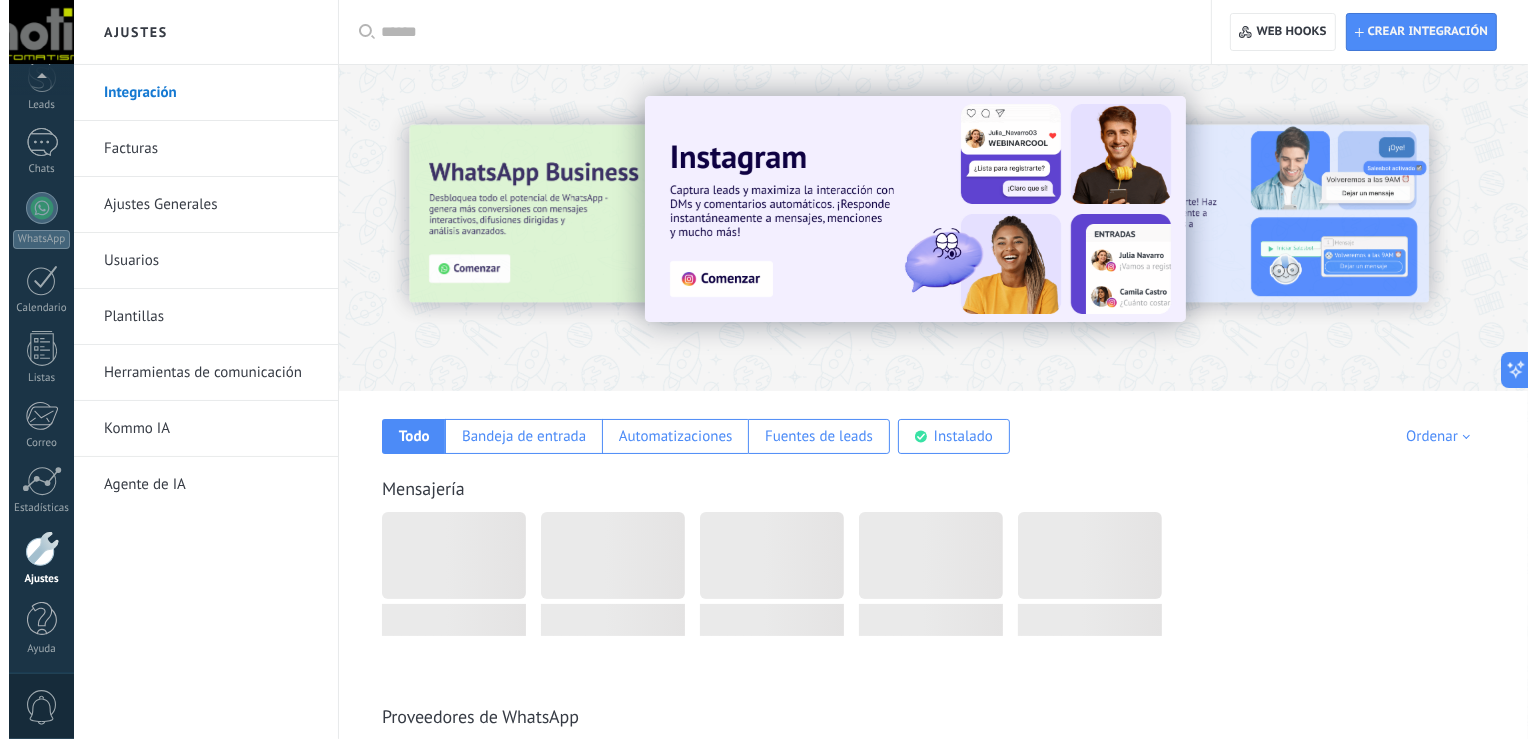 scroll, scrollTop: 92, scrollLeft: 0, axis: vertical 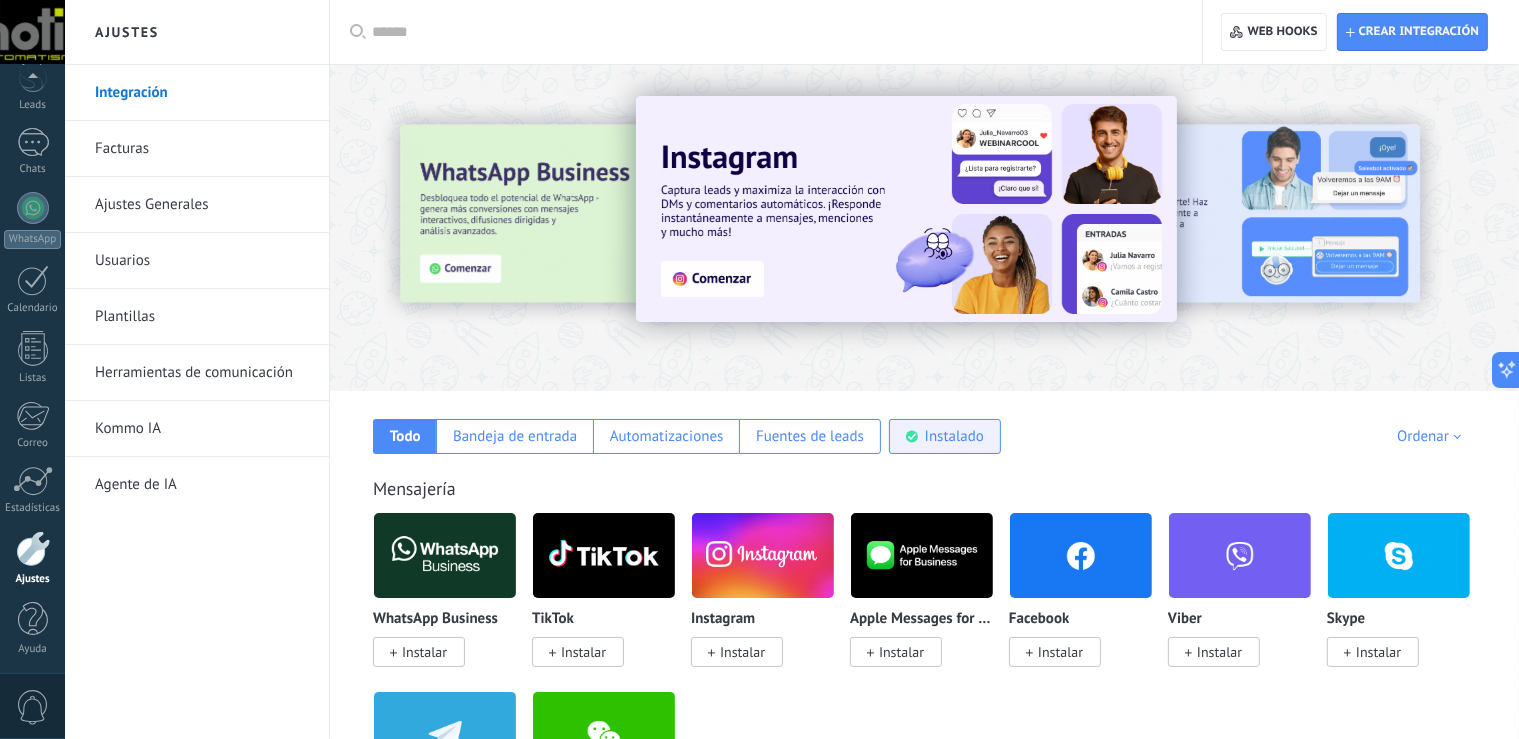 click on "Instalado" at bounding box center [954, 436] 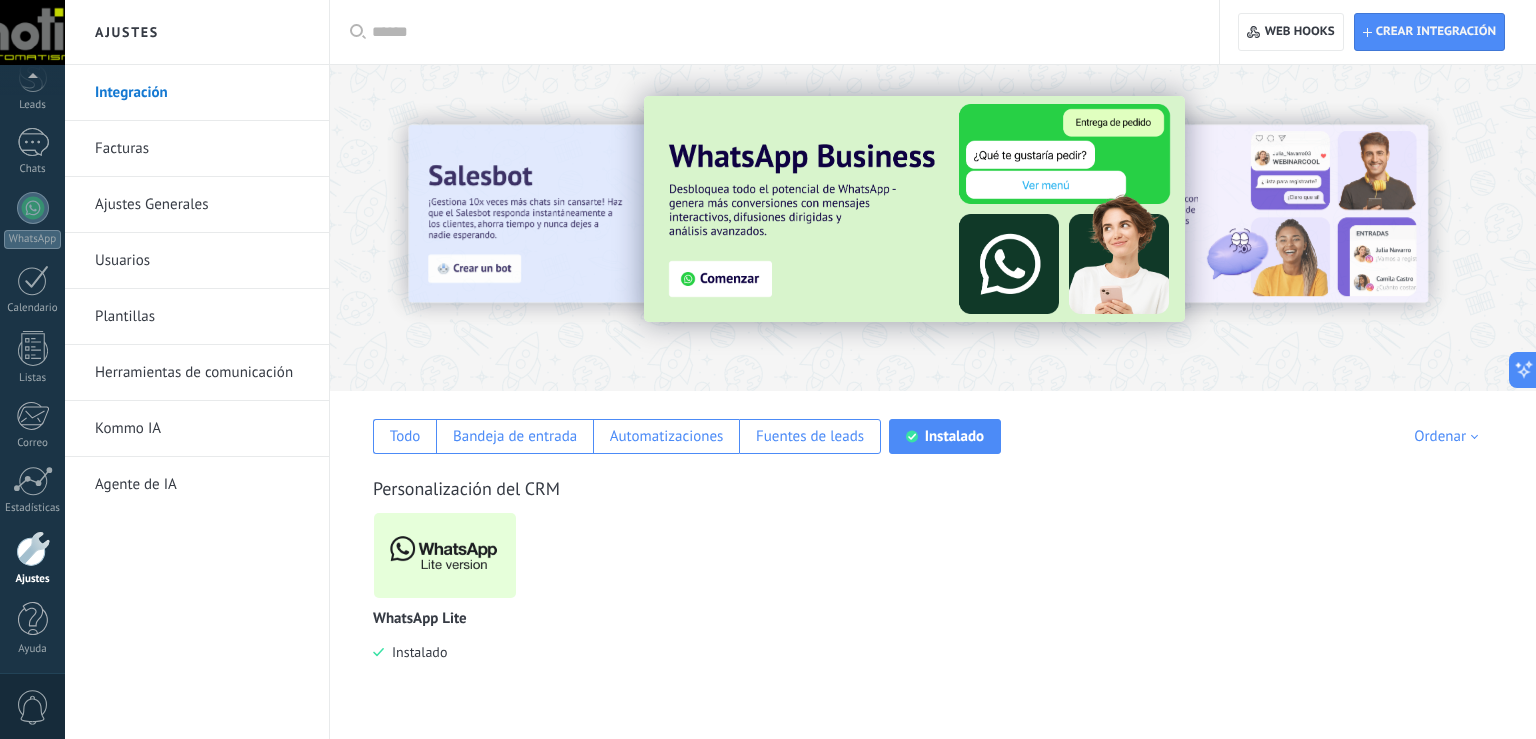 click at bounding box center [445, 555] 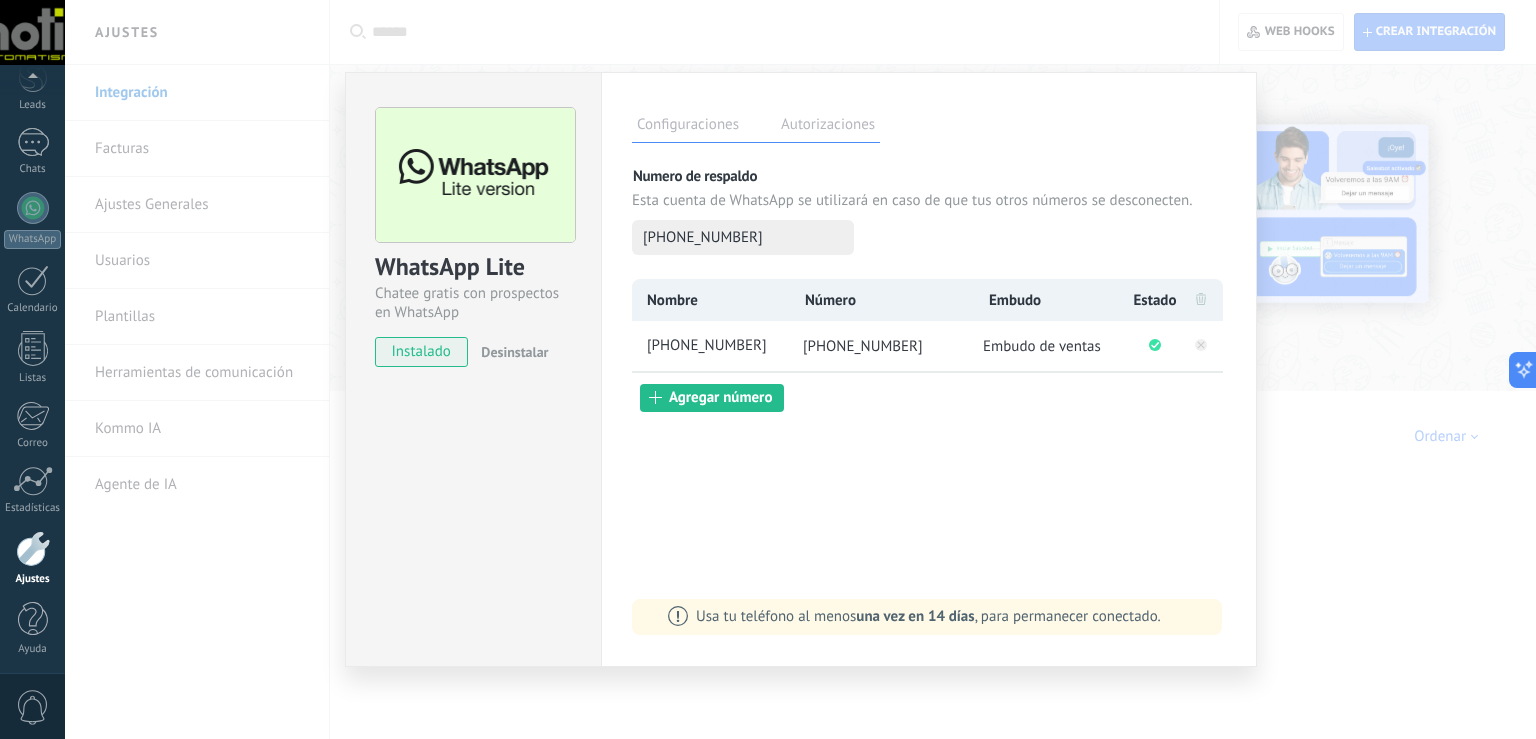 click on "WhatsApp Lite Chatee gratis con prospectos en WhatsApp instalado Desinstalar Configuraciones Autorizaciones Esta pestaña registra a los usuarios que han concedido acceso a las integración a esta cuenta. Si deseas remover la posibilidad que un usuario pueda enviar solicitudes a la cuenta en nombre de esta integración, puedes revocar el acceso. Si el acceso a todos los usuarios es revocado, la integración dejará de funcionar. Esta aplicacion está instalada, pero nadie le ha dado acceso aun. Más de 2 mil millones de personas utilizan activamente WhatsApp para conectarse con amigos, familiares y empresas. Esta integración agrega el chat más popular a tu arsenal de comunicación: captura automáticamente leads desde los mensajes entrantes, comparte el acceso al chat con todo tu equipo y potencia todo con las herramientas integradas de Kommo, como el botón de compromiso y Salesbot. más _:  Guardar Numero de respaldo Esta cuenta de WhatsApp se utilizará en caso de que tus otros números se desconecten." at bounding box center [800, 369] 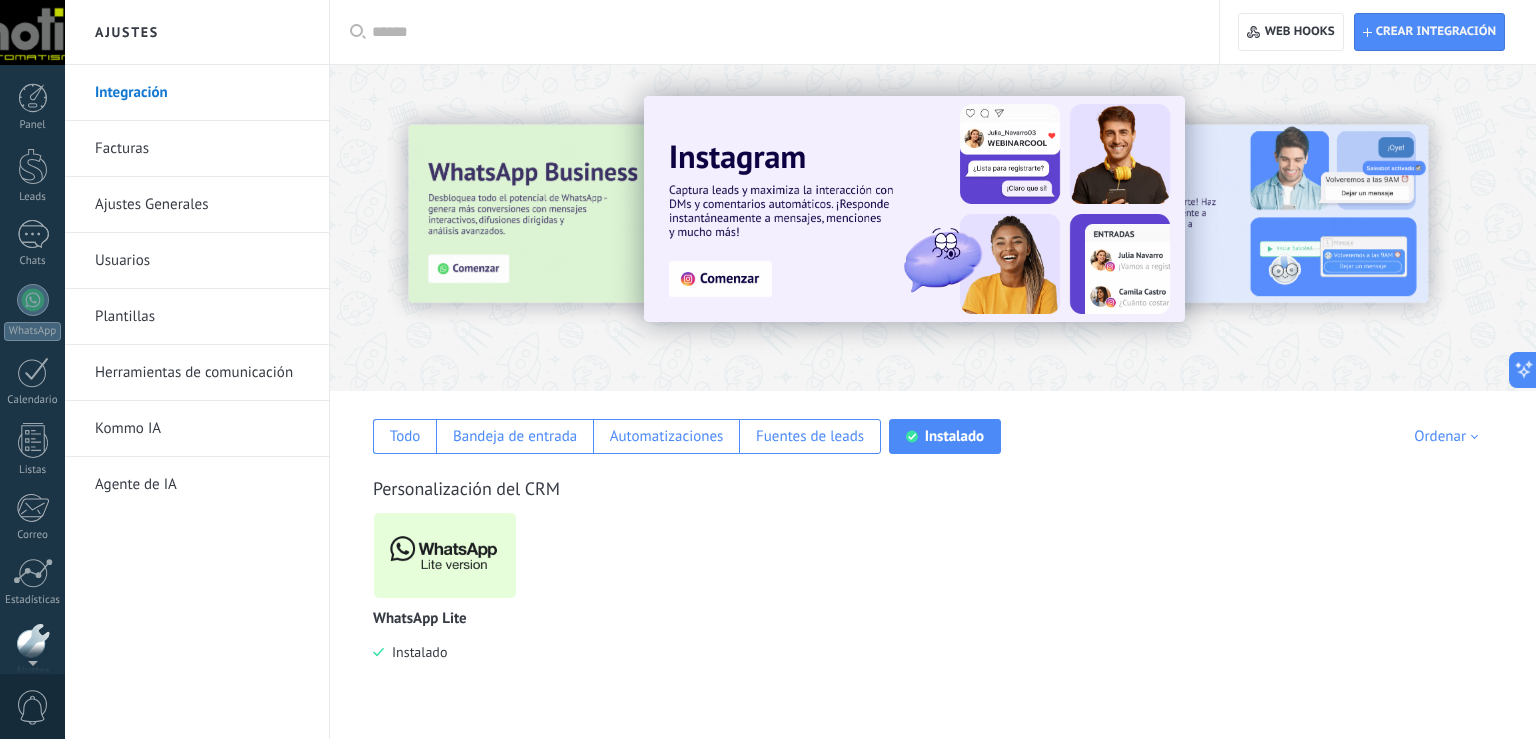 scroll, scrollTop: 92, scrollLeft: 0, axis: vertical 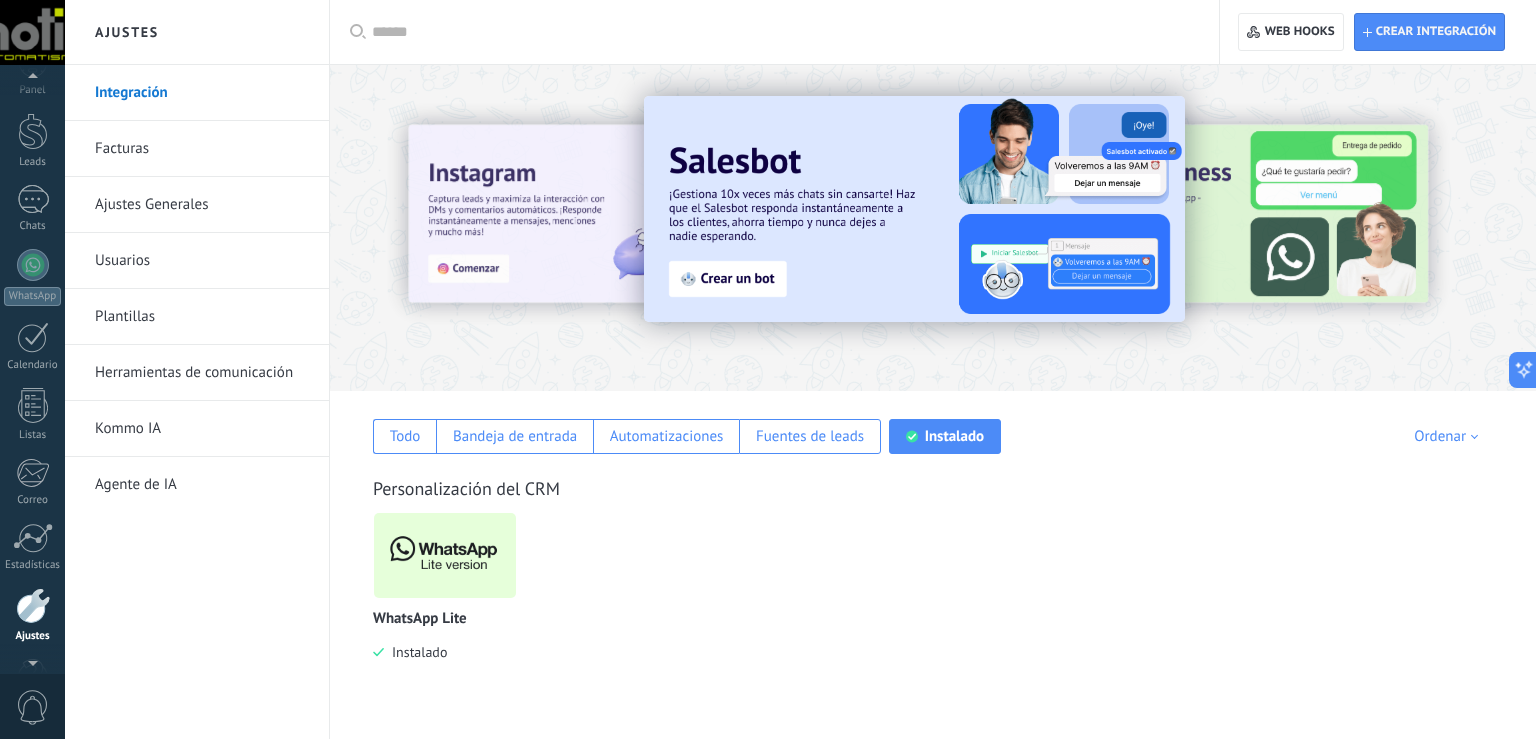 click at bounding box center [32, 80] 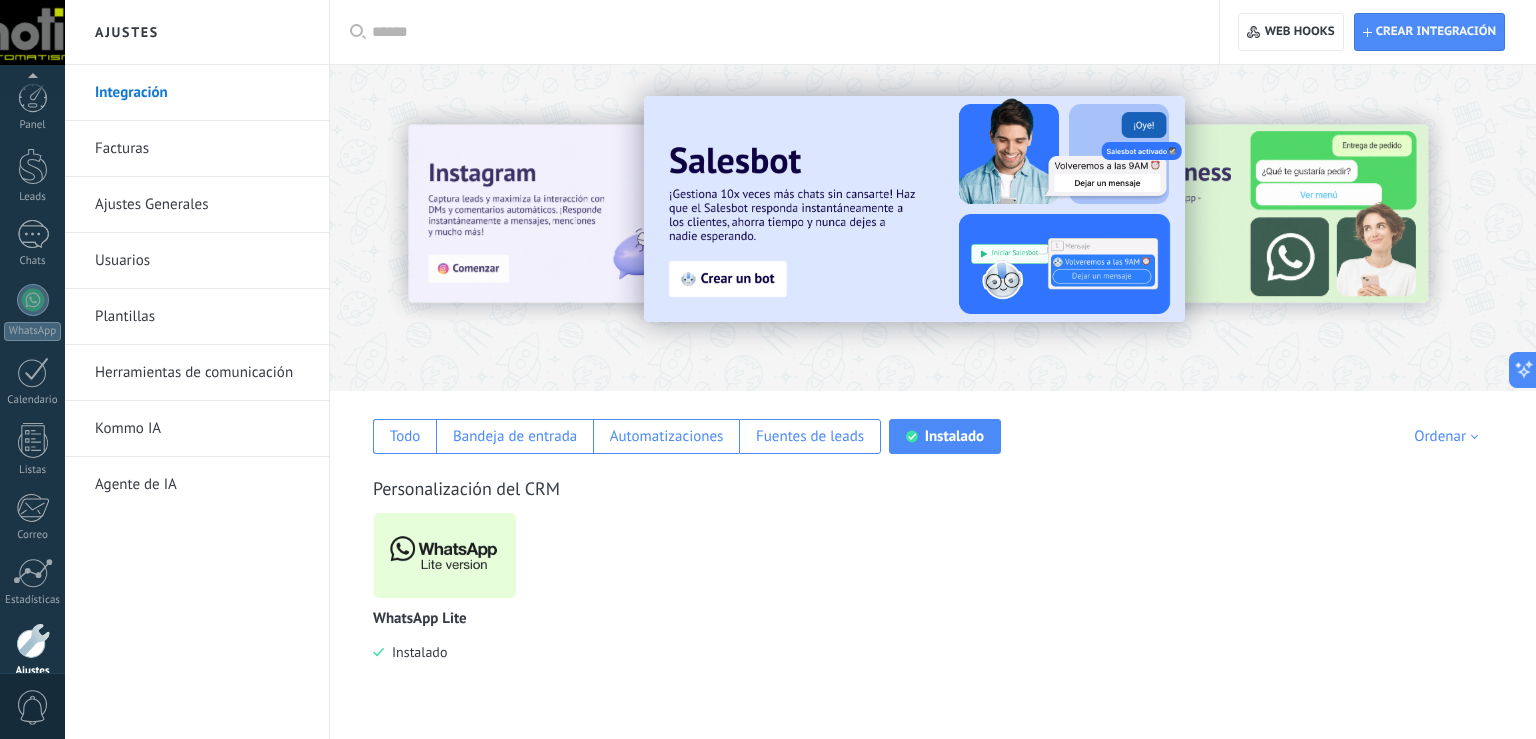 scroll, scrollTop: 92, scrollLeft: 0, axis: vertical 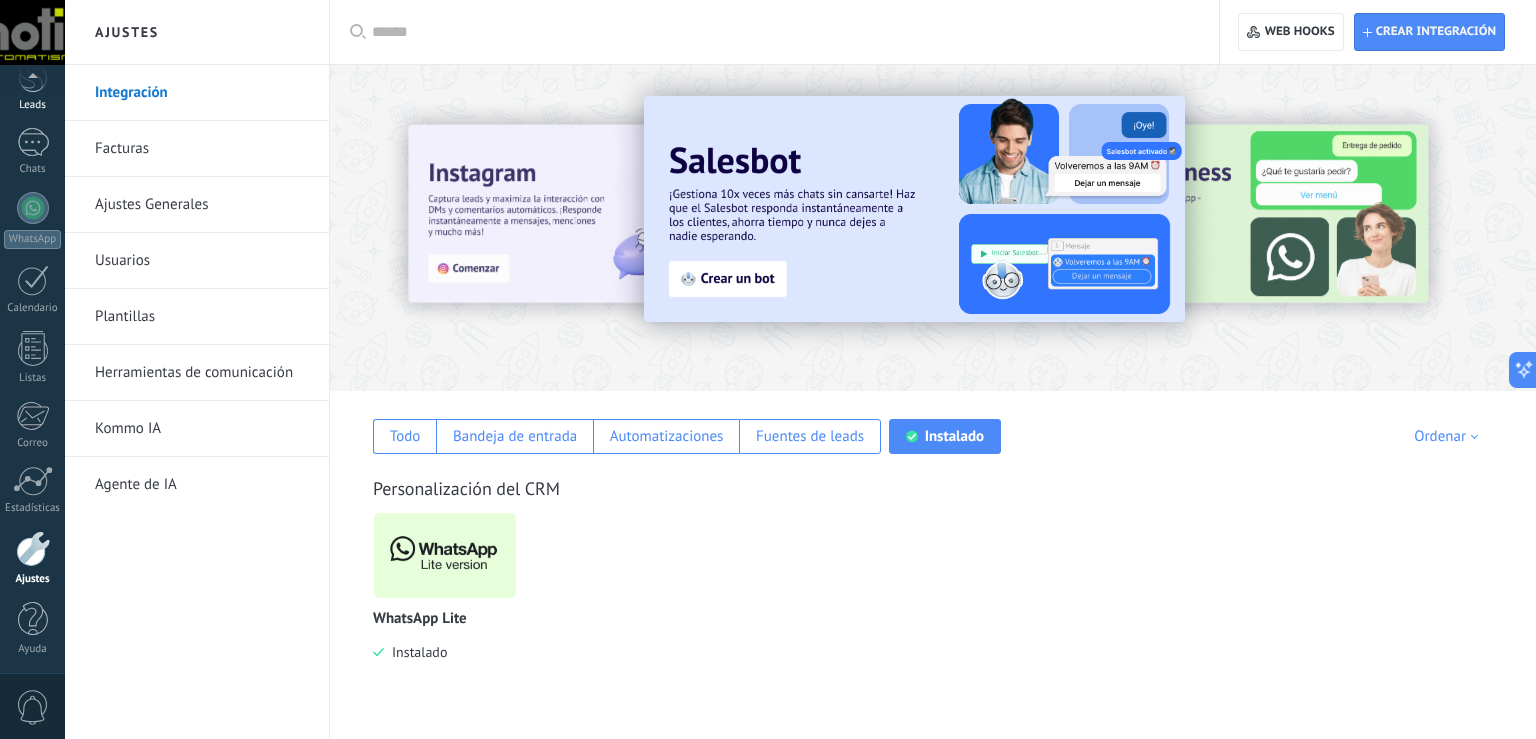click on "Leads" at bounding box center [32, 84] 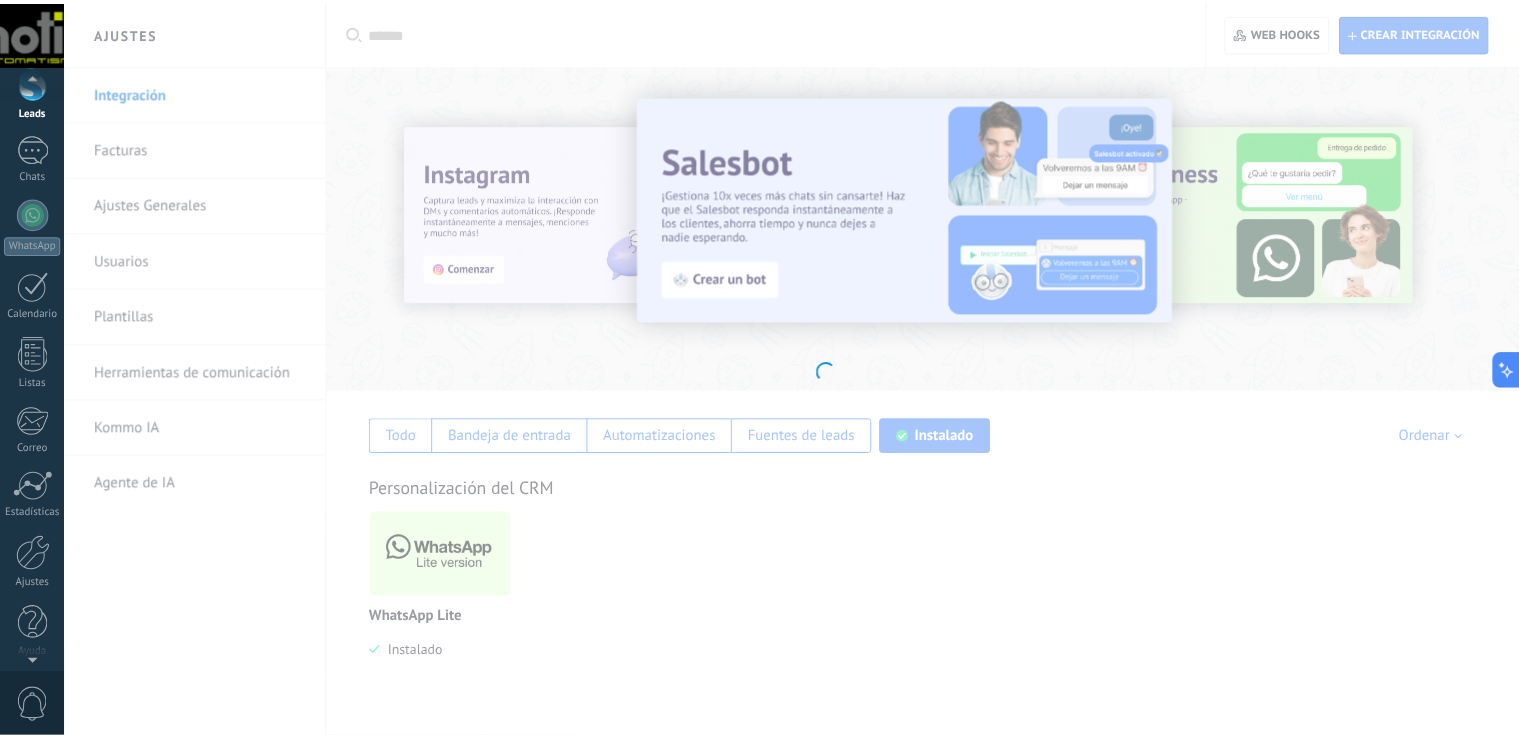 scroll, scrollTop: 0, scrollLeft: 0, axis: both 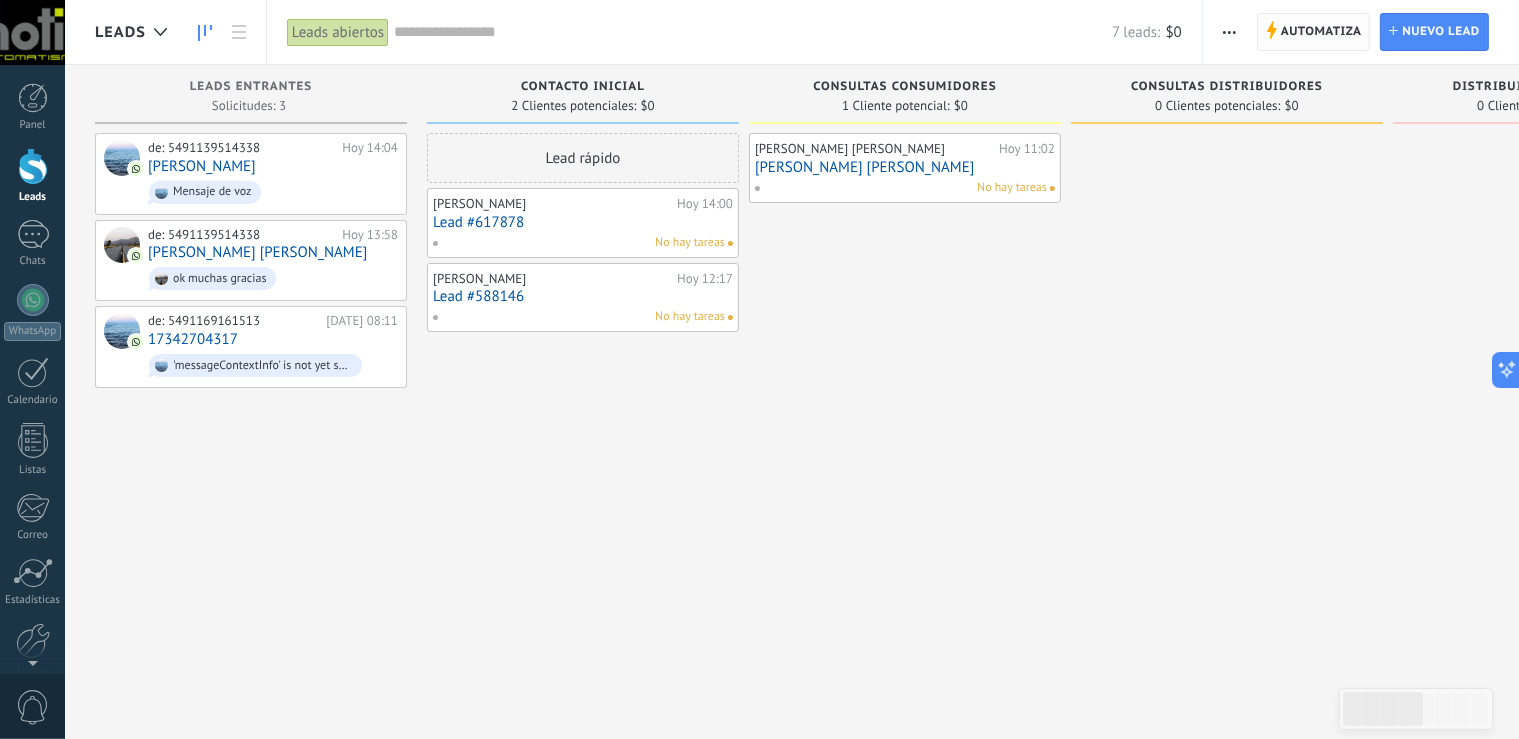 click on "Automatiza" at bounding box center [1321, 32] 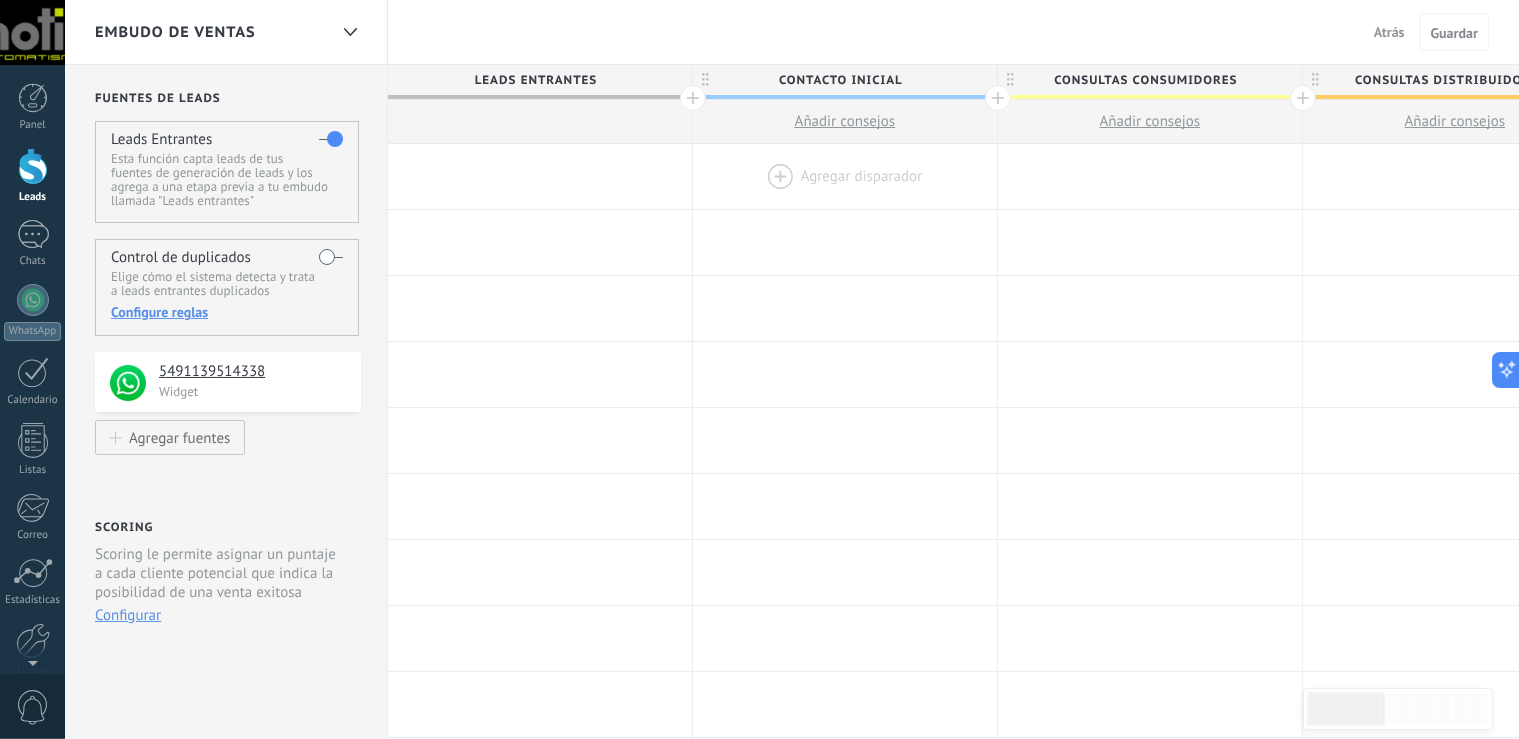 click at bounding box center [845, 176] 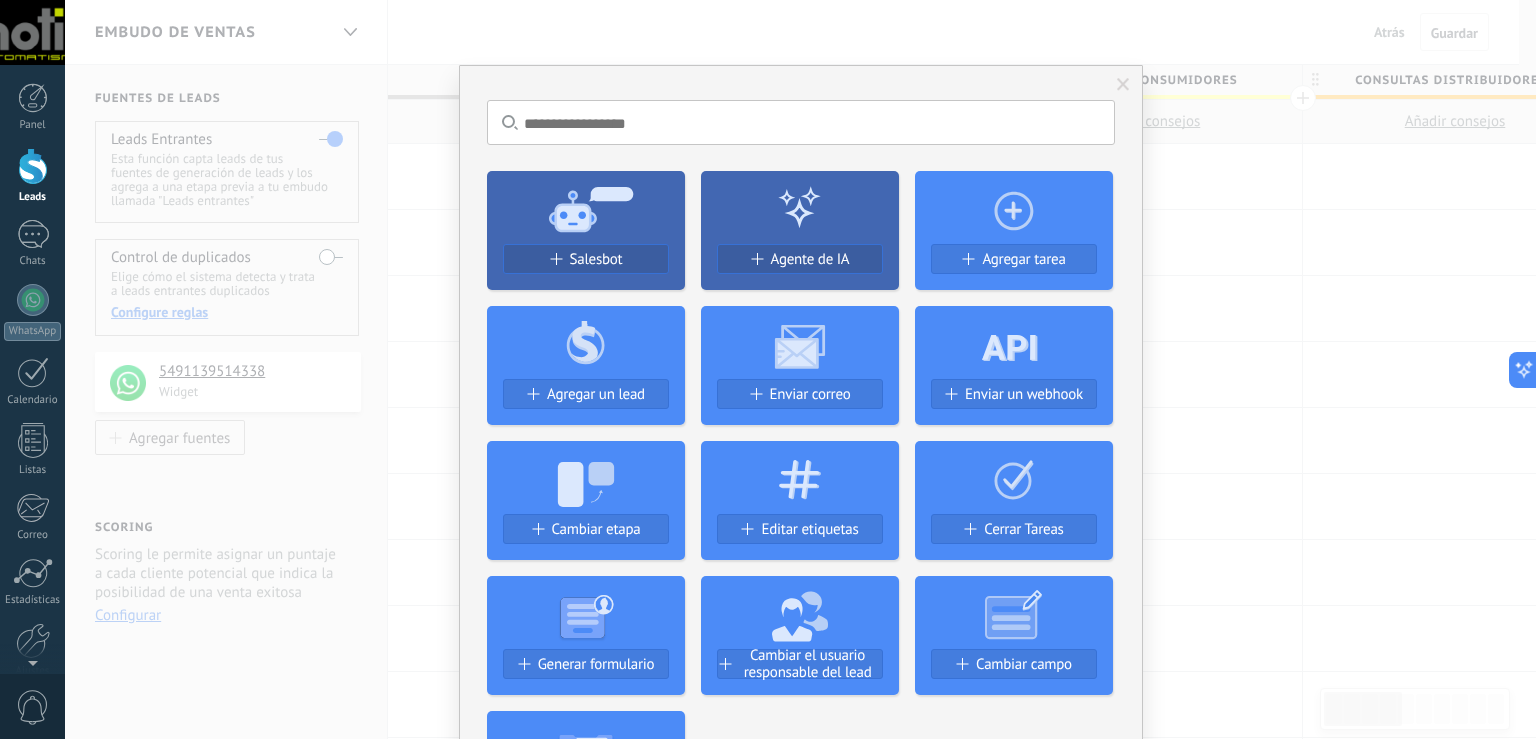 click at bounding box center (1123, 85) 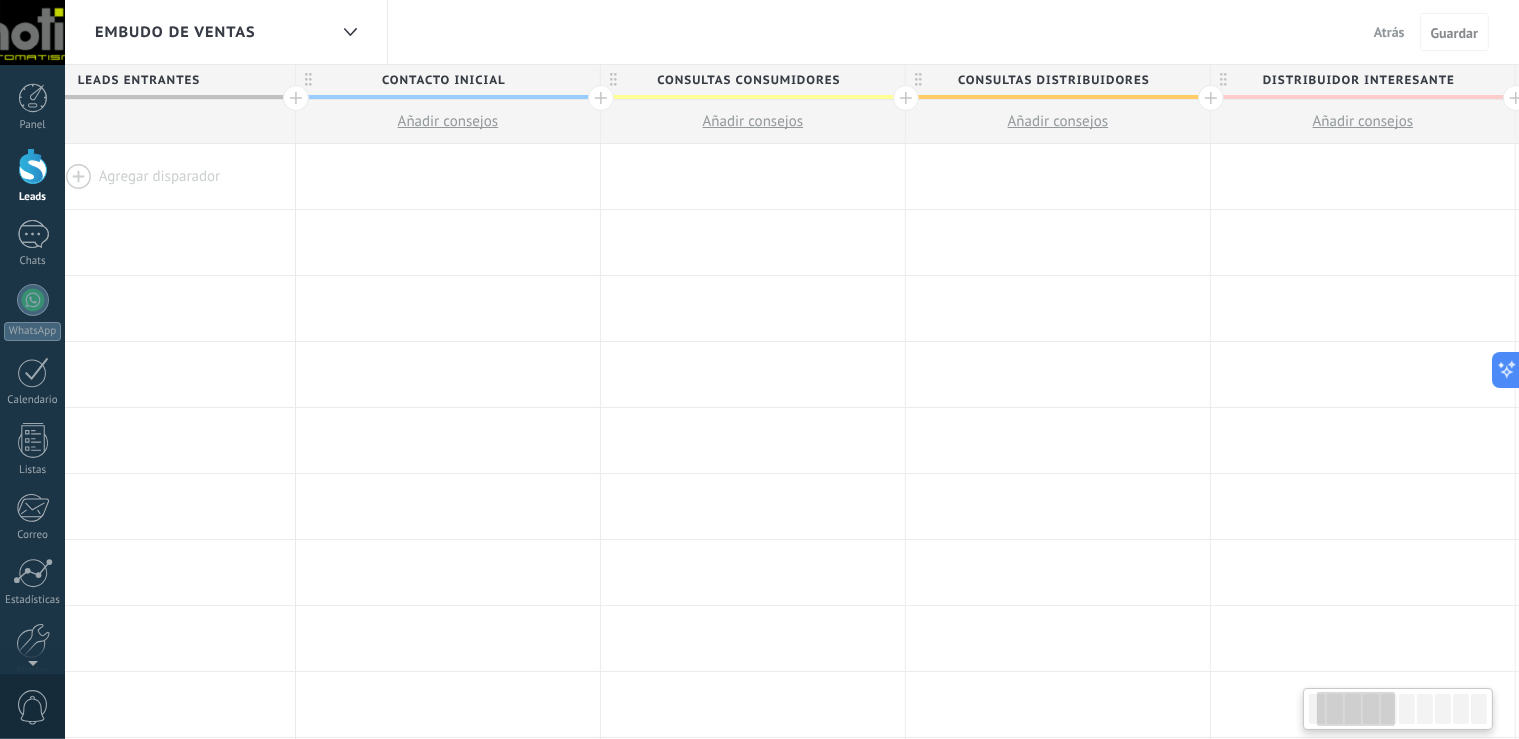scroll, scrollTop: 0, scrollLeft: 15, axis: horizontal 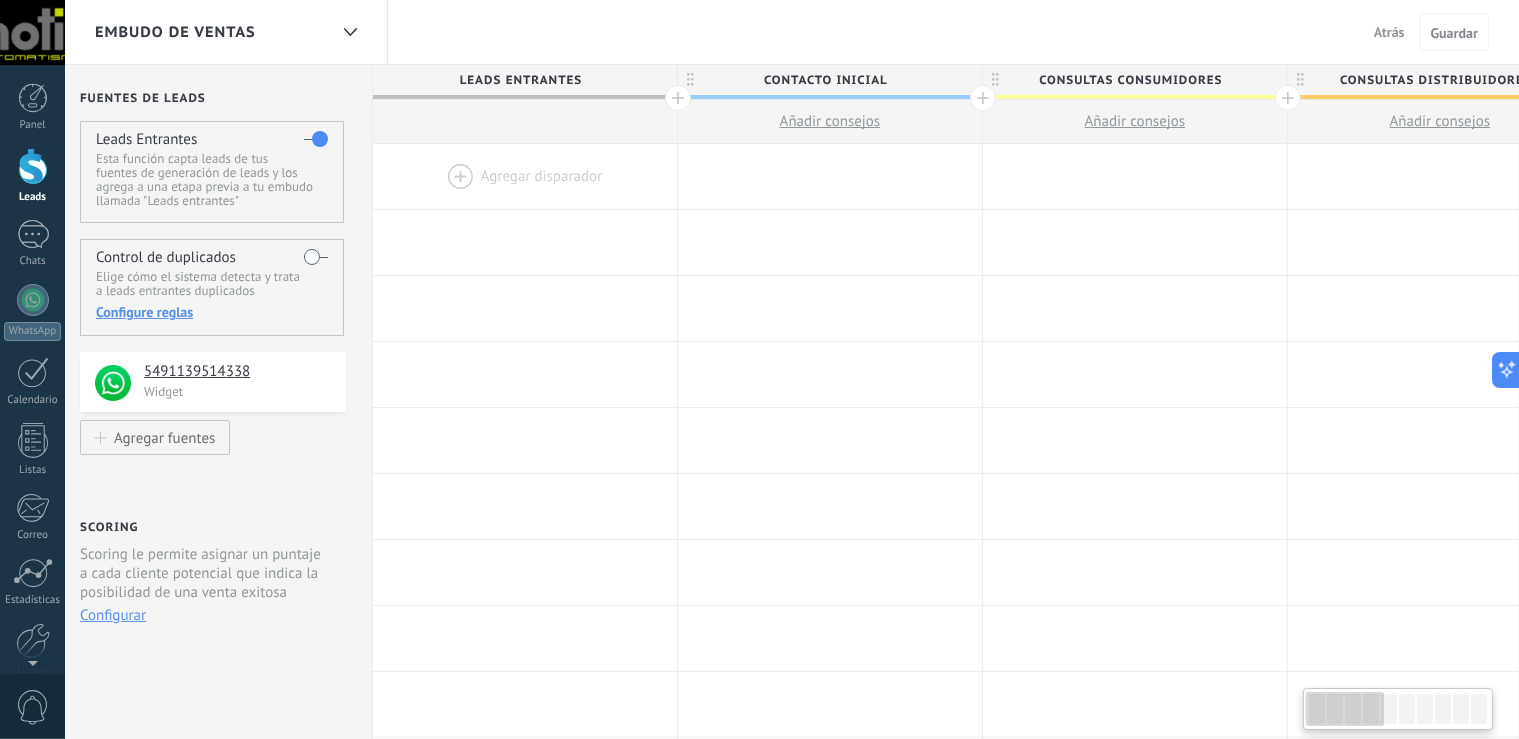 click at bounding box center [1345, 709] 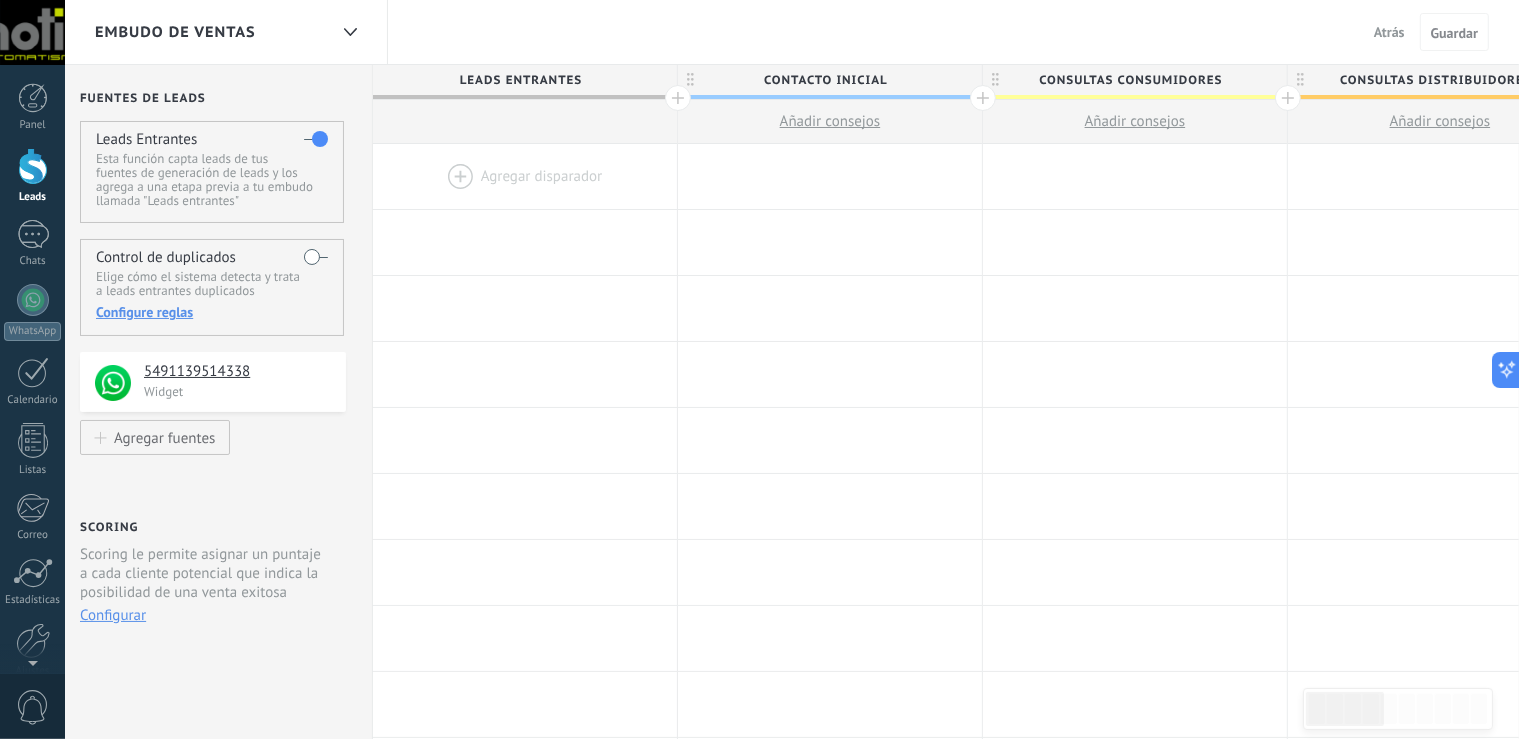 click on "Leads" at bounding box center (32, 176) 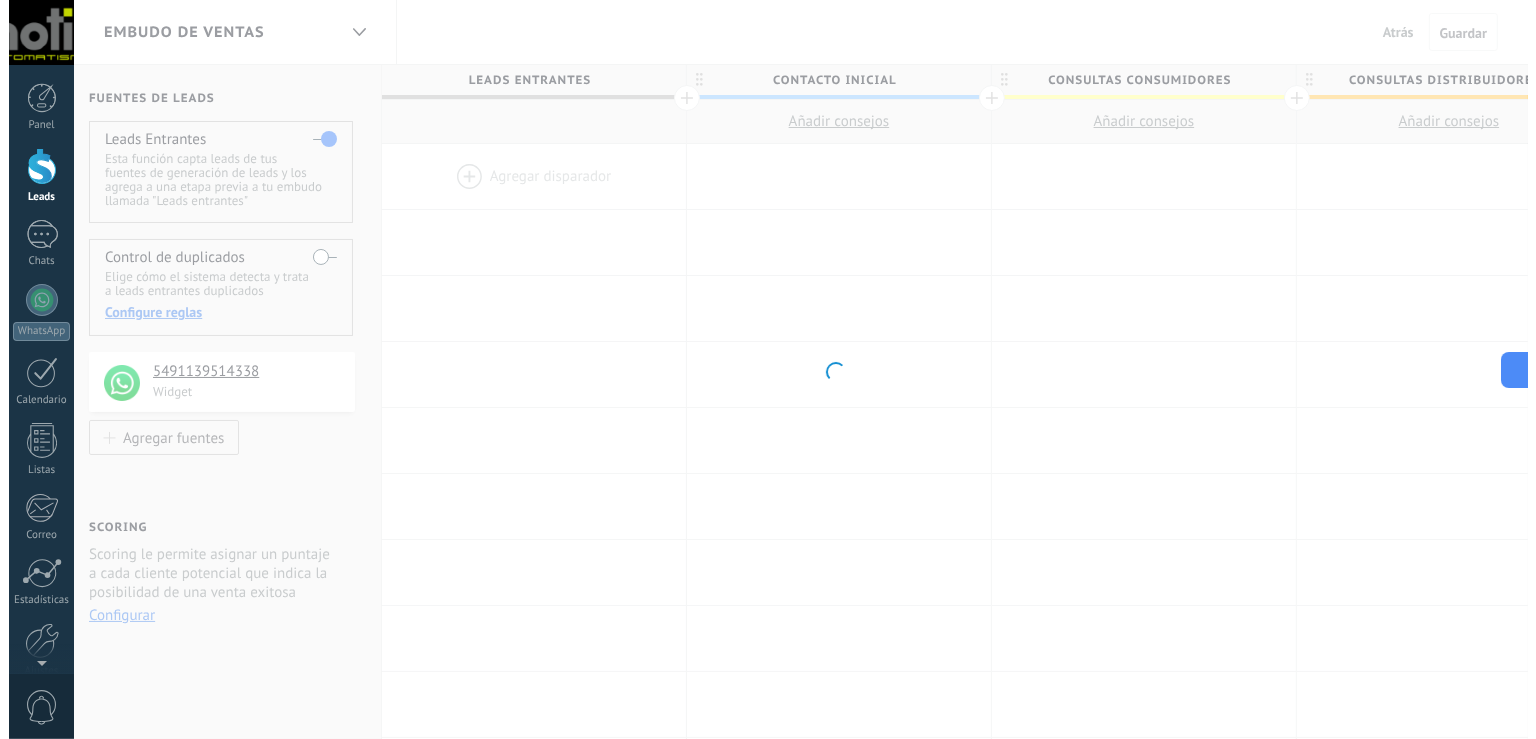 scroll, scrollTop: 0, scrollLeft: 15, axis: horizontal 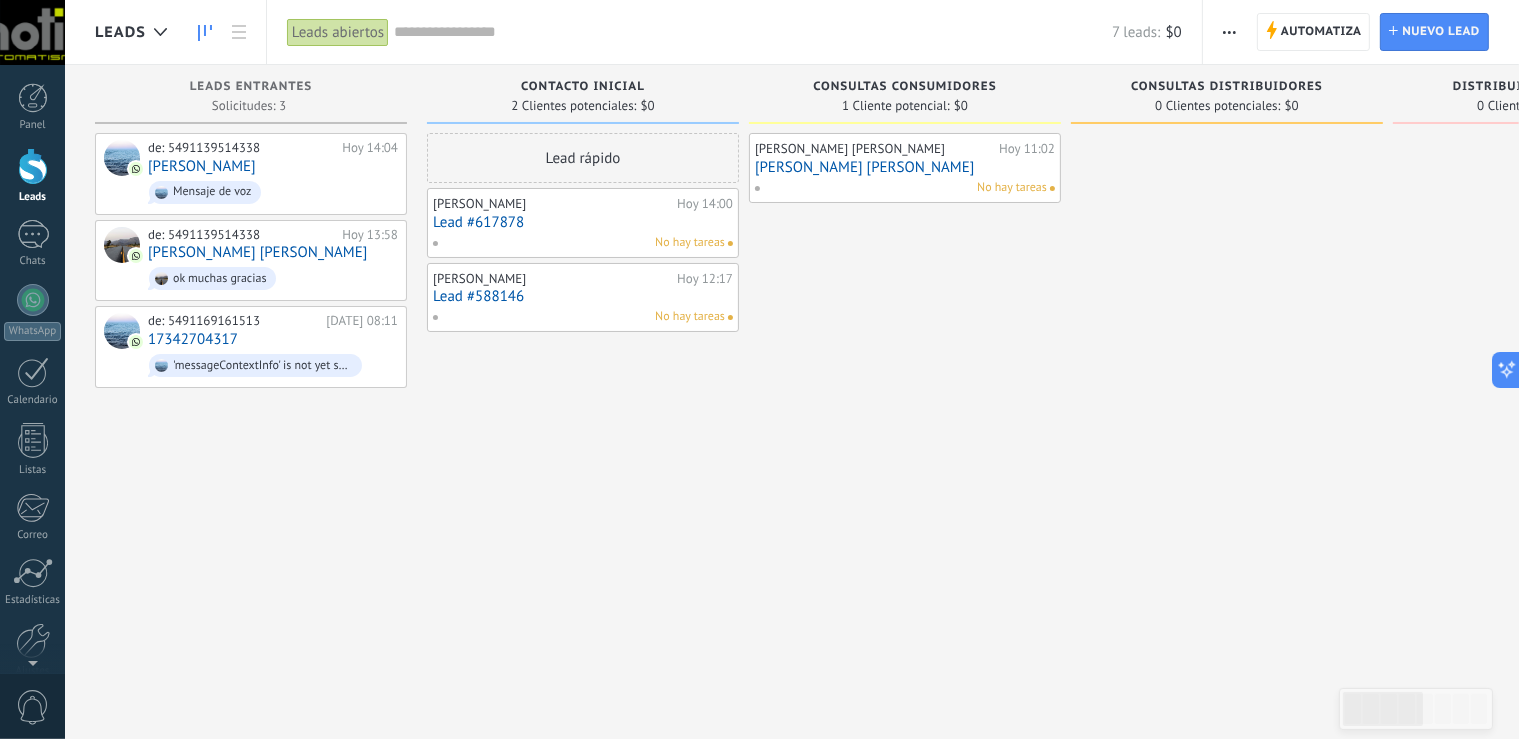 click on "Lead #588146" at bounding box center [583, 296] 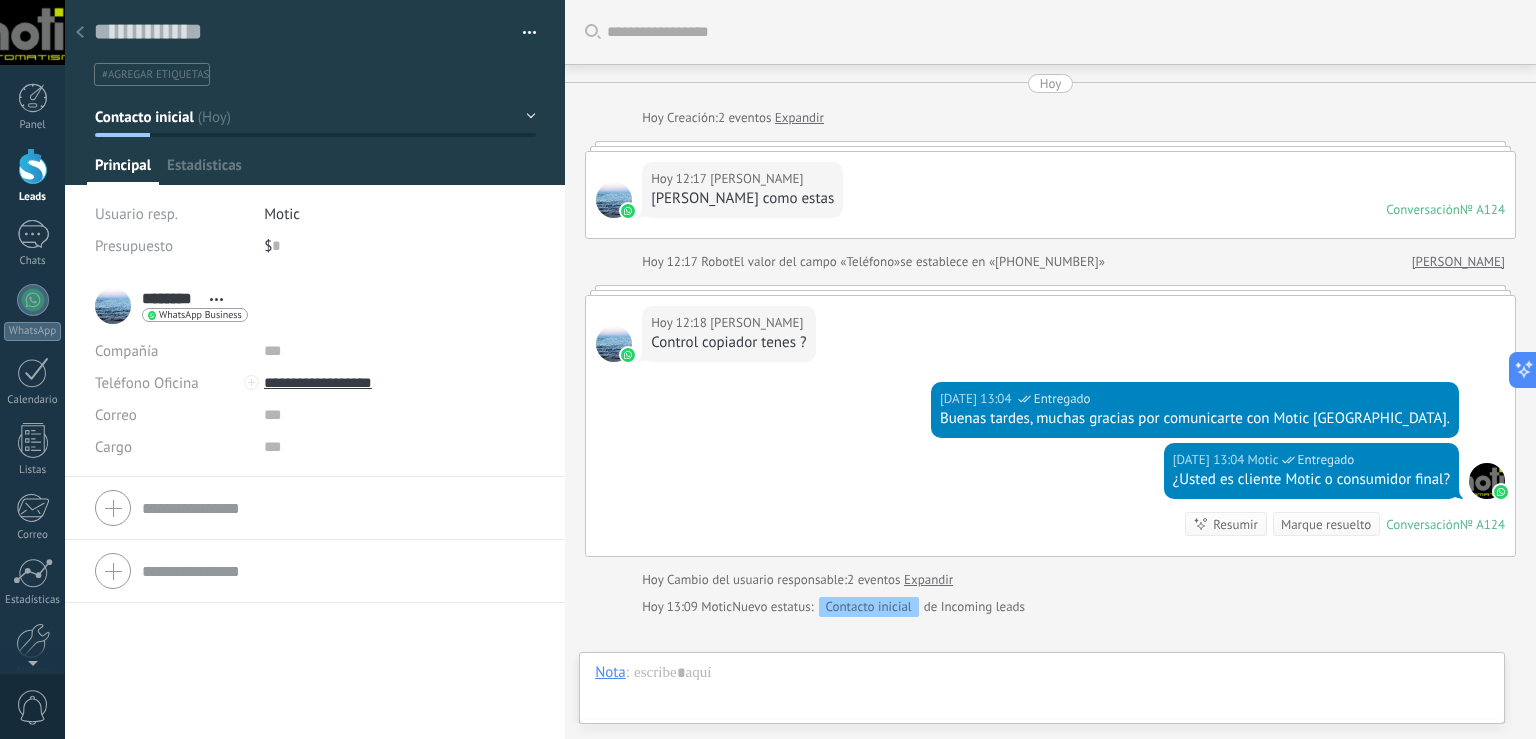scroll, scrollTop: 224, scrollLeft: 0, axis: vertical 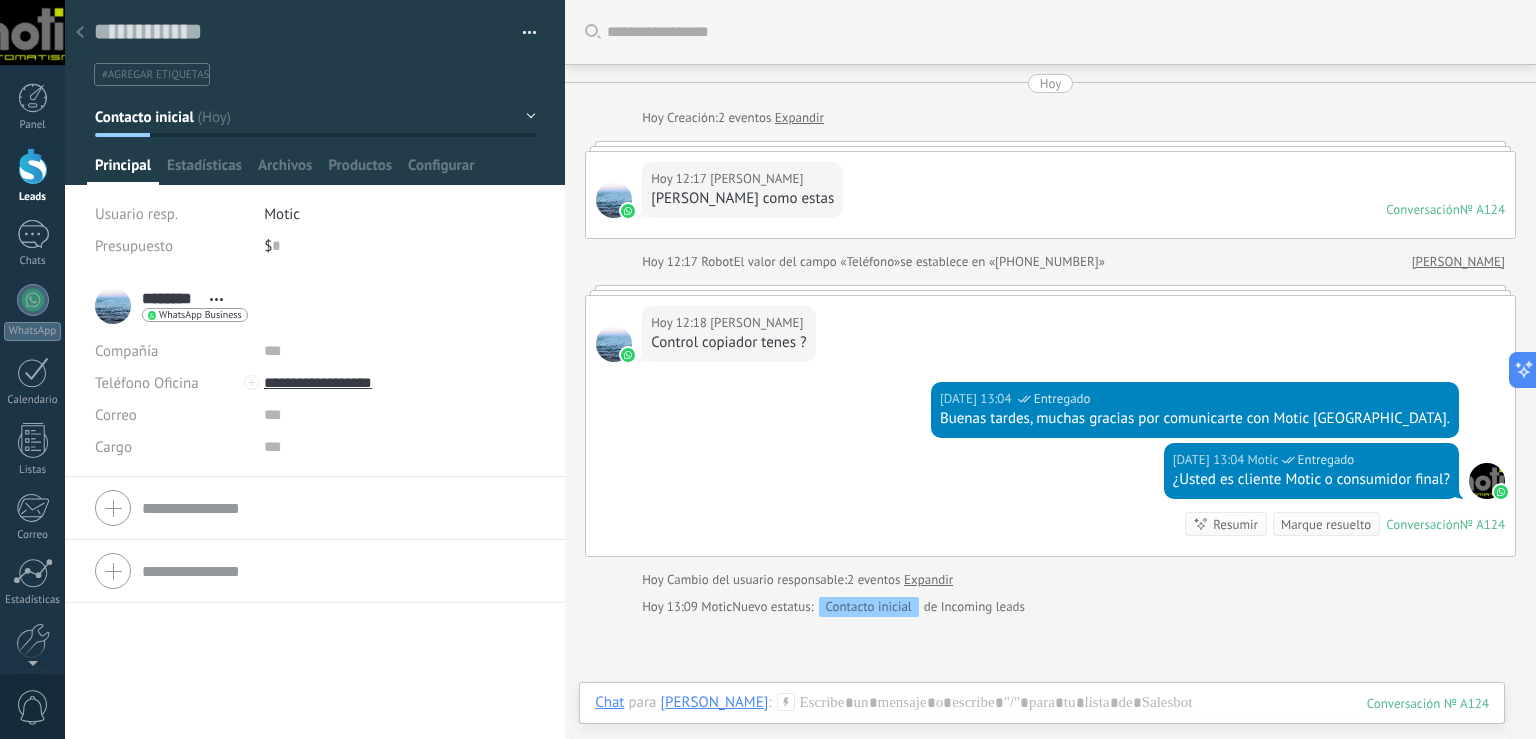 click at bounding box center [33, 166] 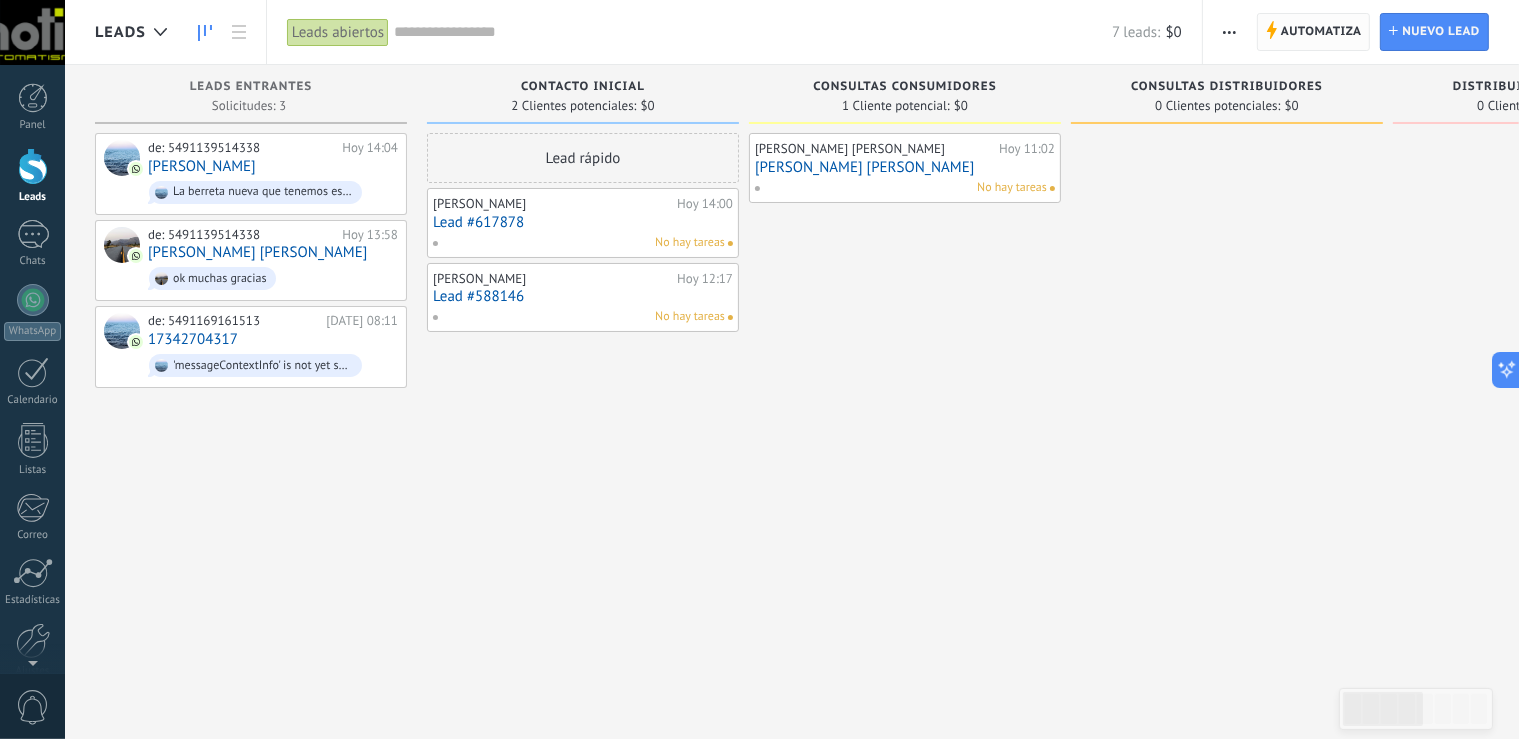 click on "Automatiza" at bounding box center (1321, 32) 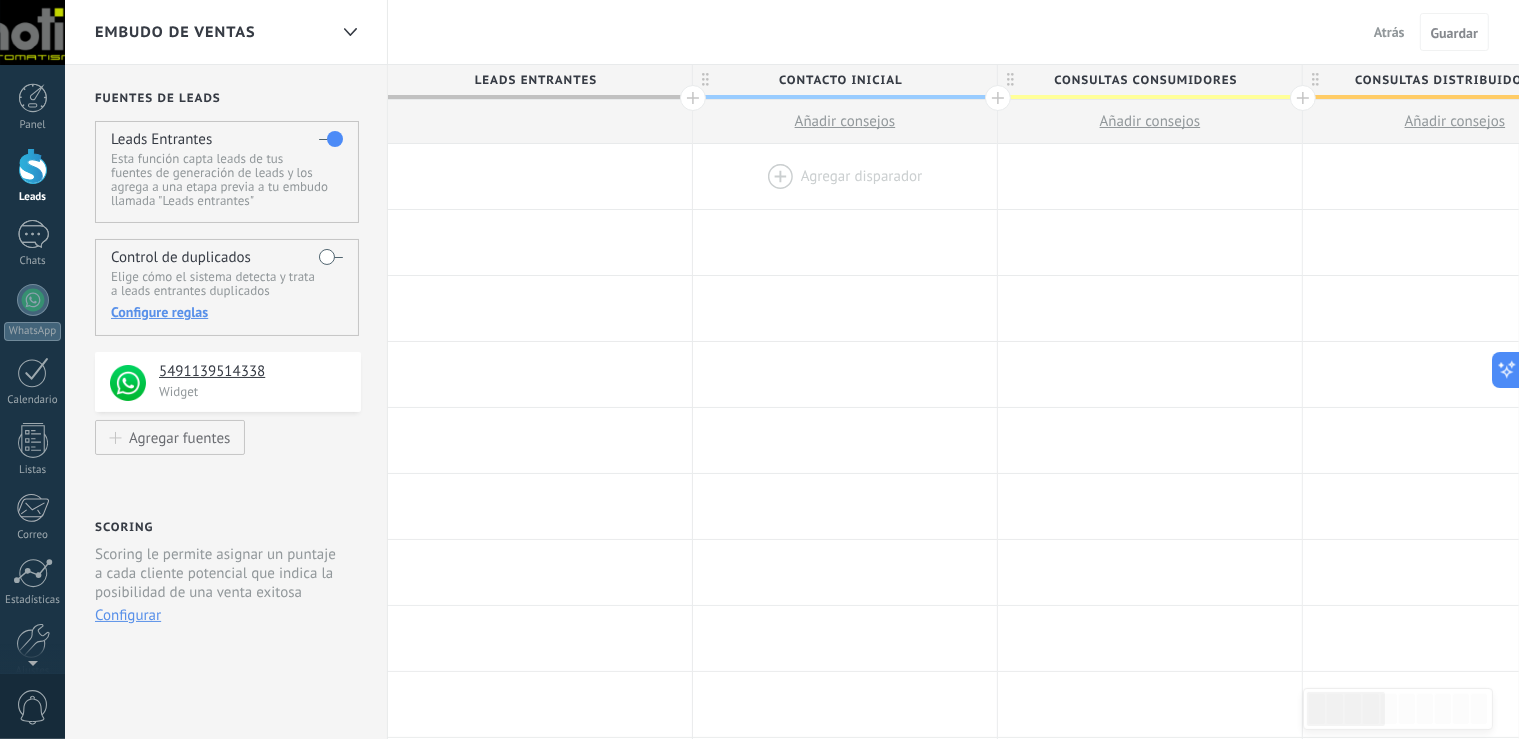 click at bounding box center [845, 176] 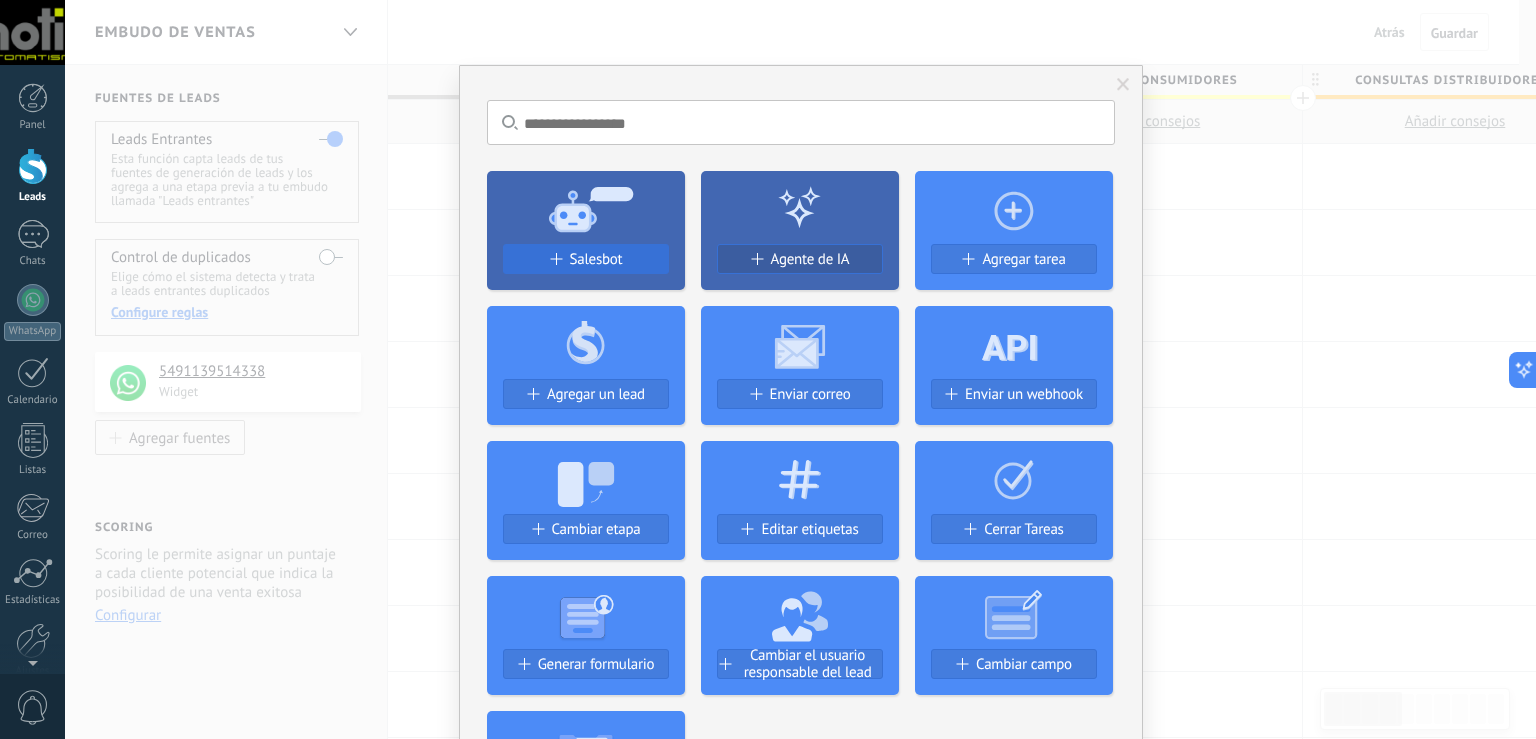 click on "Salesbot" at bounding box center (586, 259) 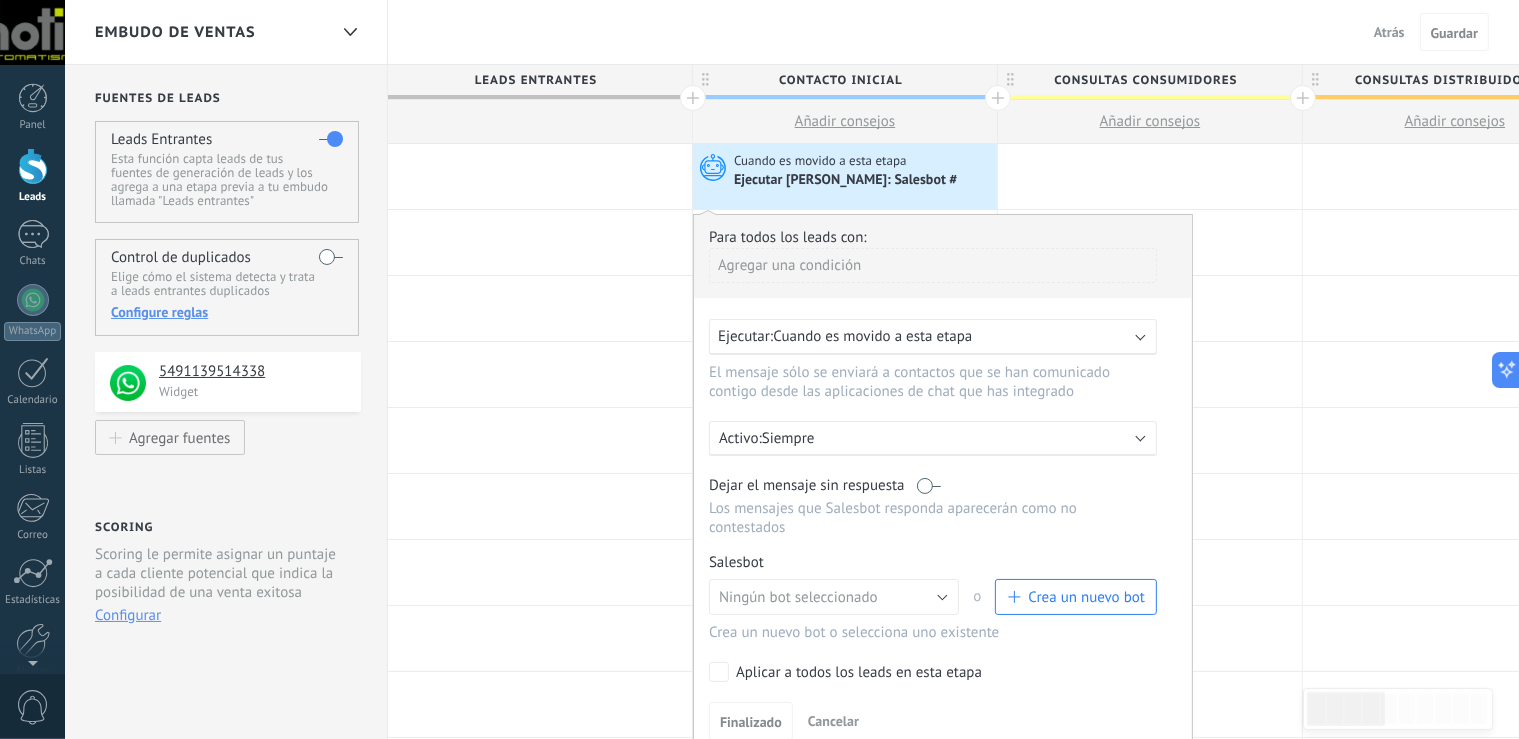 click on "Ejecutar:  Cuando es movido a esta etapa" at bounding box center [933, 337] 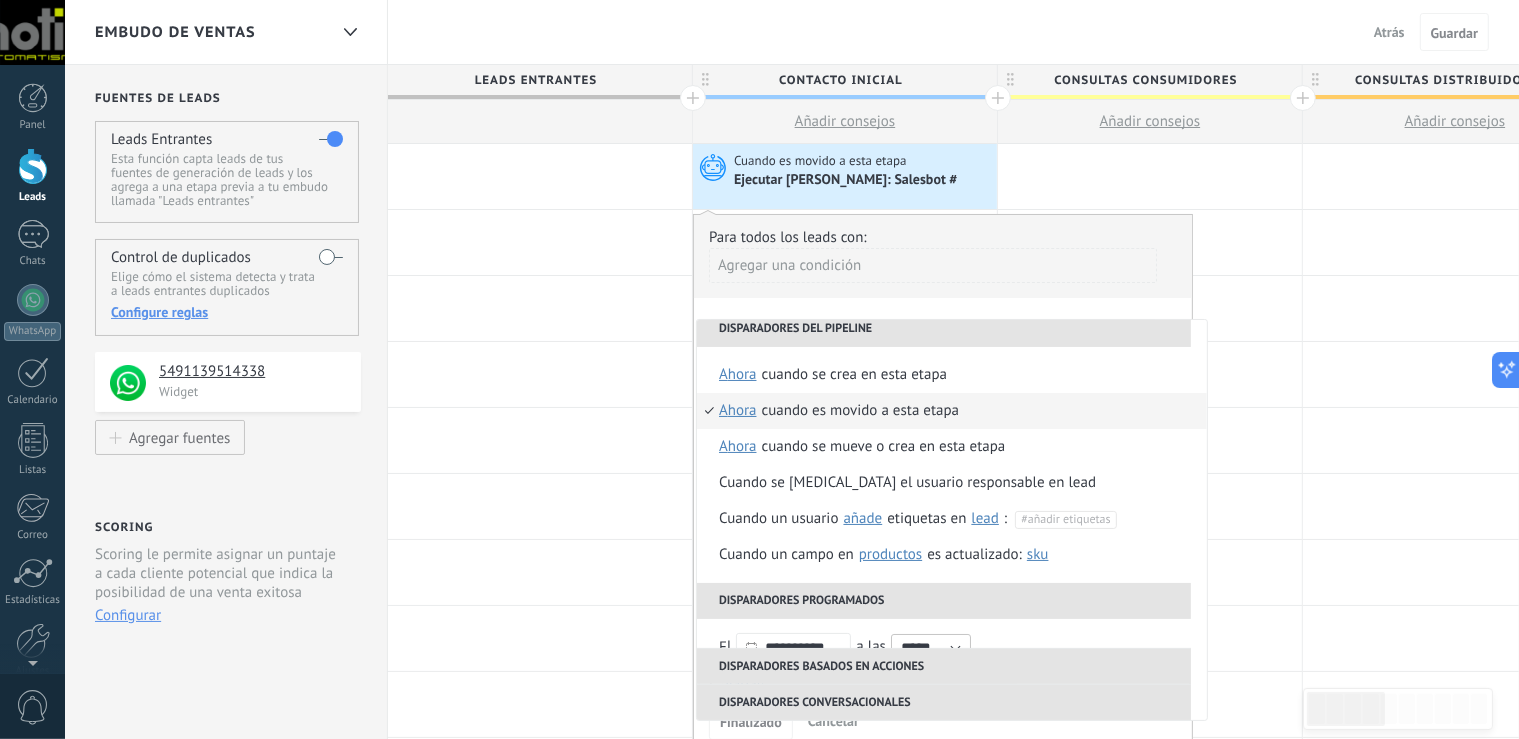 scroll, scrollTop: 0, scrollLeft: 0, axis: both 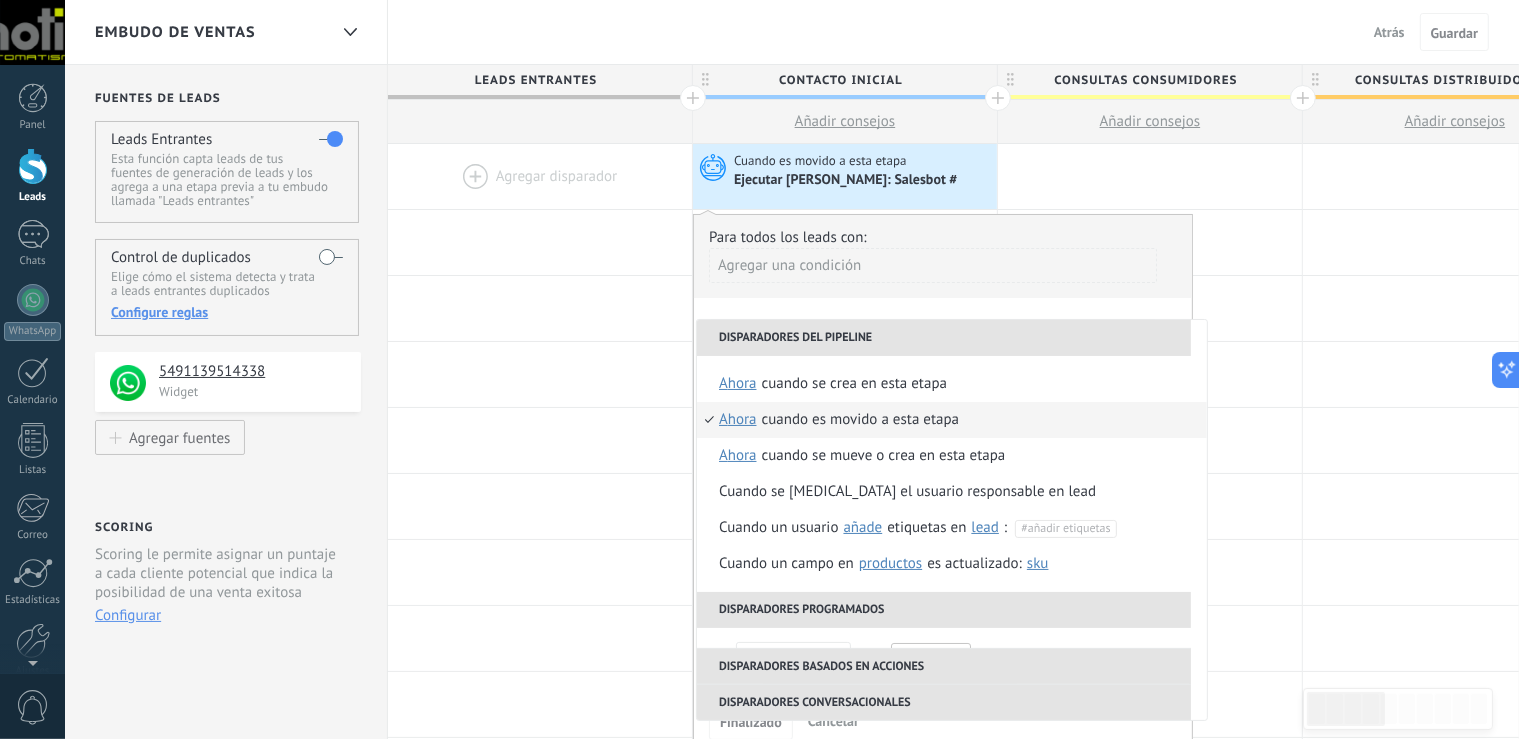 click on "Embudo de ventas Atrás Cancelar Guardar" at bounding box center [792, 32] 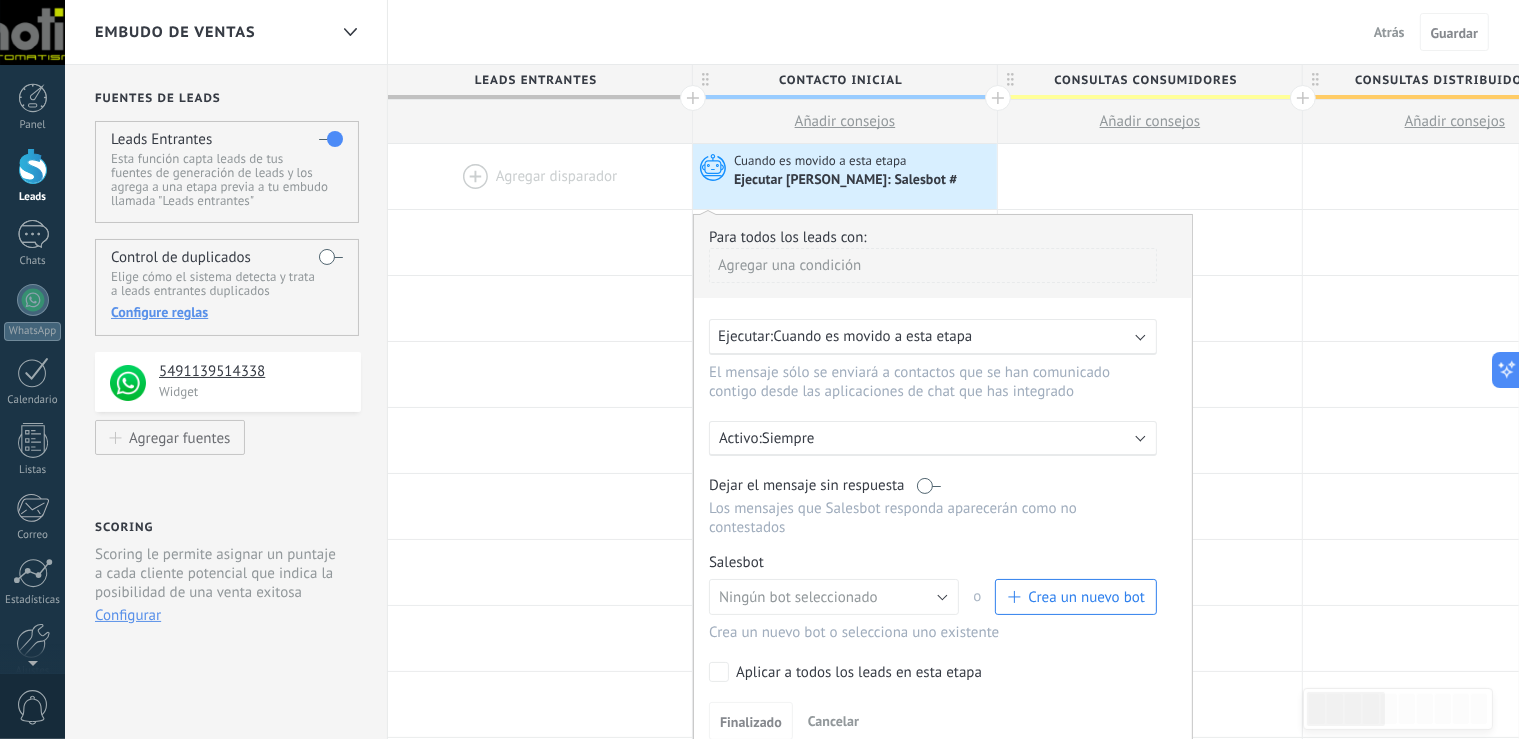 click at bounding box center (33, 166) 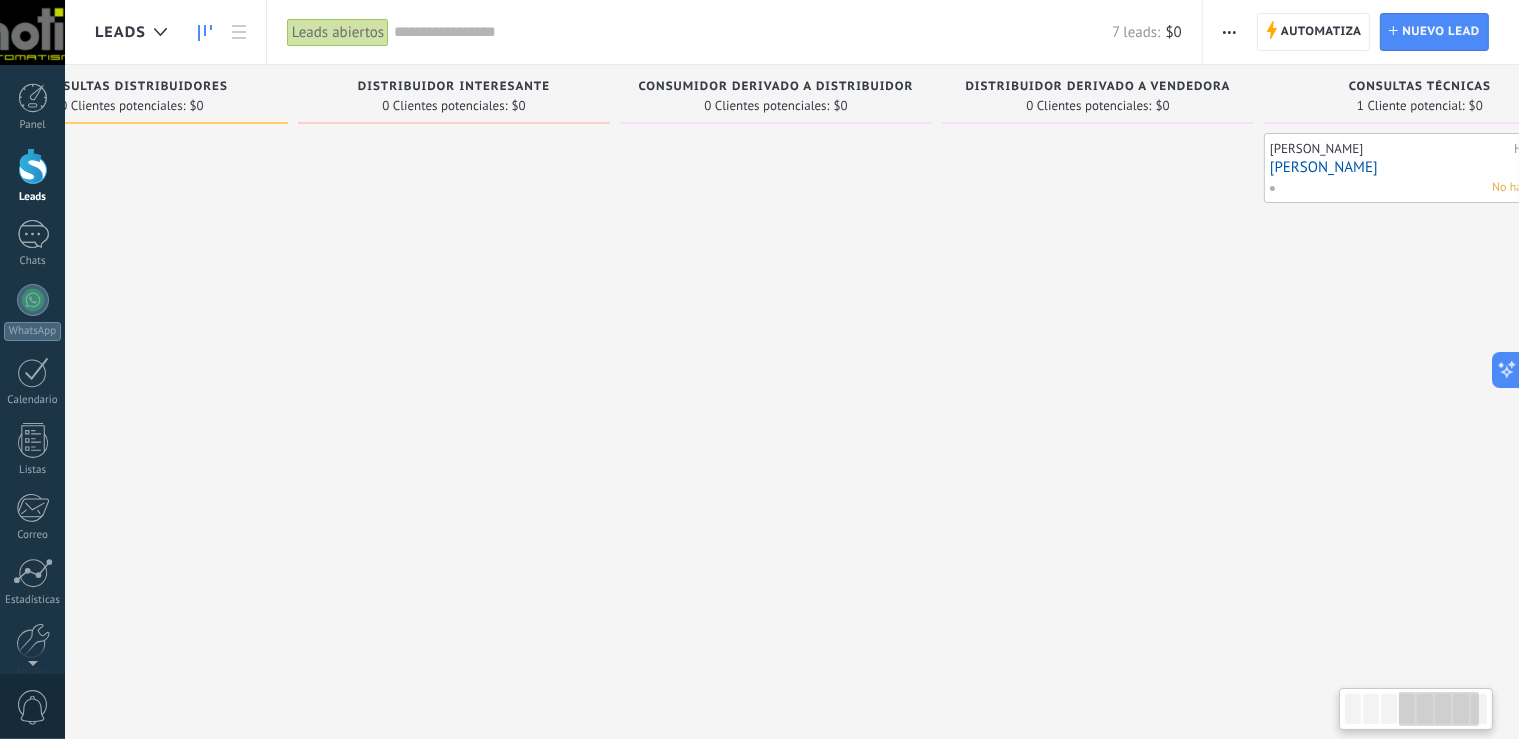 scroll, scrollTop: 0, scrollLeft: 1181, axis: horizontal 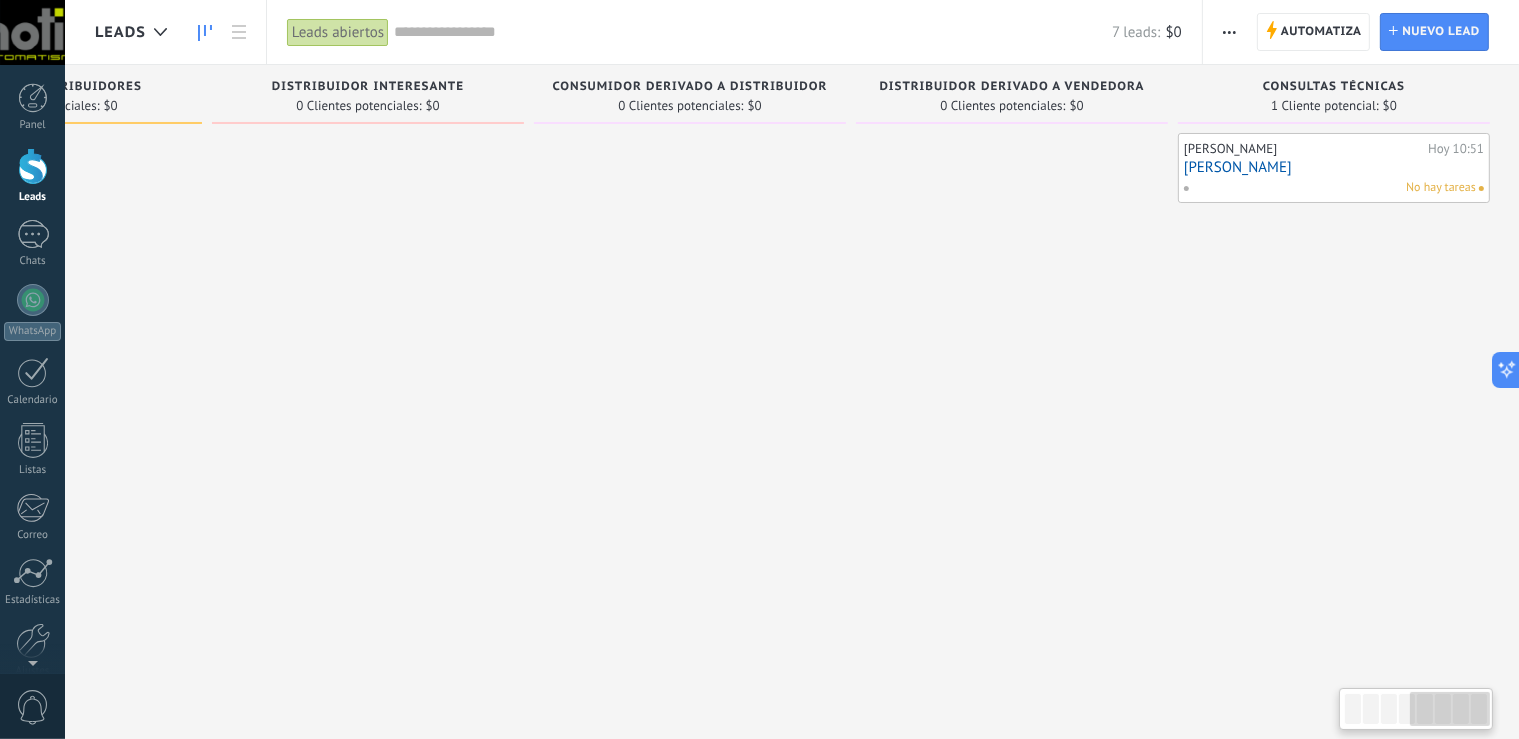drag, startPoint x: 1352, startPoint y: 712, endPoint x: 1427, endPoint y: 704, distance: 75.42546 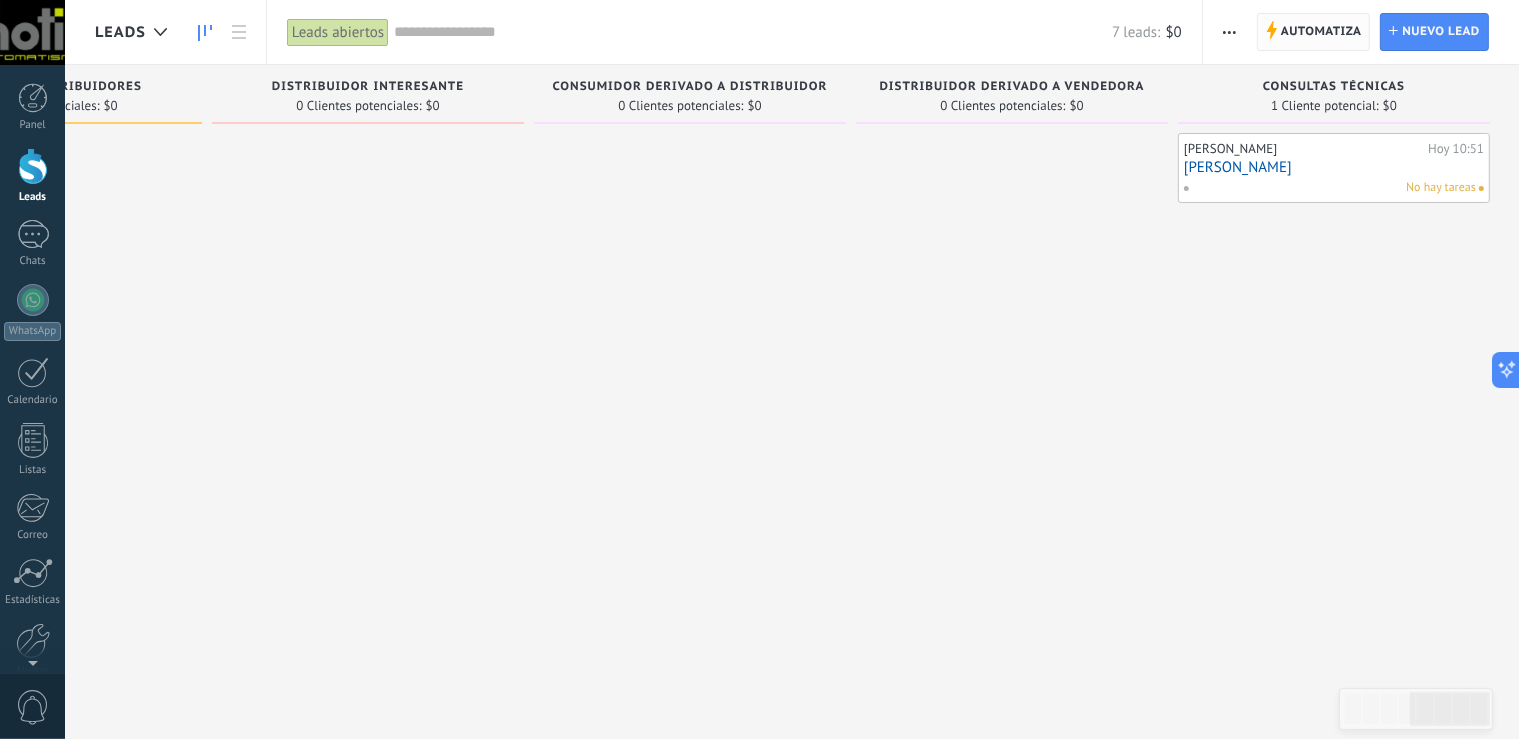 click on "Automatiza" at bounding box center [1321, 32] 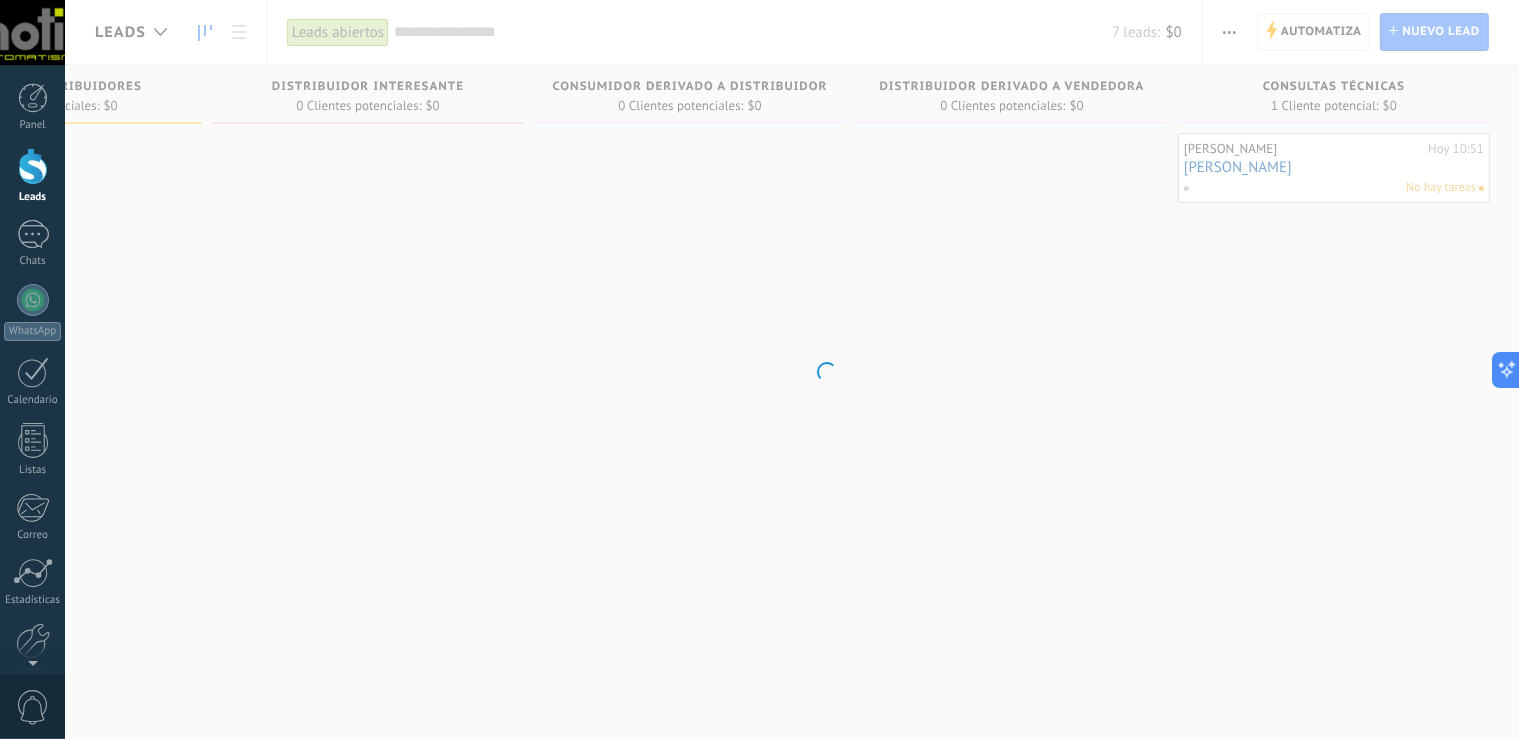 scroll, scrollTop: 0, scrollLeft: 1181, axis: horizontal 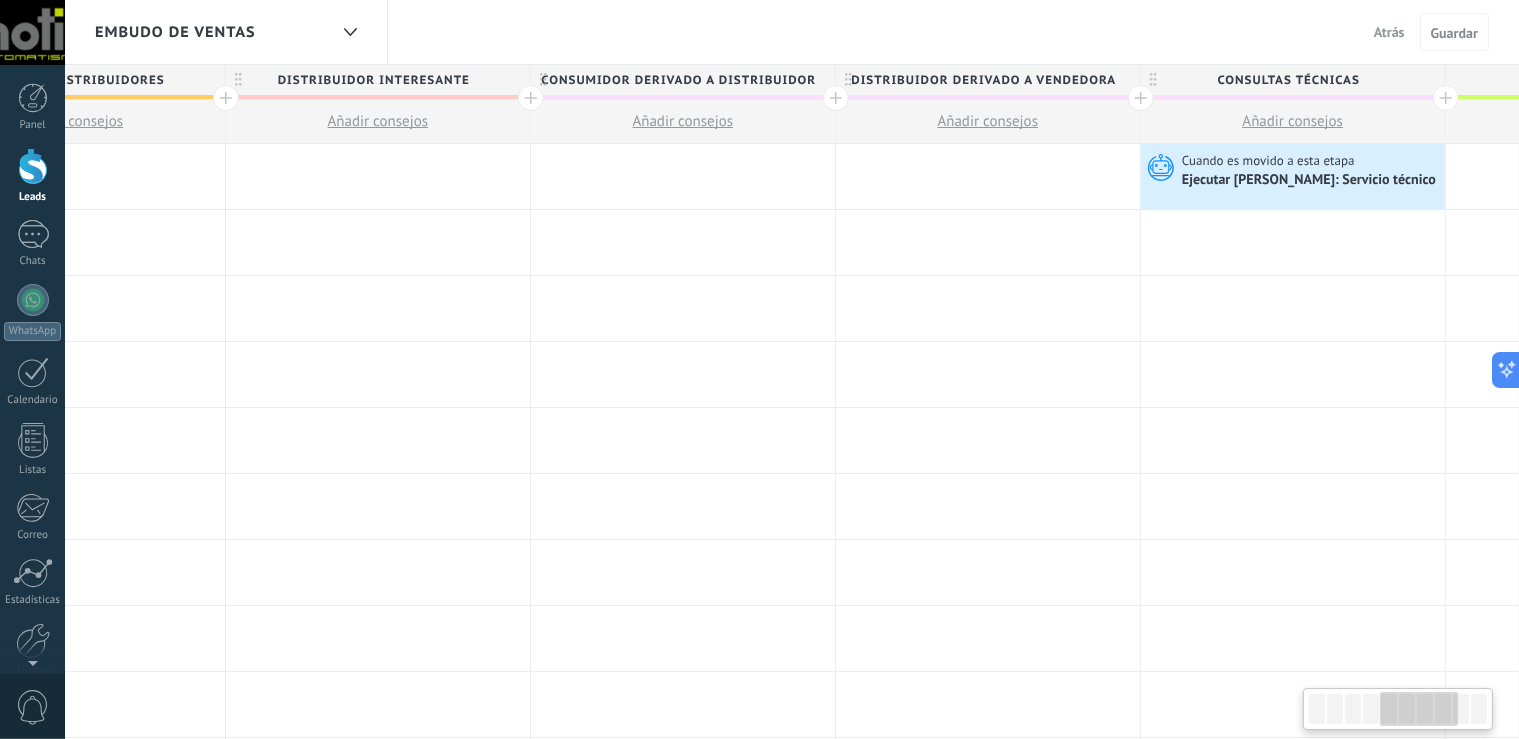 drag, startPoint x: 1338, startPoint y: 704, endPoint x: 1411, endPoint y: 694, distance: 73.68175 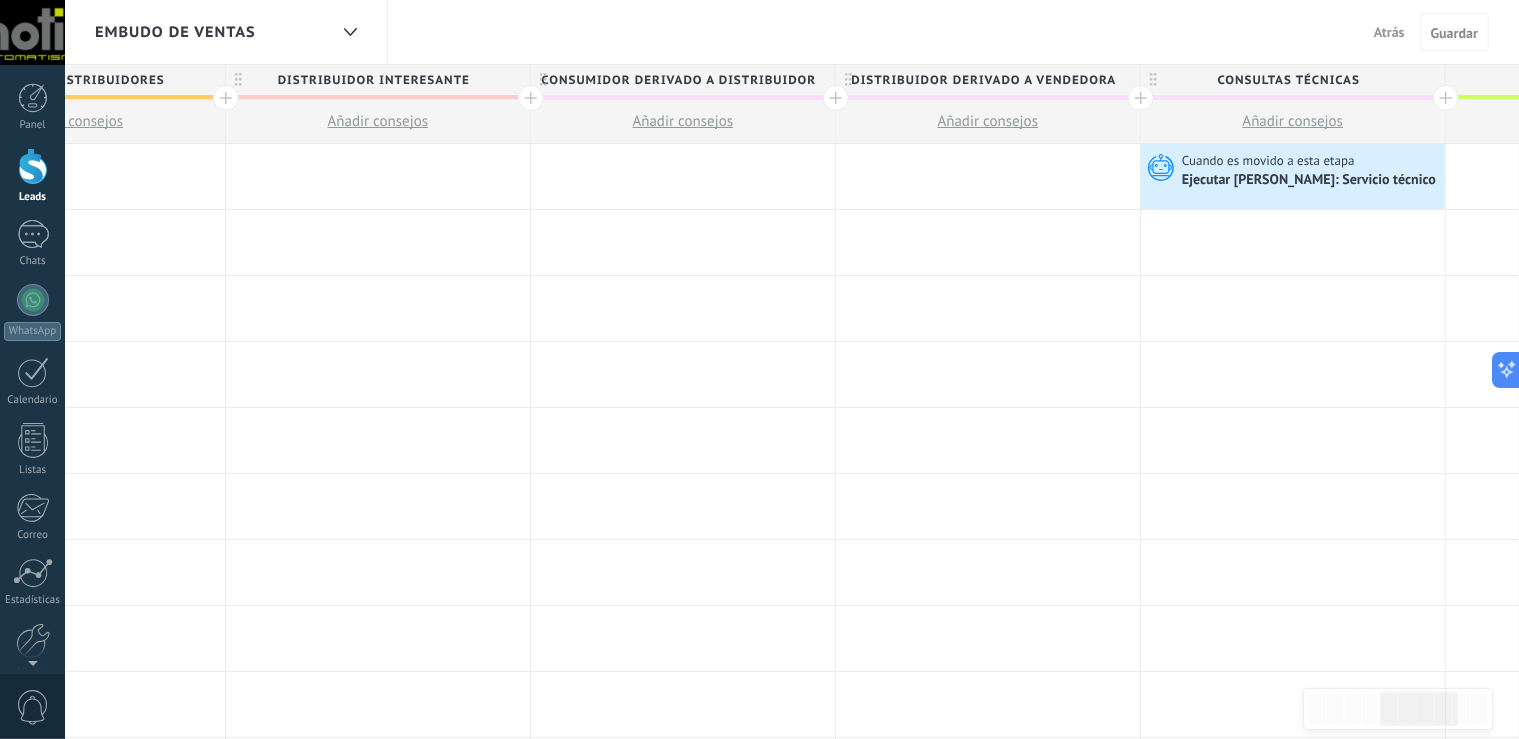 click at bounding box center (33, 166) 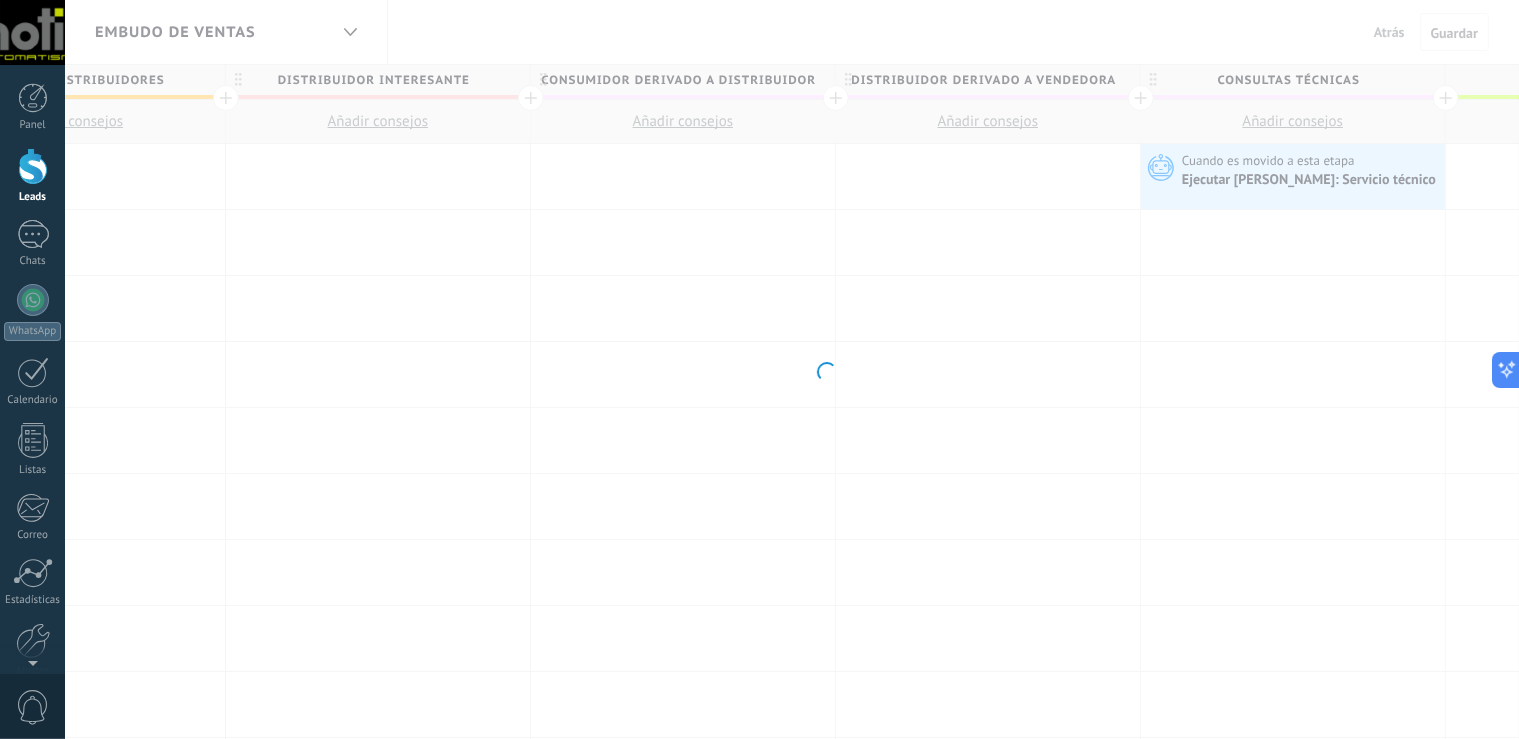 scroll, scrollTop: 0, scrollLeft: 1382, axis: horizontal 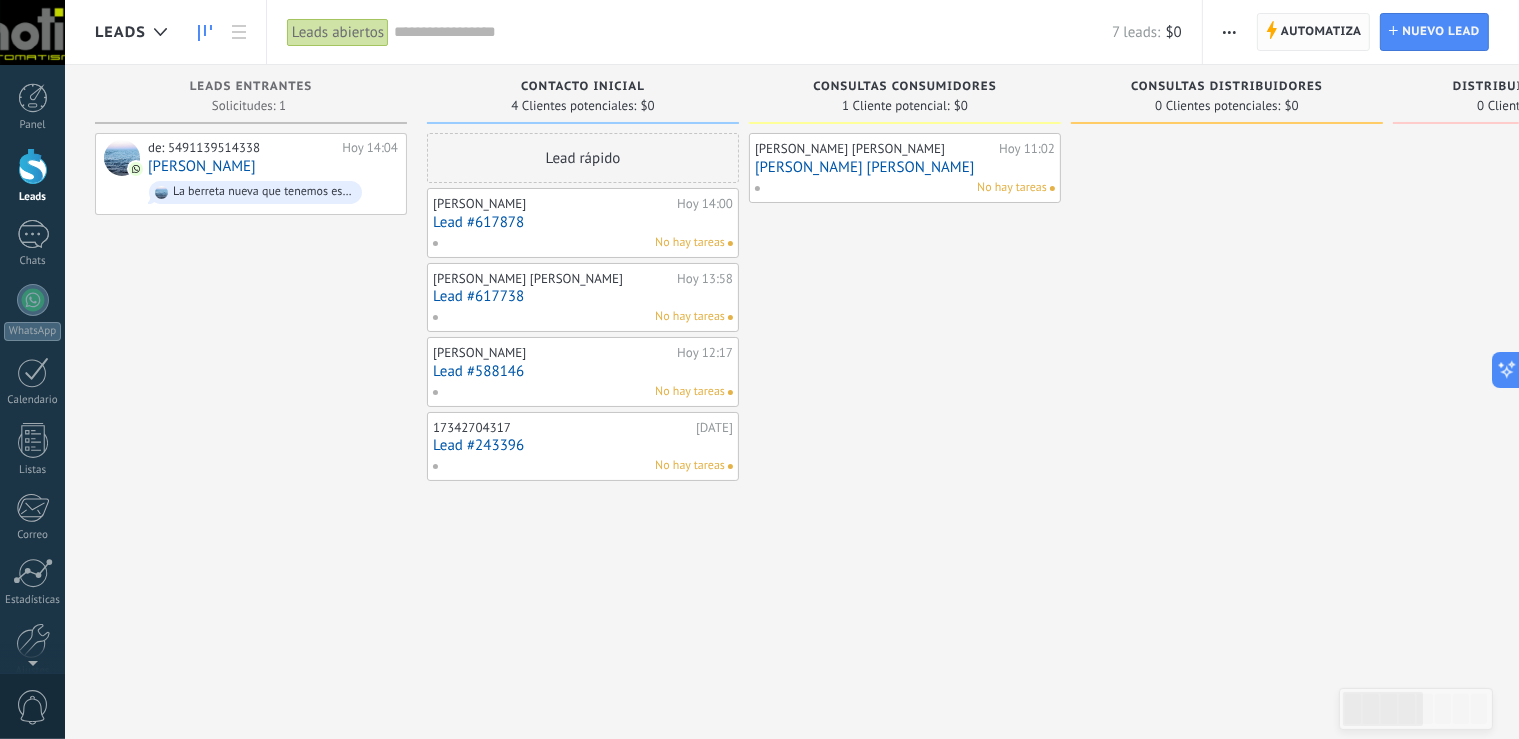 click on "Automatiza" at bounding box center [1321, 32] 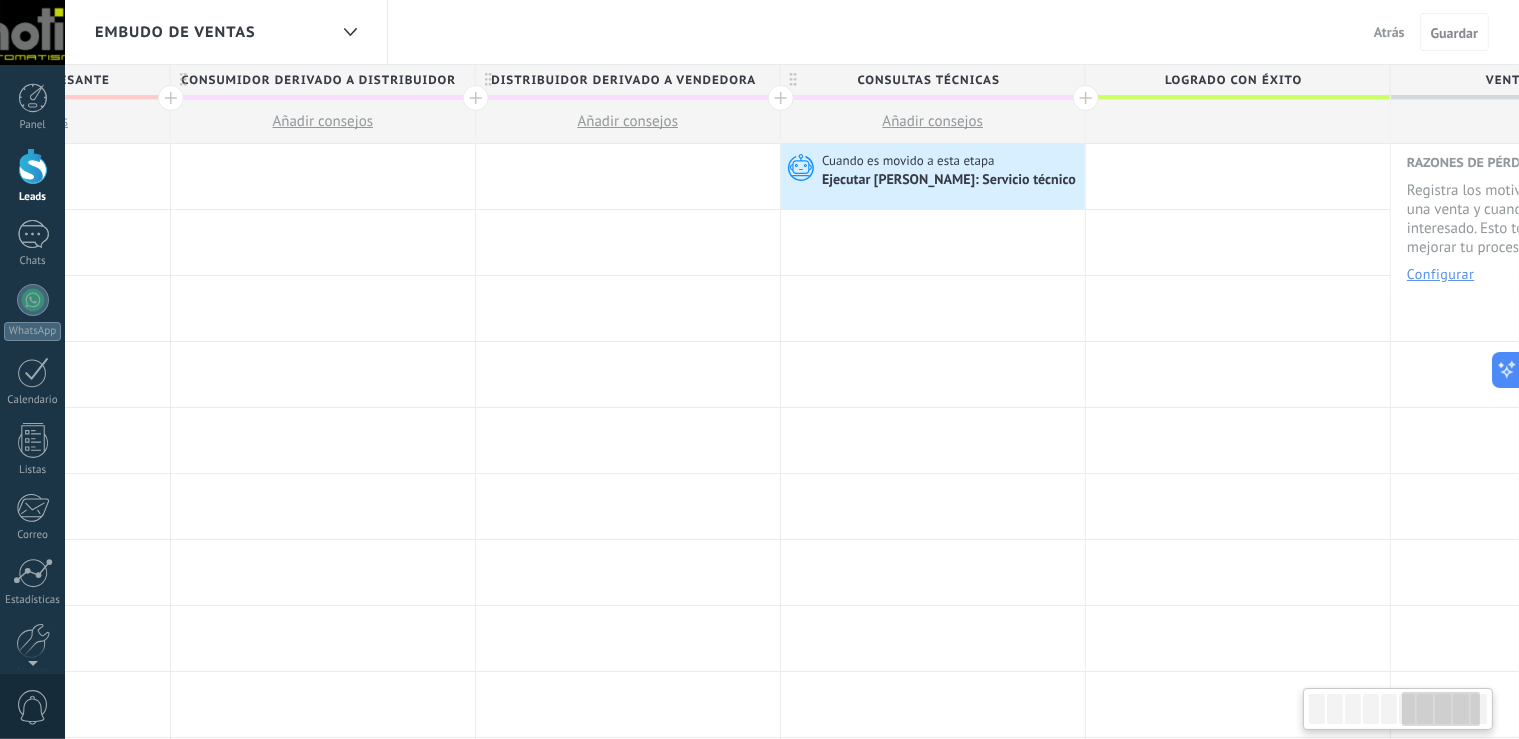scroll, scrollTop: 0, scrollLeft: 1799, axis: horizontal 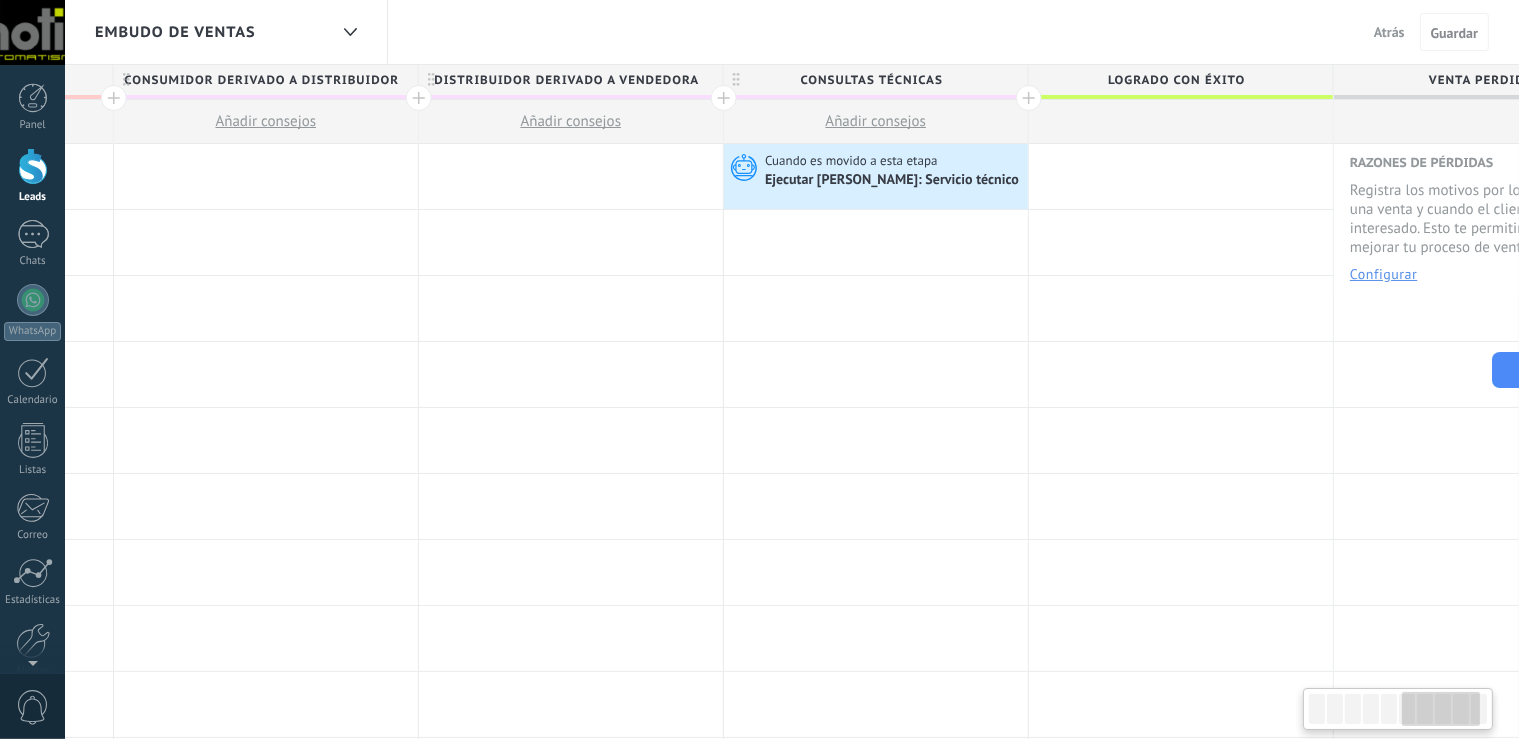 drag, startPoint x: 1346, startPoint y: 707, endPoint x: 1441, endPoint y: 719, distance: 95.7549 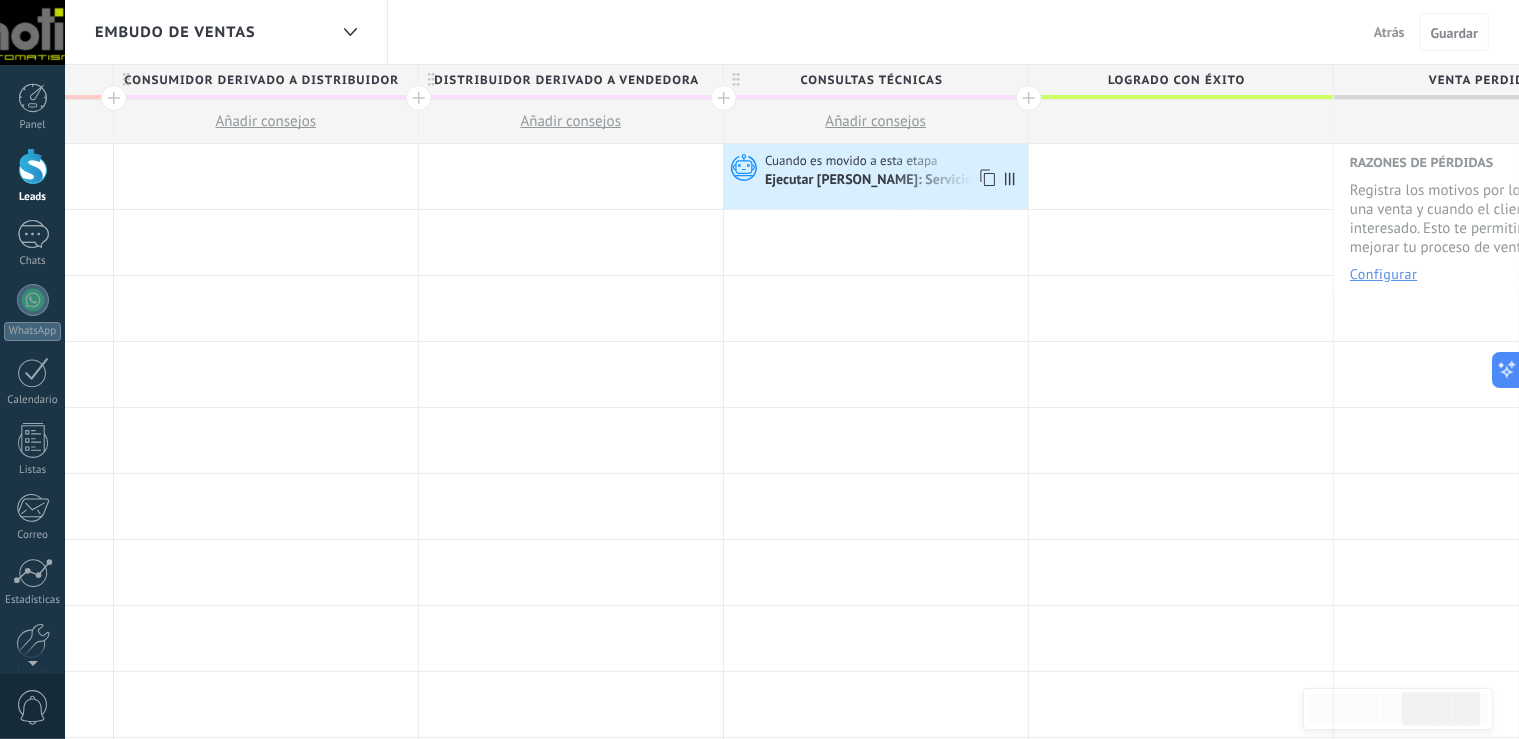 click on "Ejecutar [PERSON_NAME]: Servicio técnico" at bounding box center (893, 181) 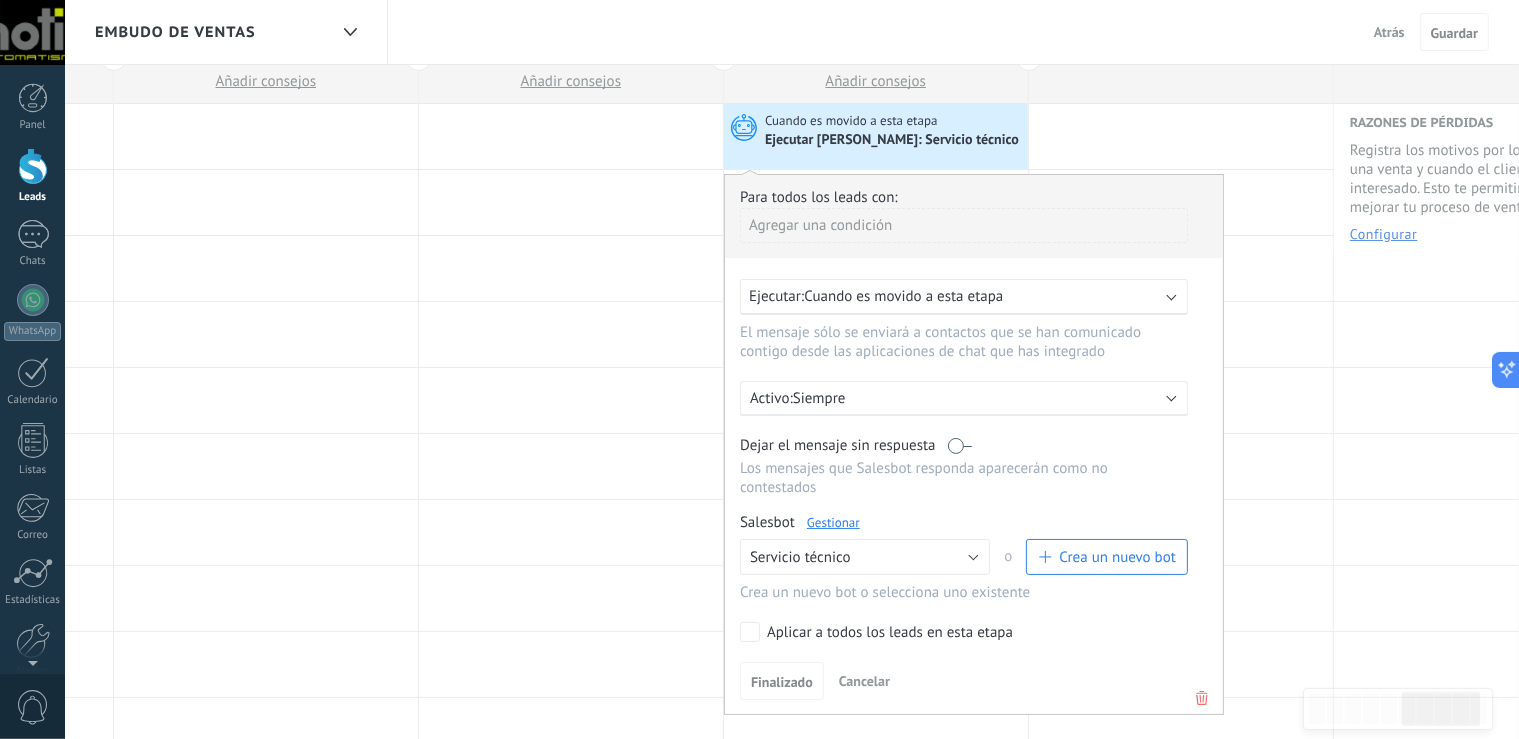 scroll, scrollTop: 0, scrollLeft: 0, axis: both 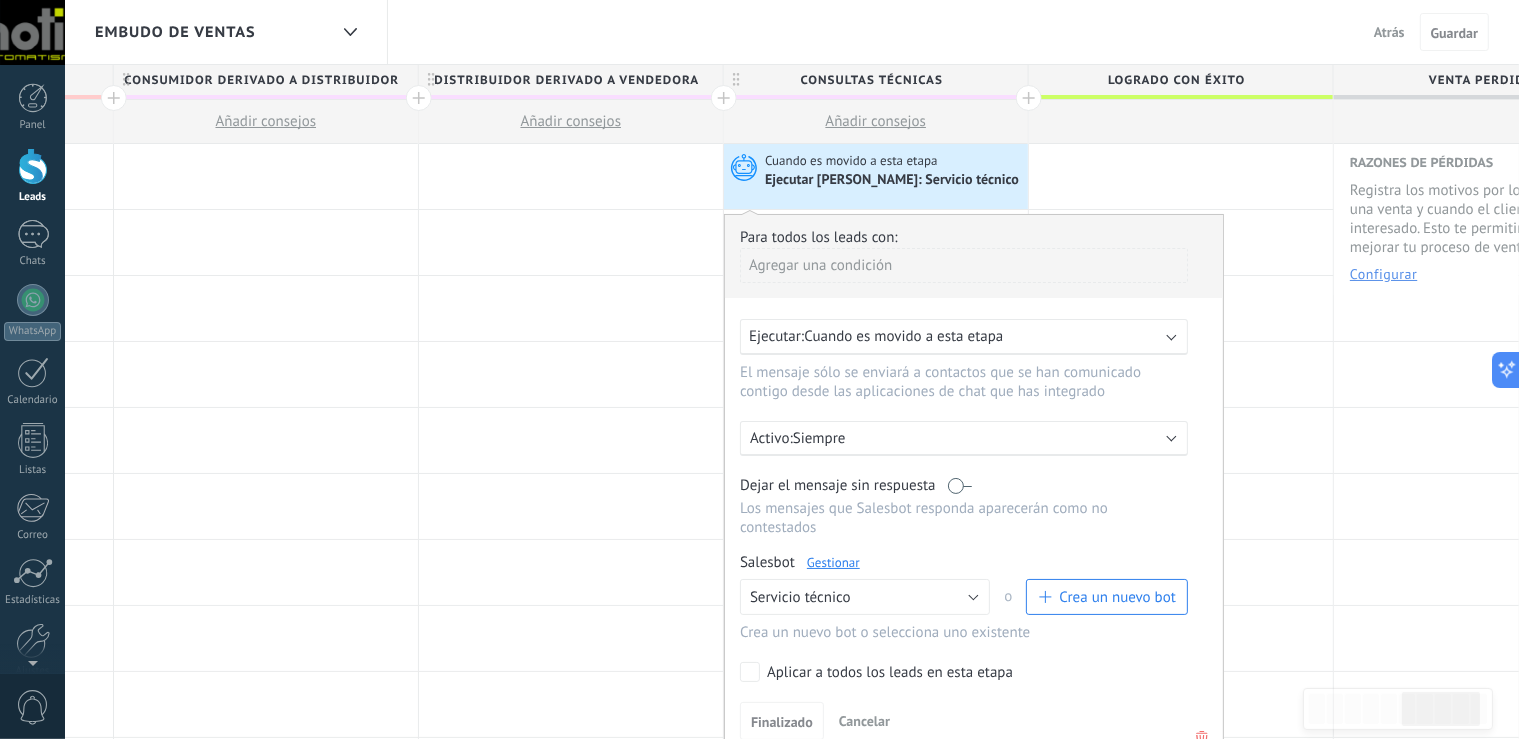 click on "Ejecutar [PERSON_NAME]: Servicio técnico" at bounding box center (893, 181) 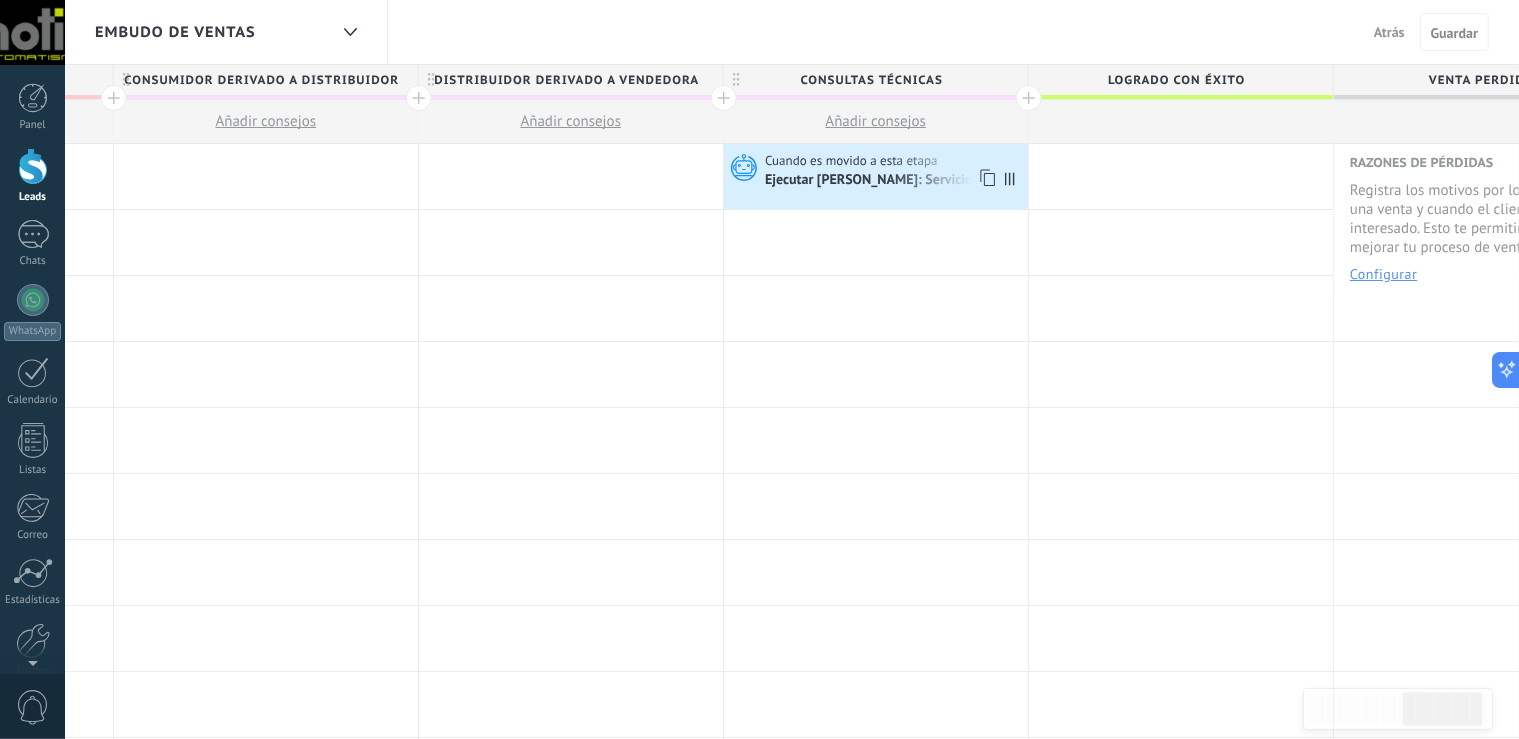 click on "Ejecutar [PERSON_NAME]: Servicio técnico" at bounding box center [893, 181] 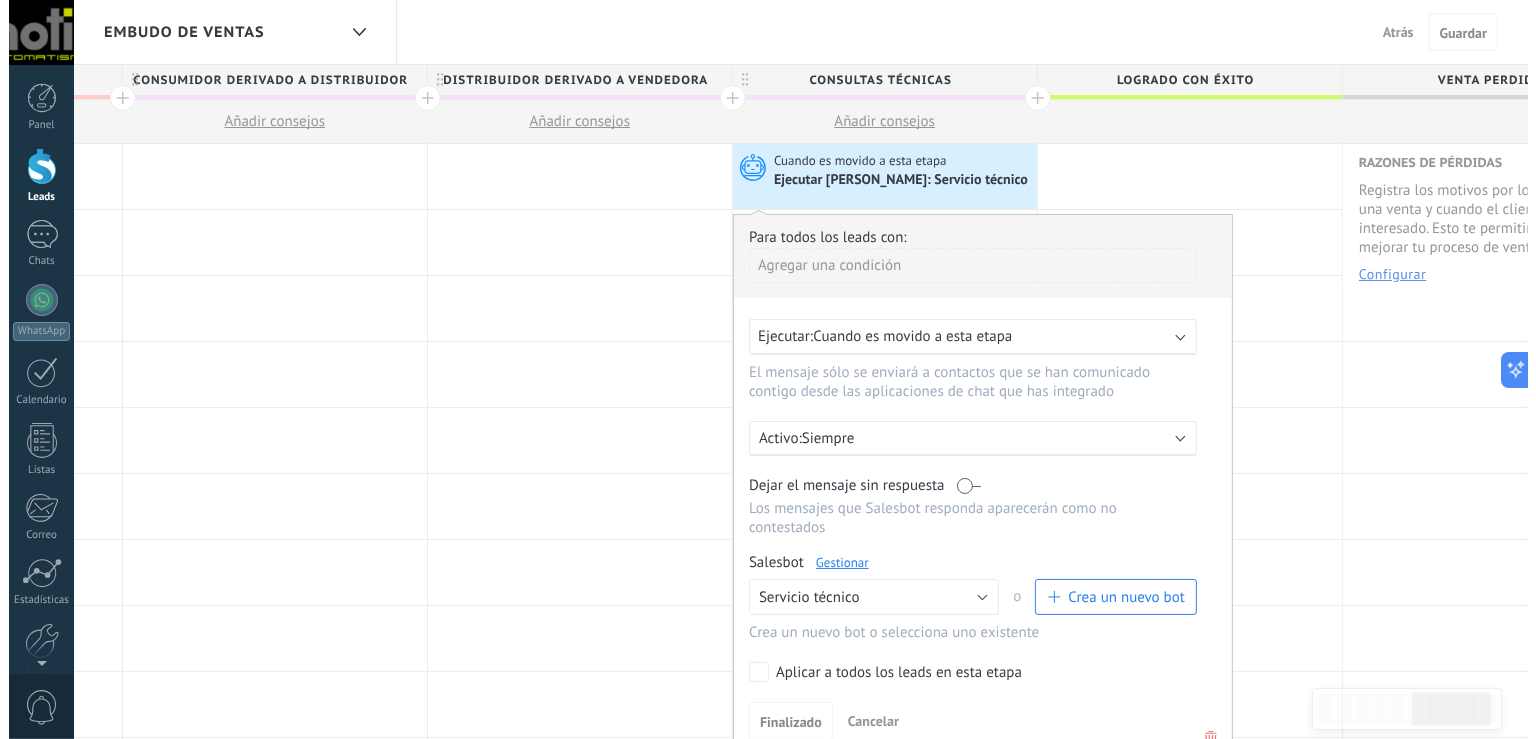 scroll, scrollTop: 105, scrollLeft: 0, axis: vertical 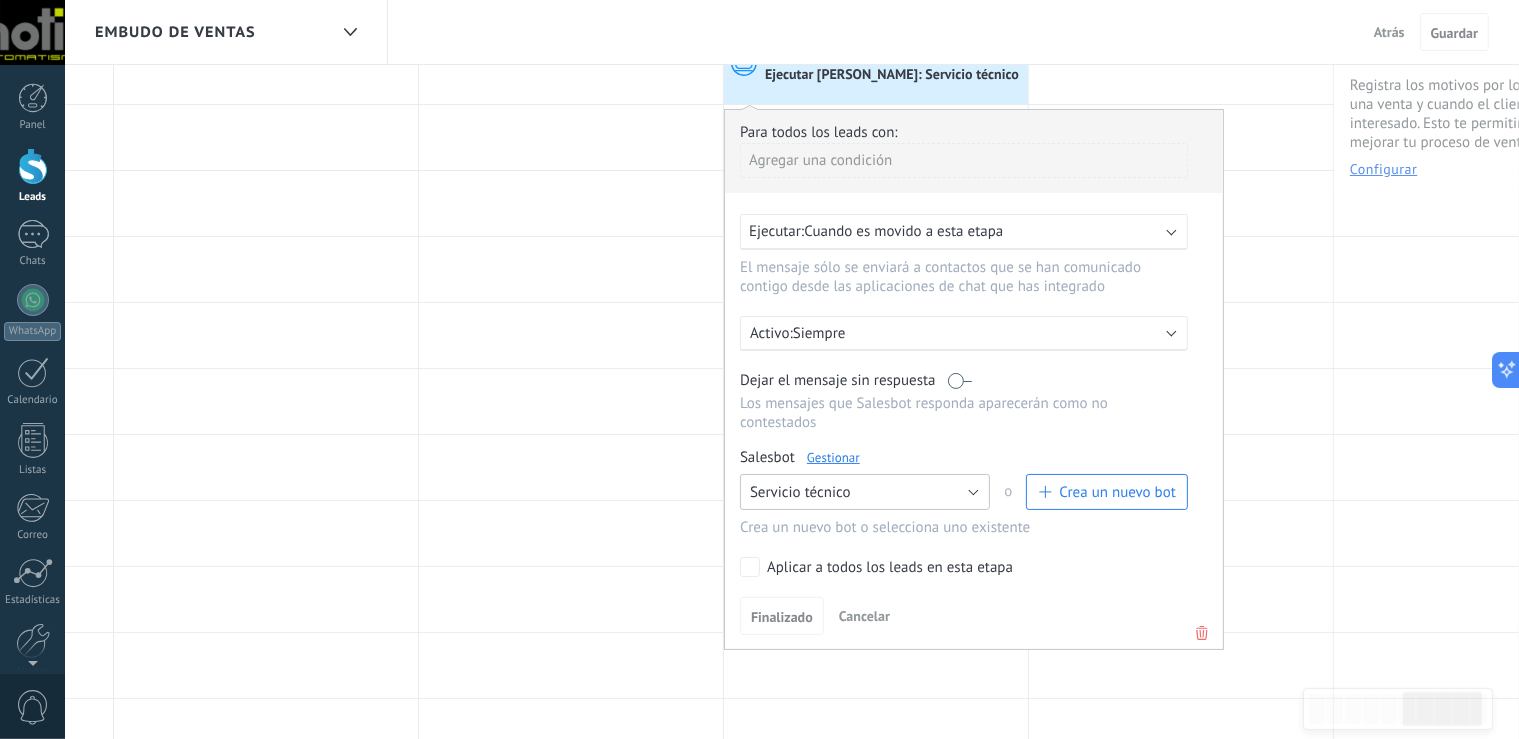 click on "Servicio técnico" at bounding box center (865, 492) 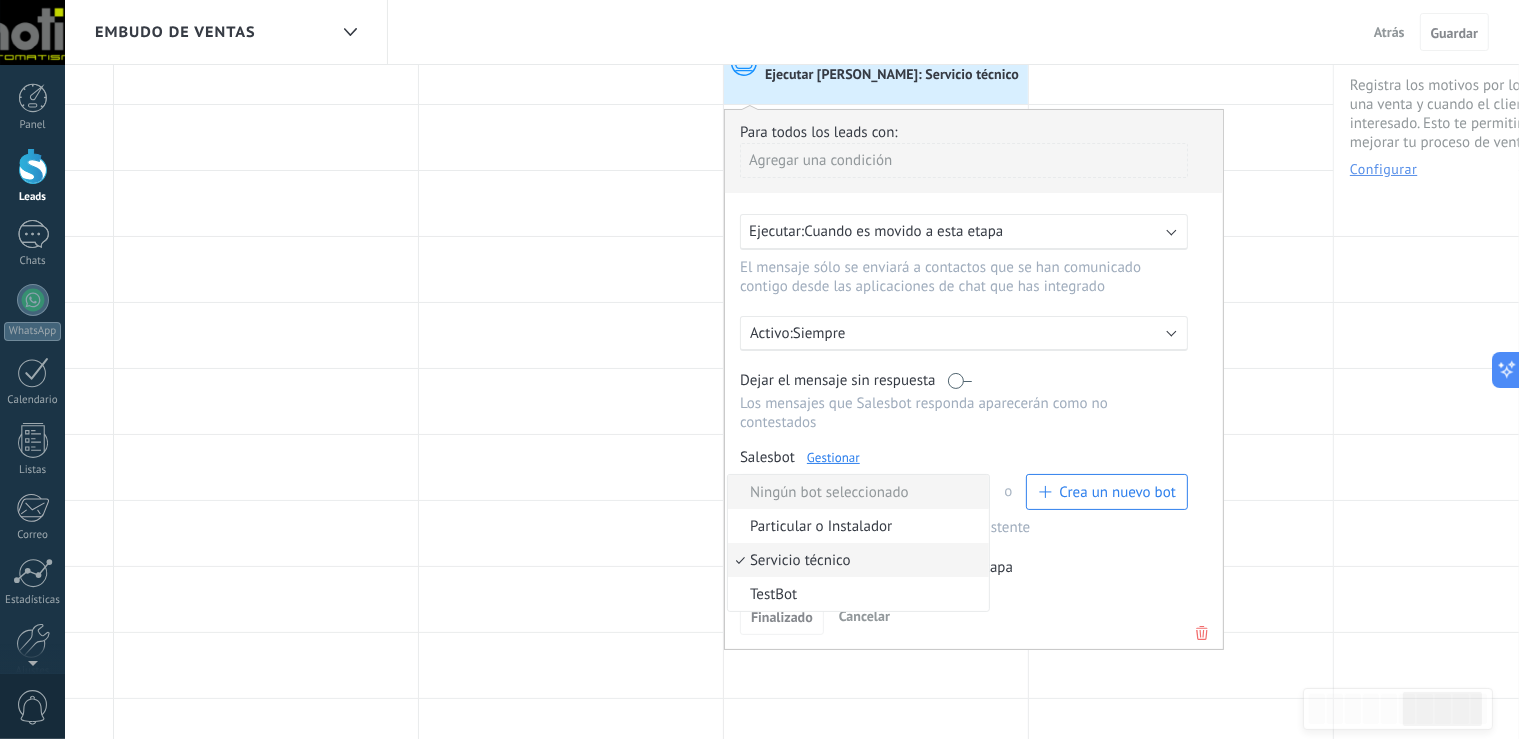 click on "Ningún bot seleccionado" at bounding box center (855, 492) 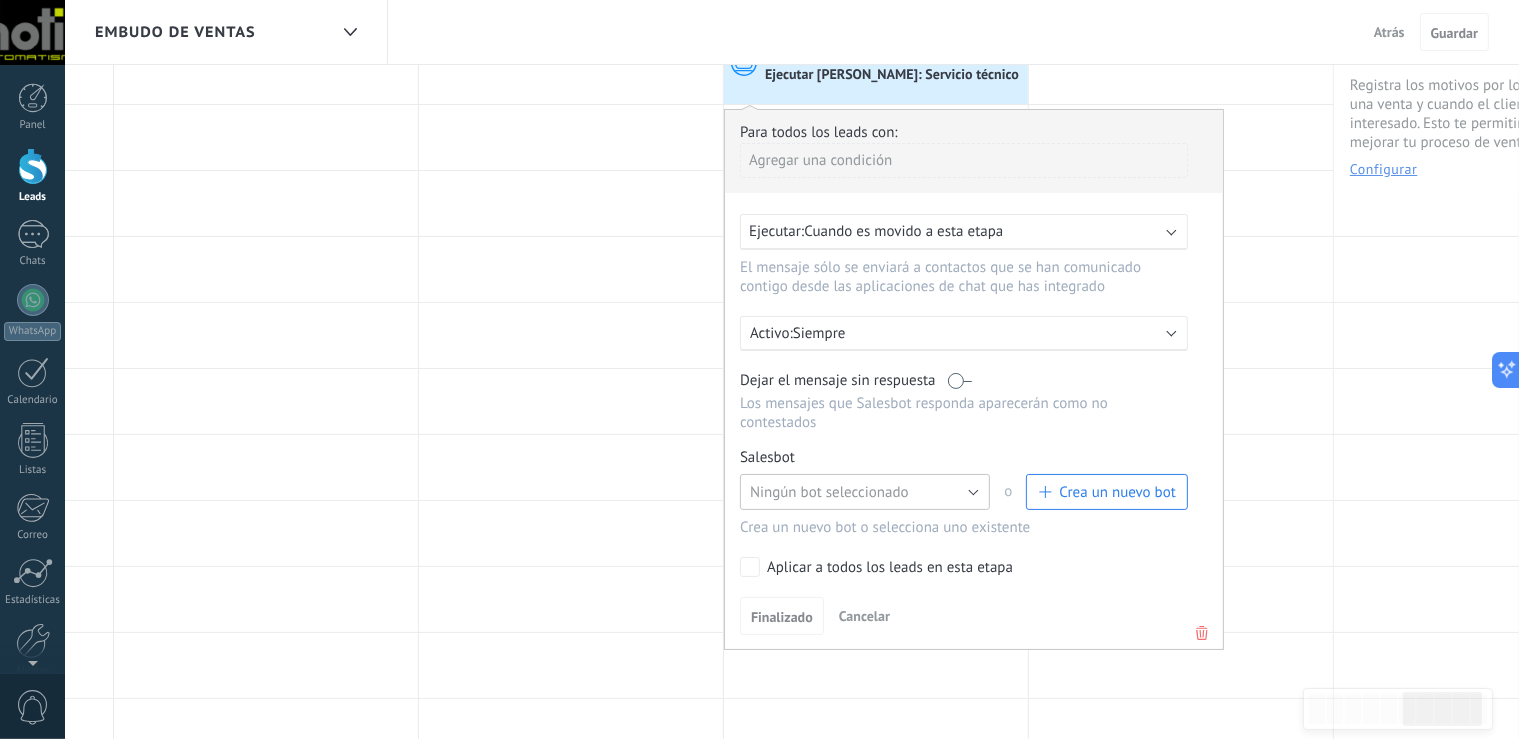 click on "Ningún bot seleccionado" at bounding box center [865, 492] 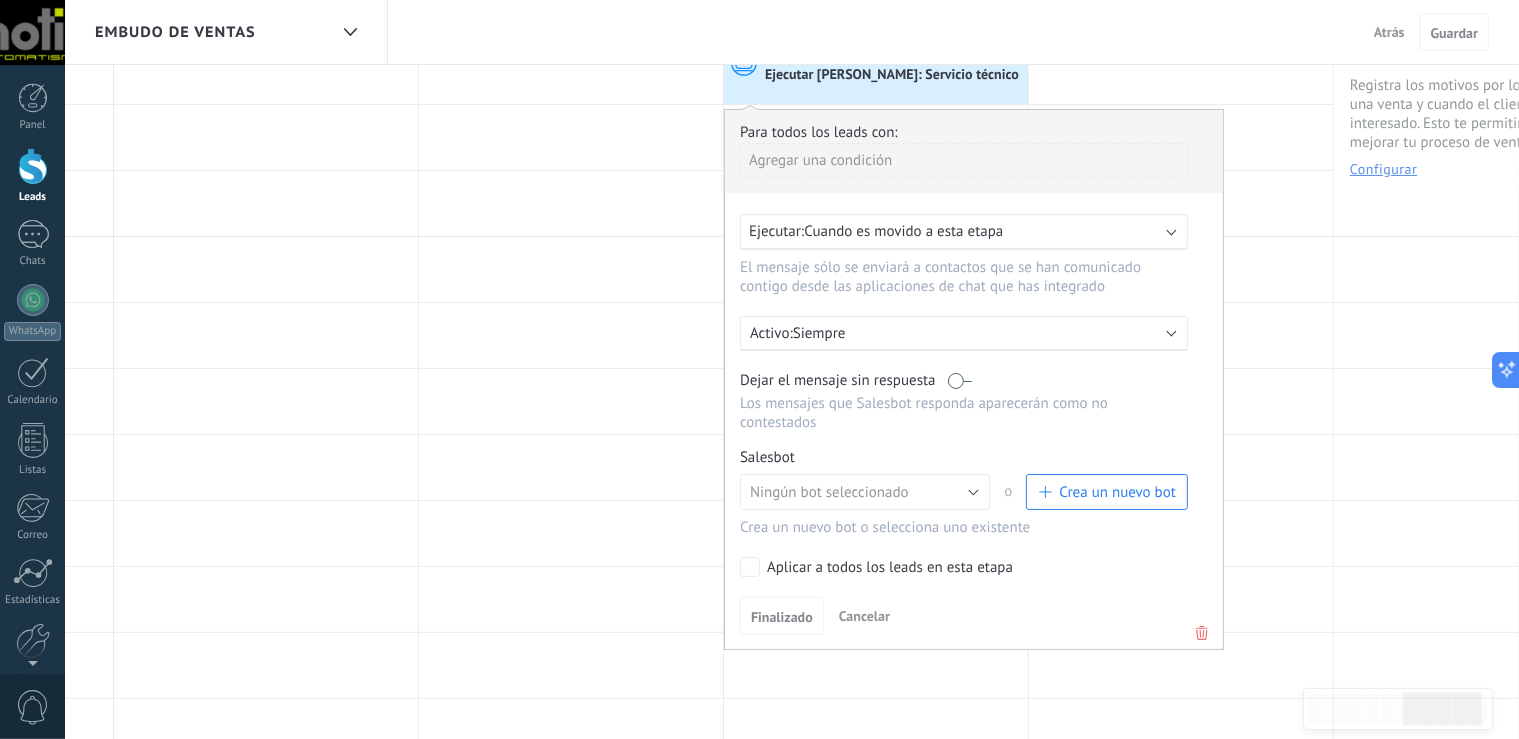 click on "Para todos los leads con: Agregar una condición Ejecutar:  Cuando es movido a esta etapa El mensaje sólo se enviará a contactos que se han comunicado contigo desde las aplicaciones de chat que has integrado Activo:  Siempre Dejar el mensaje sin respuesta Los mensajes que Salesbot responda aparecerán como no contestados    Salesbot Gestionar Ningún bot seleccionado Particular o Instalador Servicio técnico TestBot Ningún bot seleccionado o Crea un nuevo bot Crea un nuevo bot o selecciona uno existente Aplicar a todos los leads en esta etapa Finalizado Cancelar" at bounding box center (974, 379) 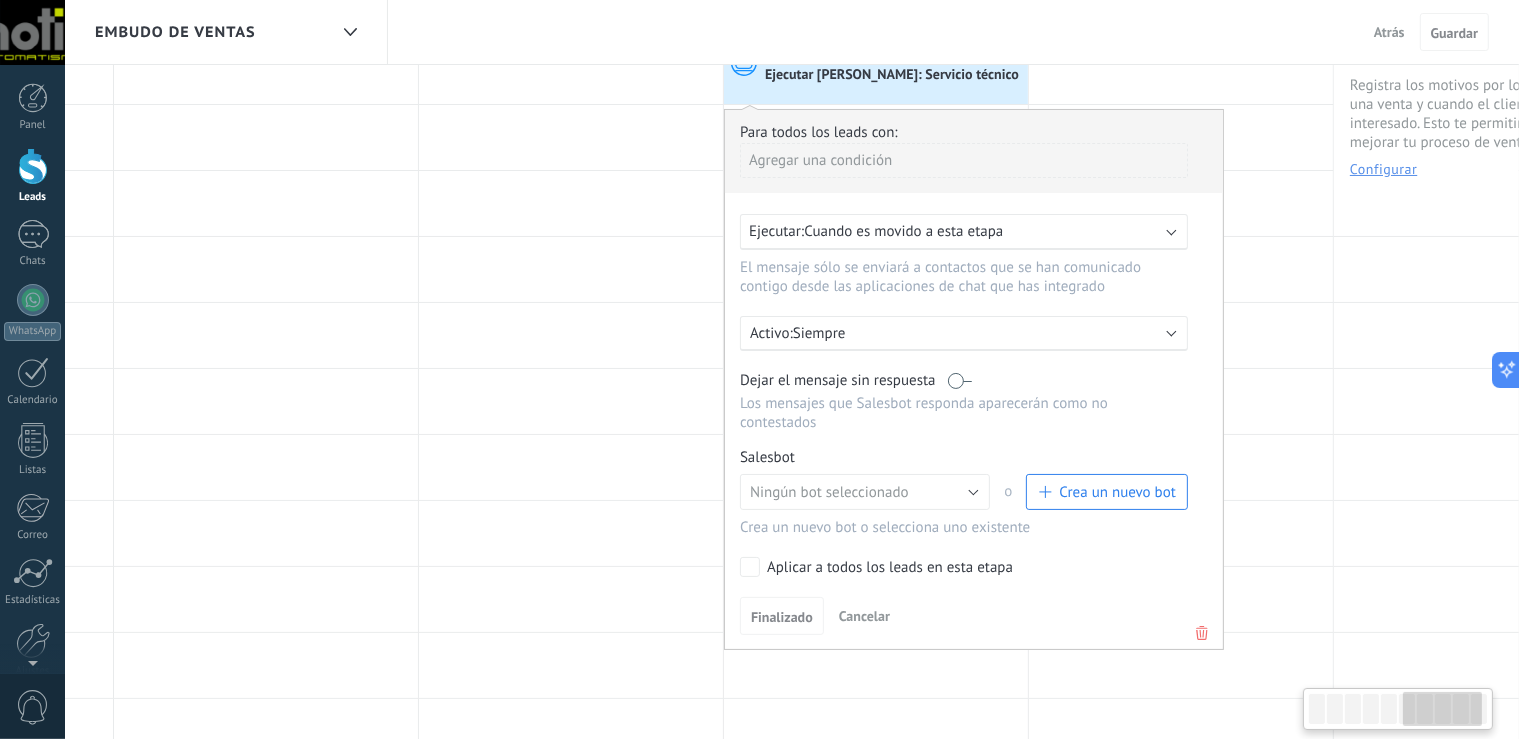 click at bounding box center (1317, 709) 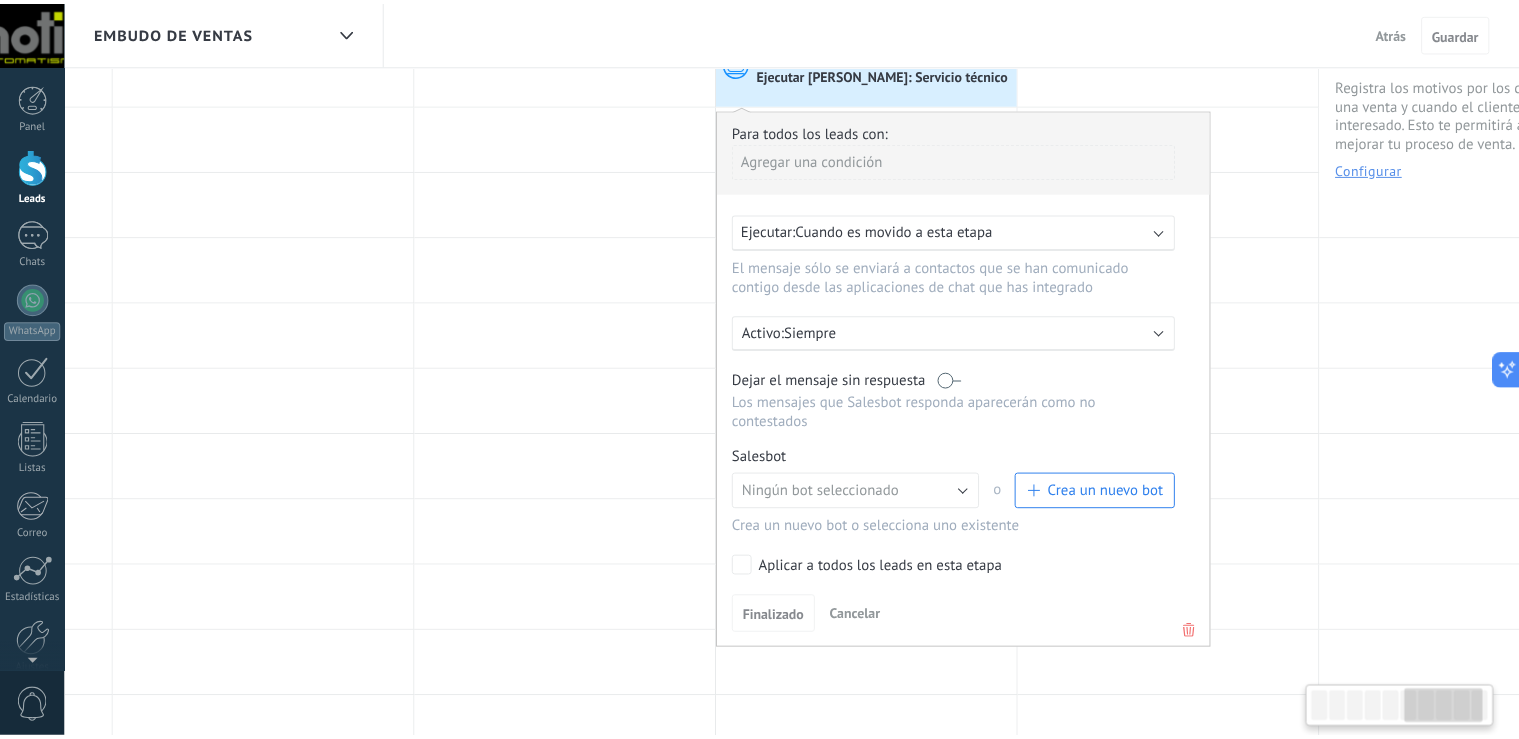 scroll, scrollTop: 0, scrollLeft: 1799, axis: horizontal 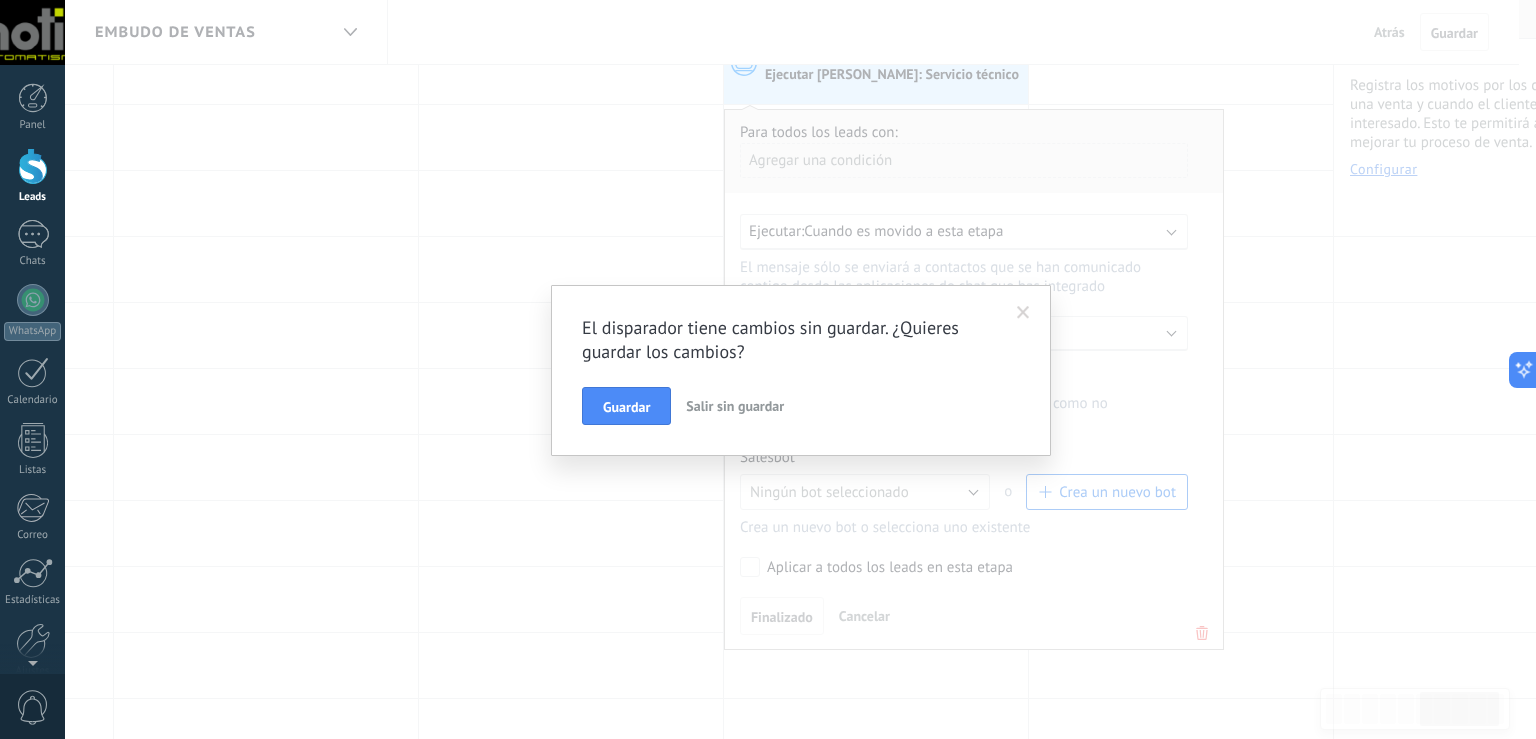 click on "Salir sin guardar" at bounding box center (735, 406) 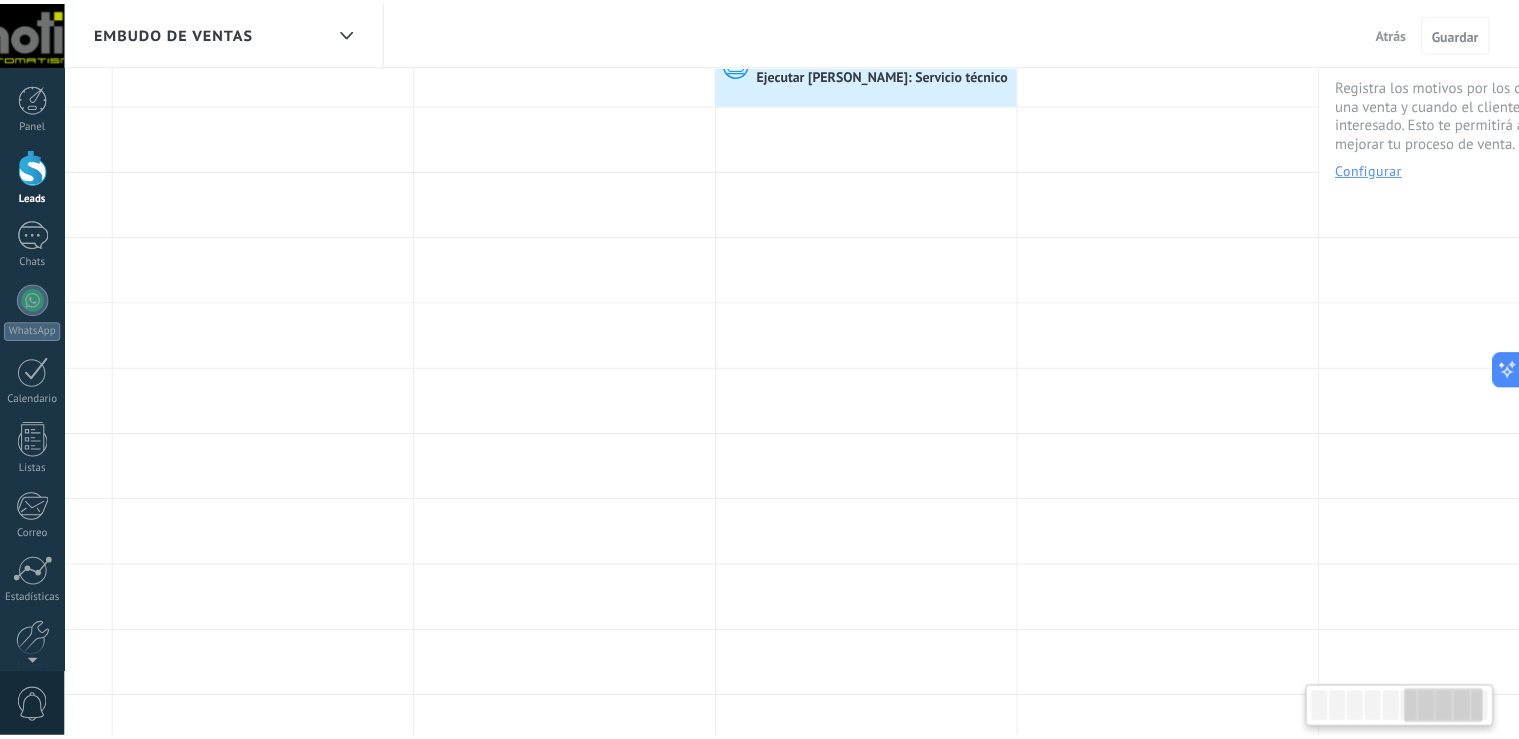 scroll, scrollTop: 0, scrollLeft: 1799, axis: horizontal 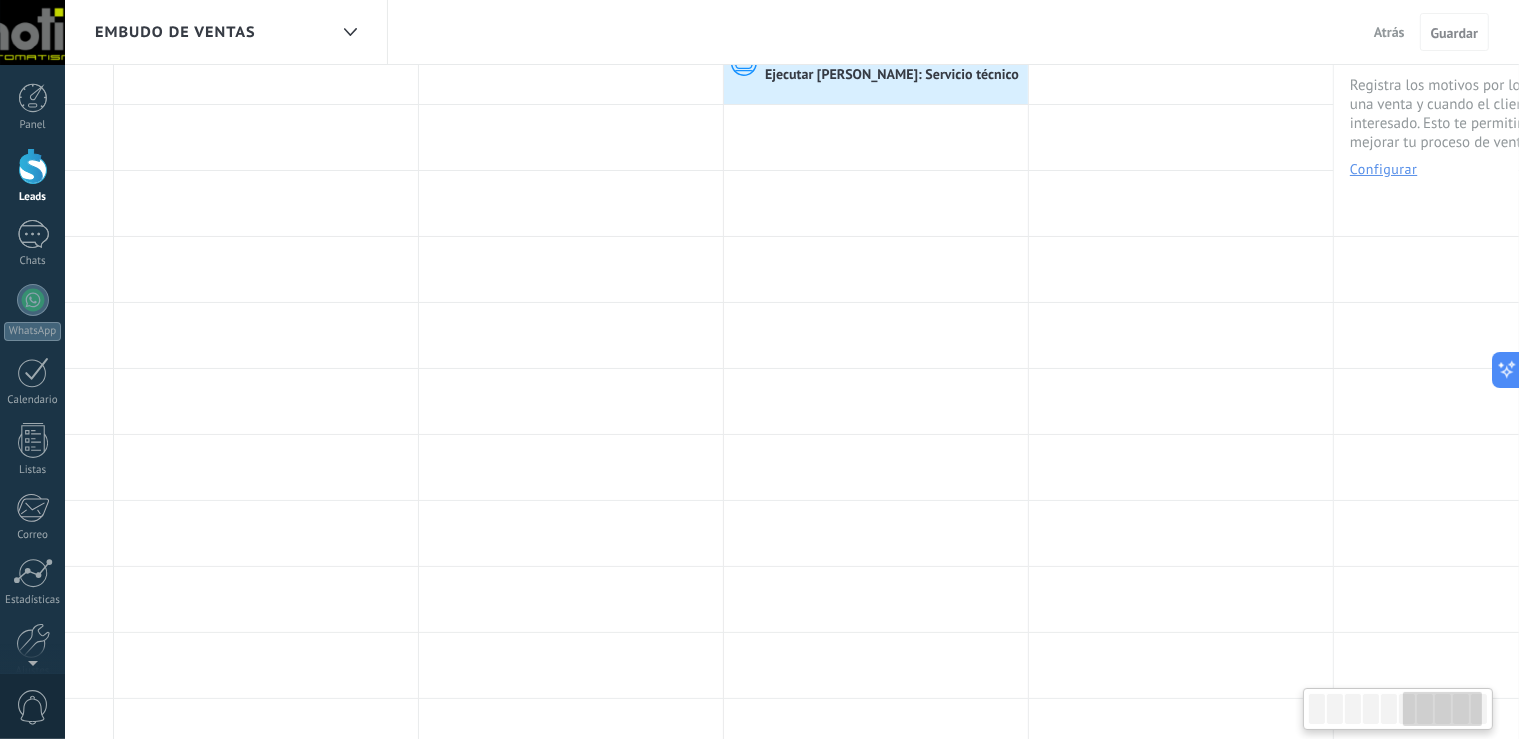click at bounding box center (1398, 709) 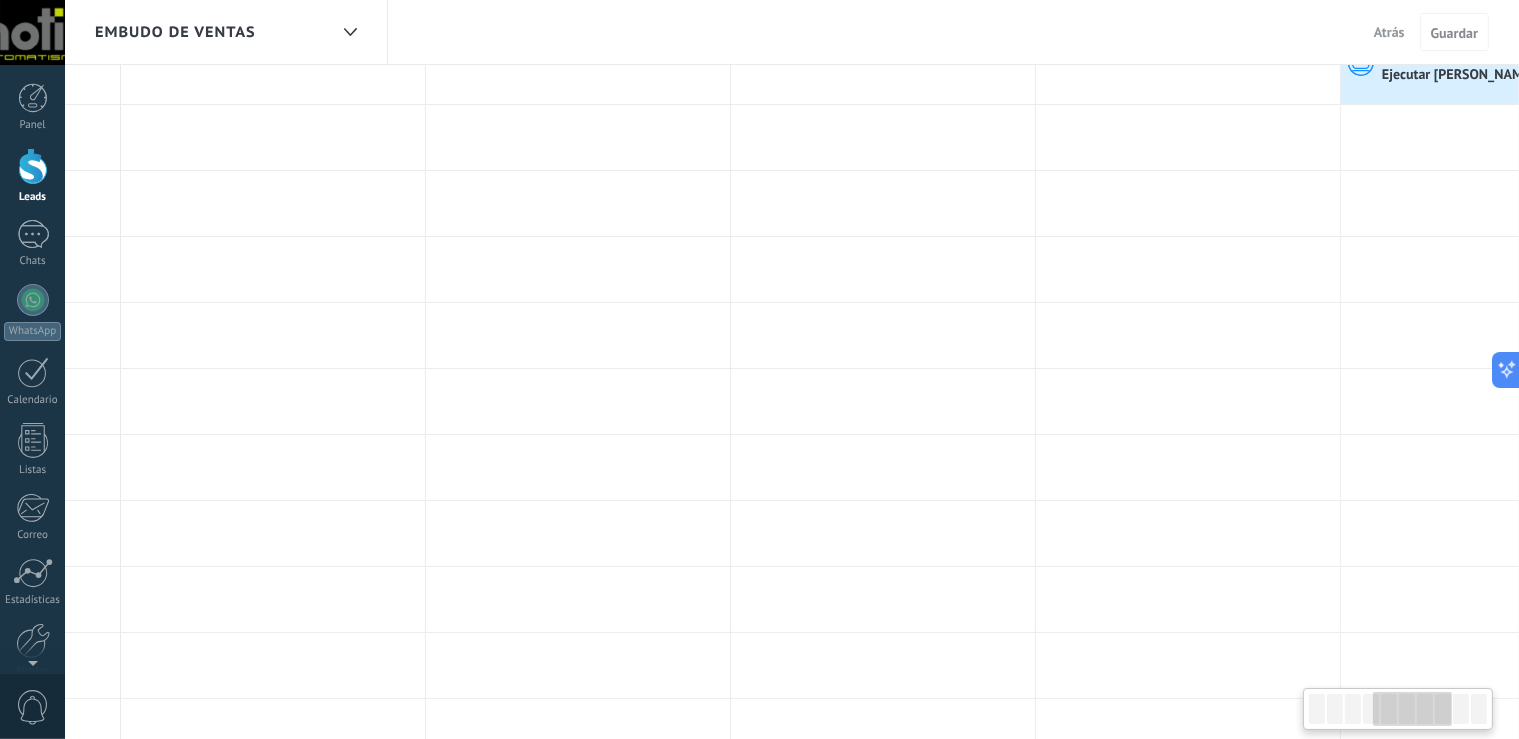 scroll, scrollTop: 0, scrollLeft: 15, axis: horizontal 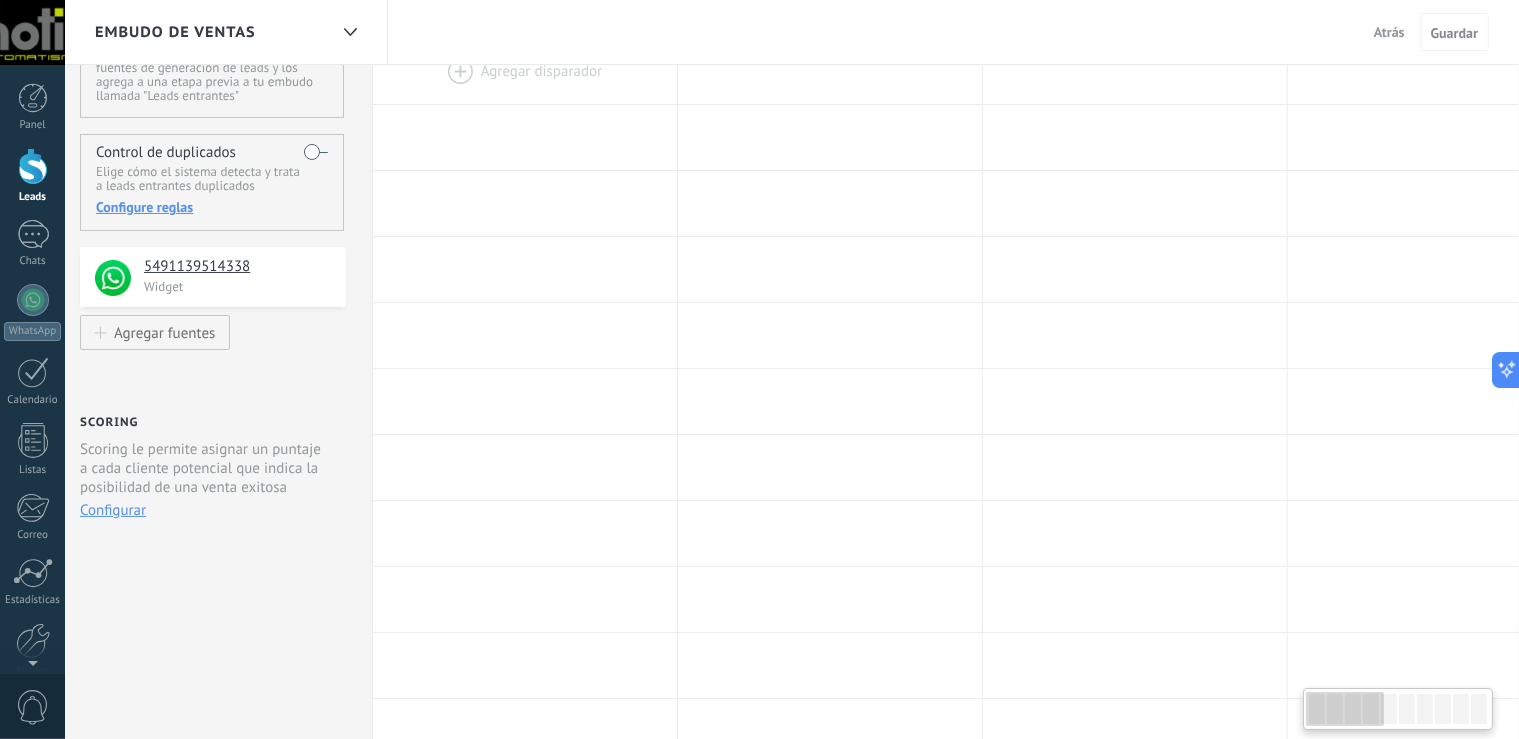 drag, startPoint x: 1460, startPoint y: 708, endPoint x: 1318, endPoint y: 711, distance: 142.0317 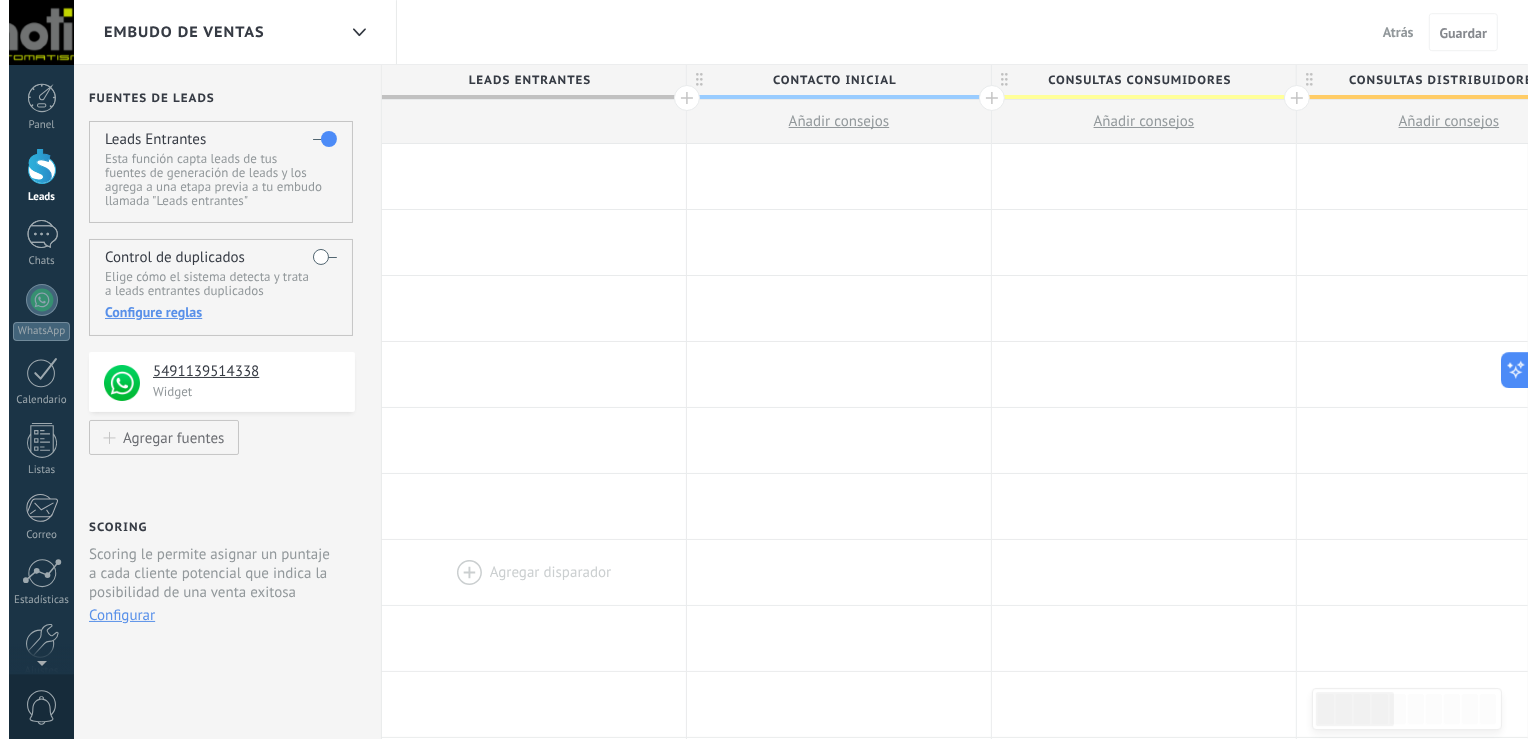 scroll, scrollTop: 0, scrollLeft: 0, axis: both 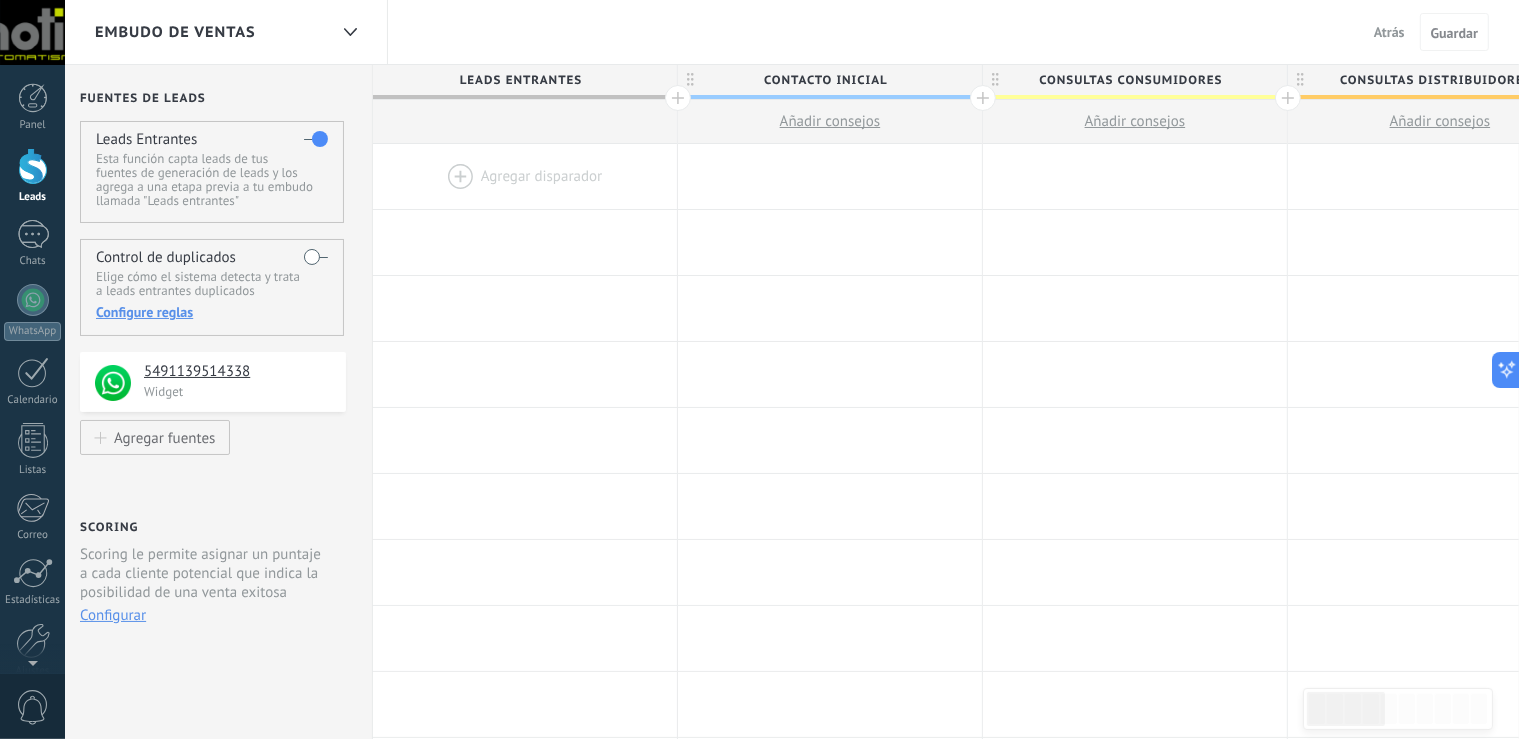 click at bounding box center (525, 176) 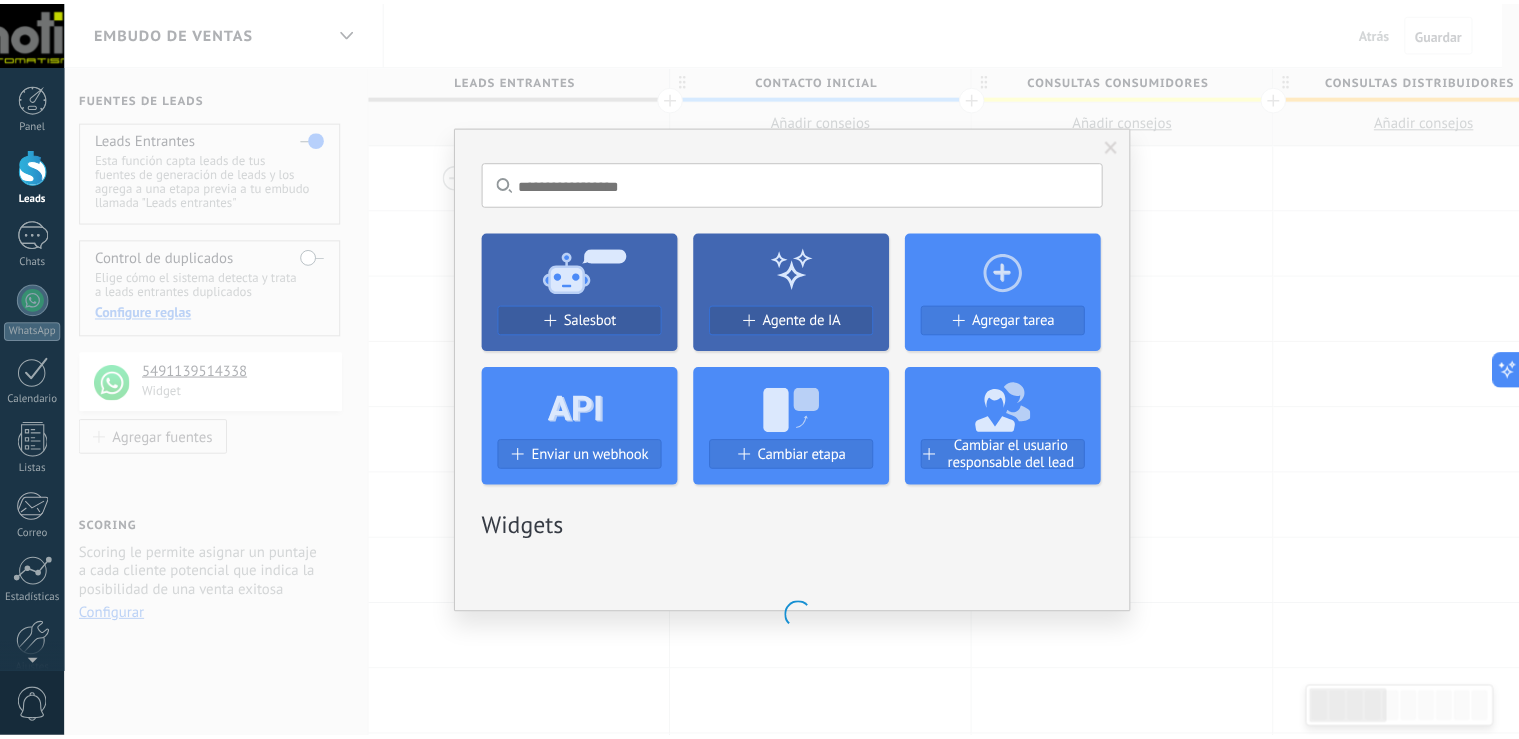 scroll, scrollTop: 0, scrollLeft: 15, axis: horizontal 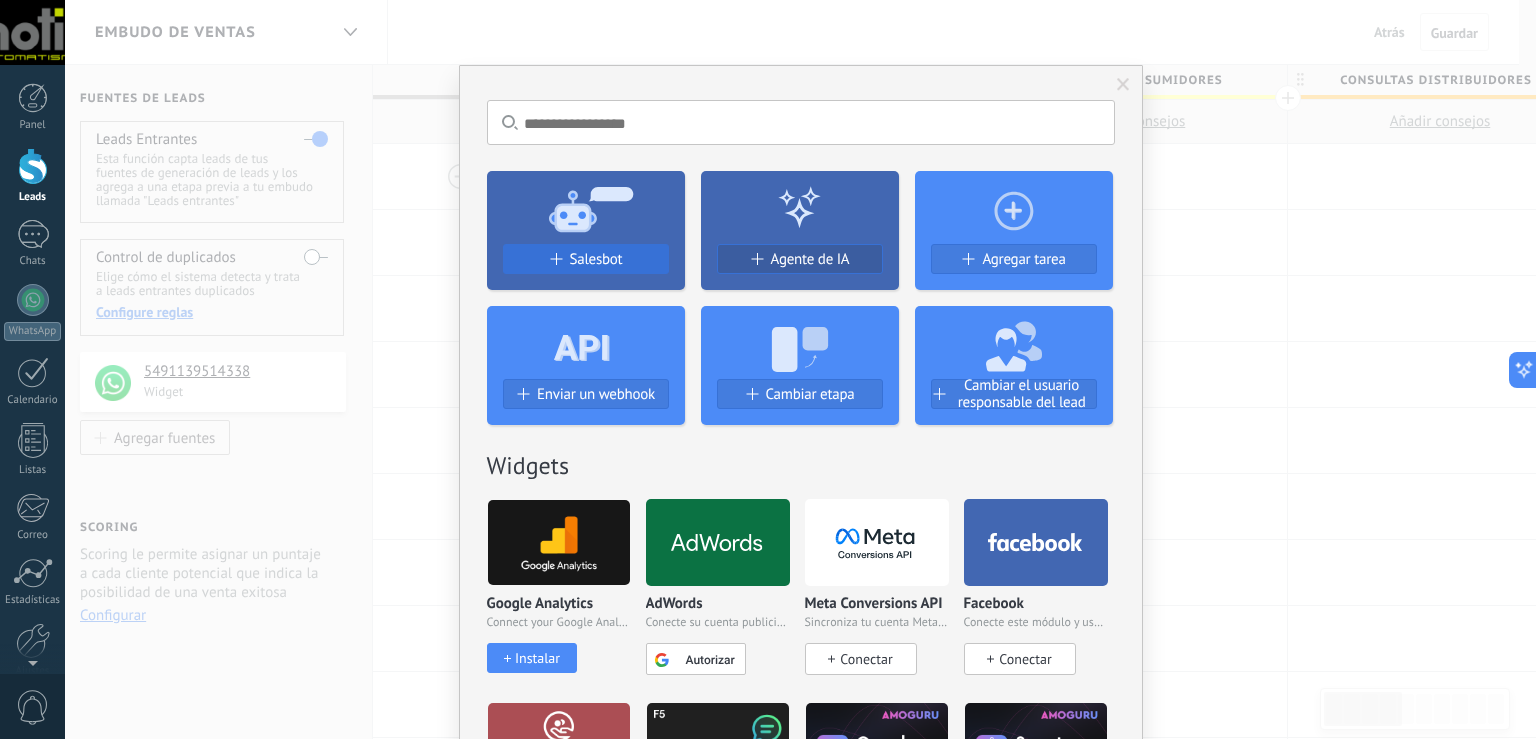 click on "Salesbot" at bounding box center (596, 259) 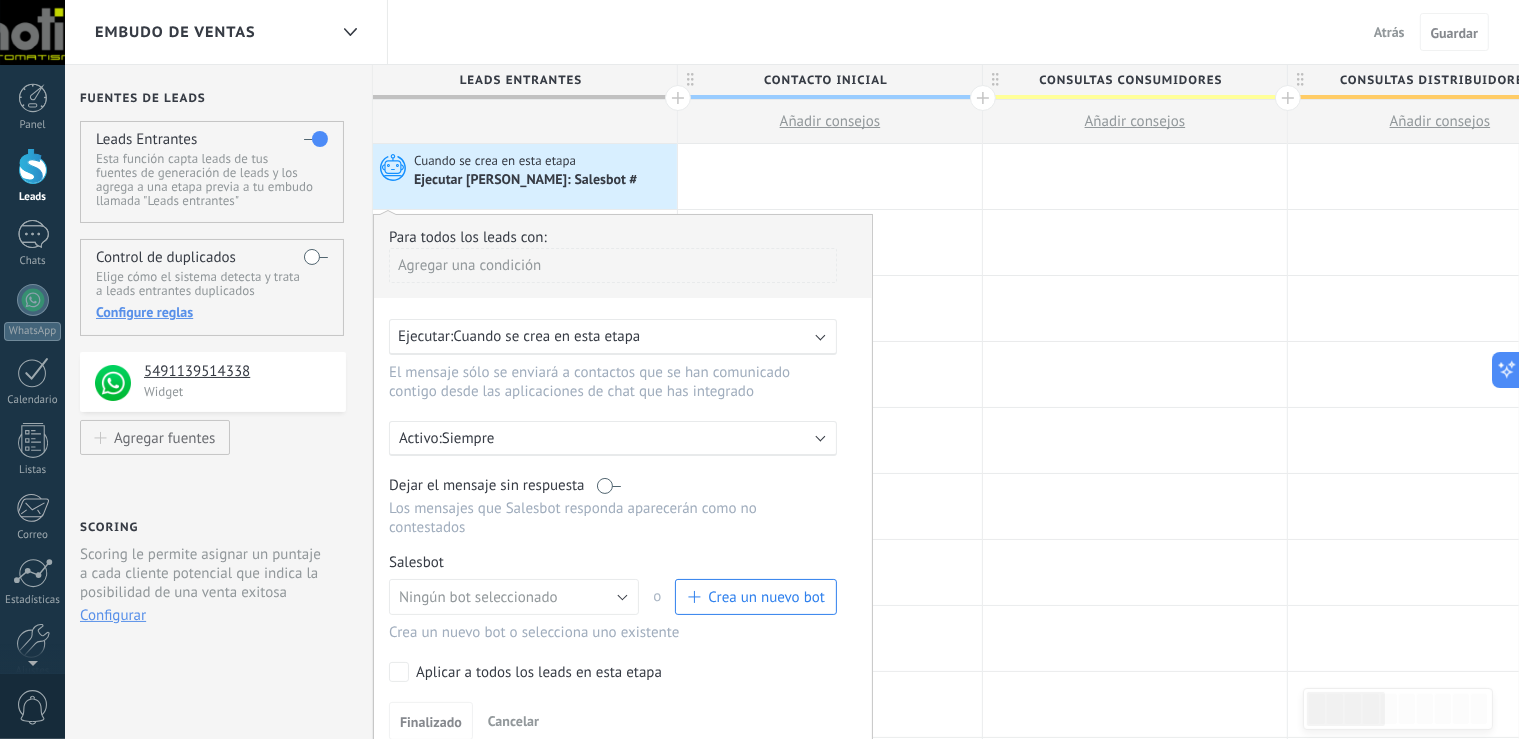 scroll, scrollTop: 0, scrollLeft: 15, axis: horizontal 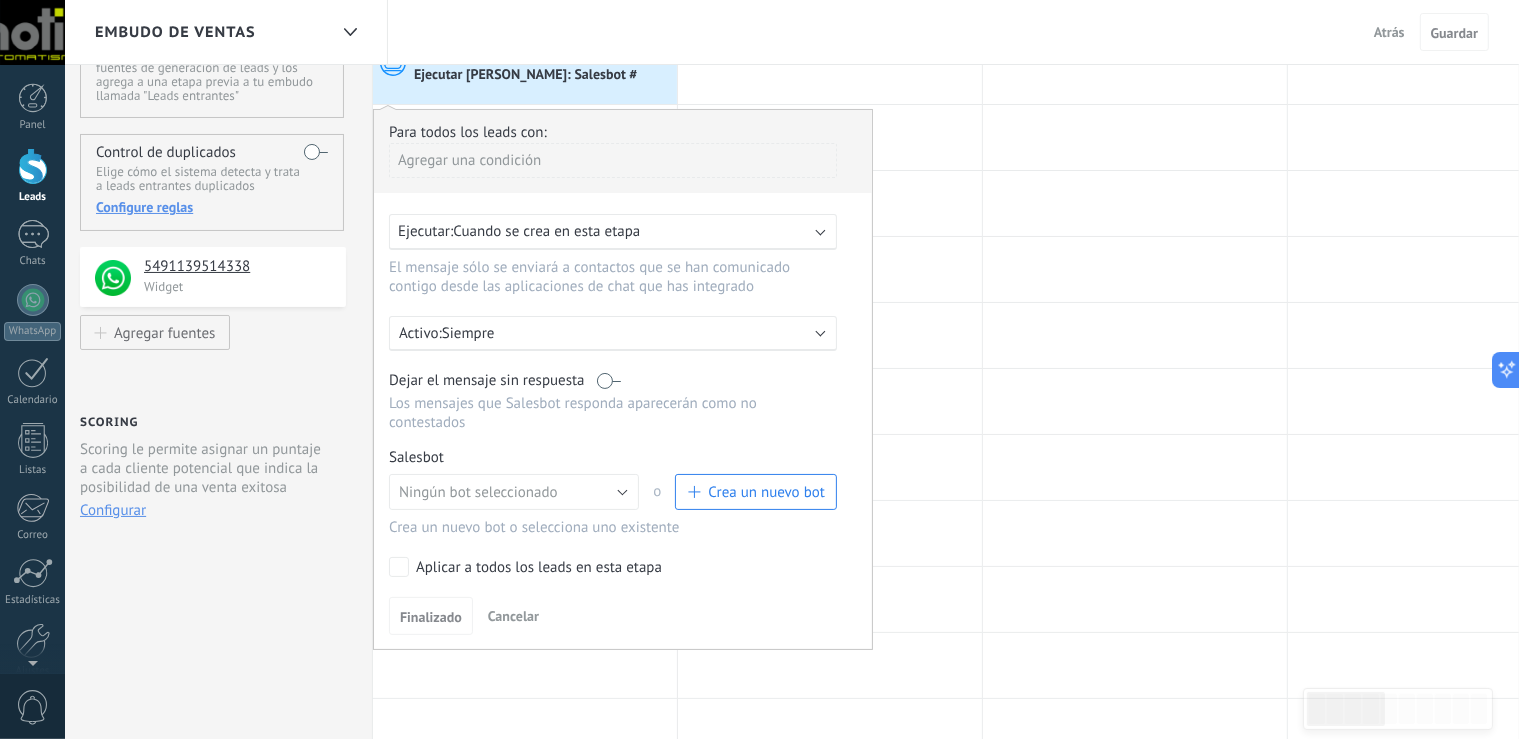 click on "Crea un nuevo bot" at bounding box center (766, 492) 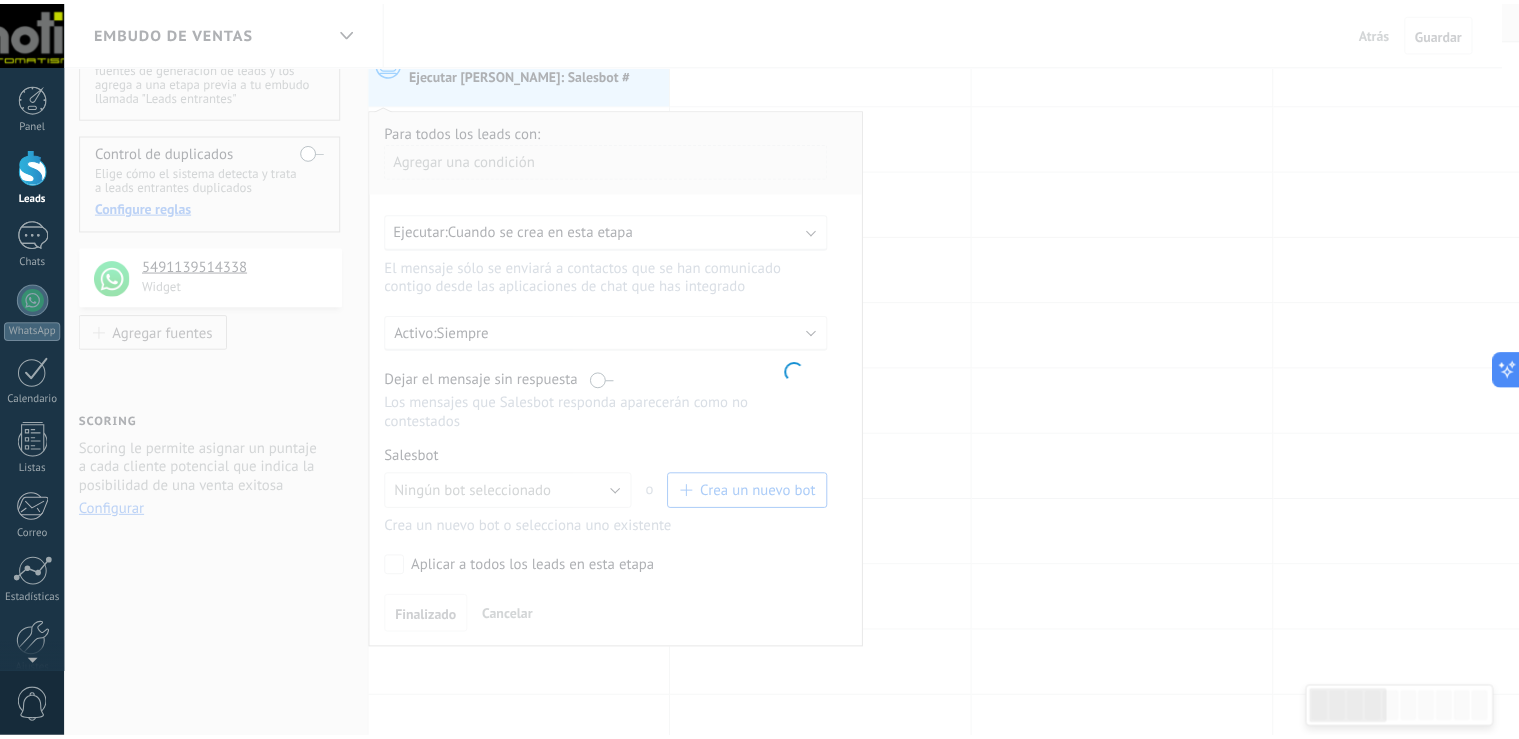 scroll, scrollTop: 0, scrollLeft: 15, axis: horizontal 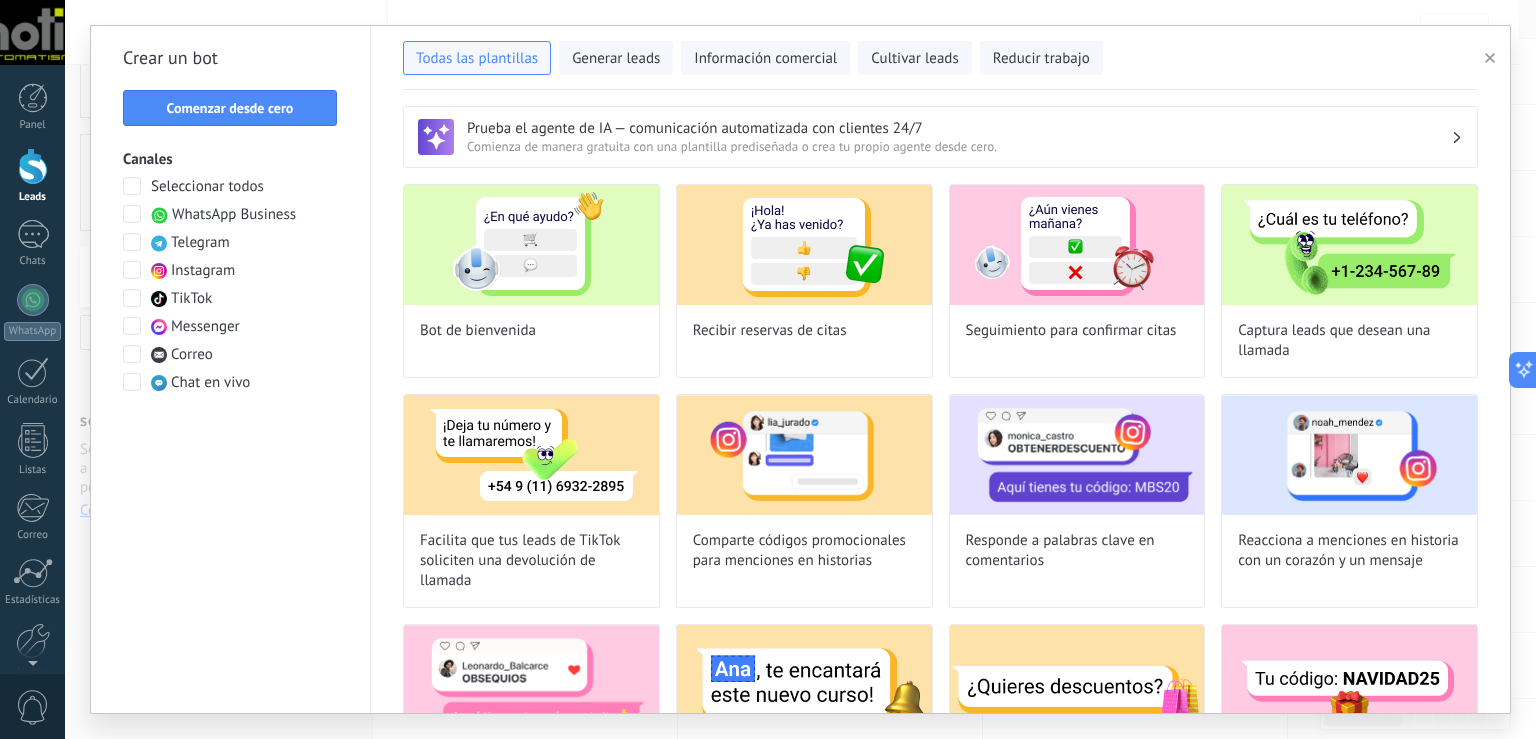 type on "**********" 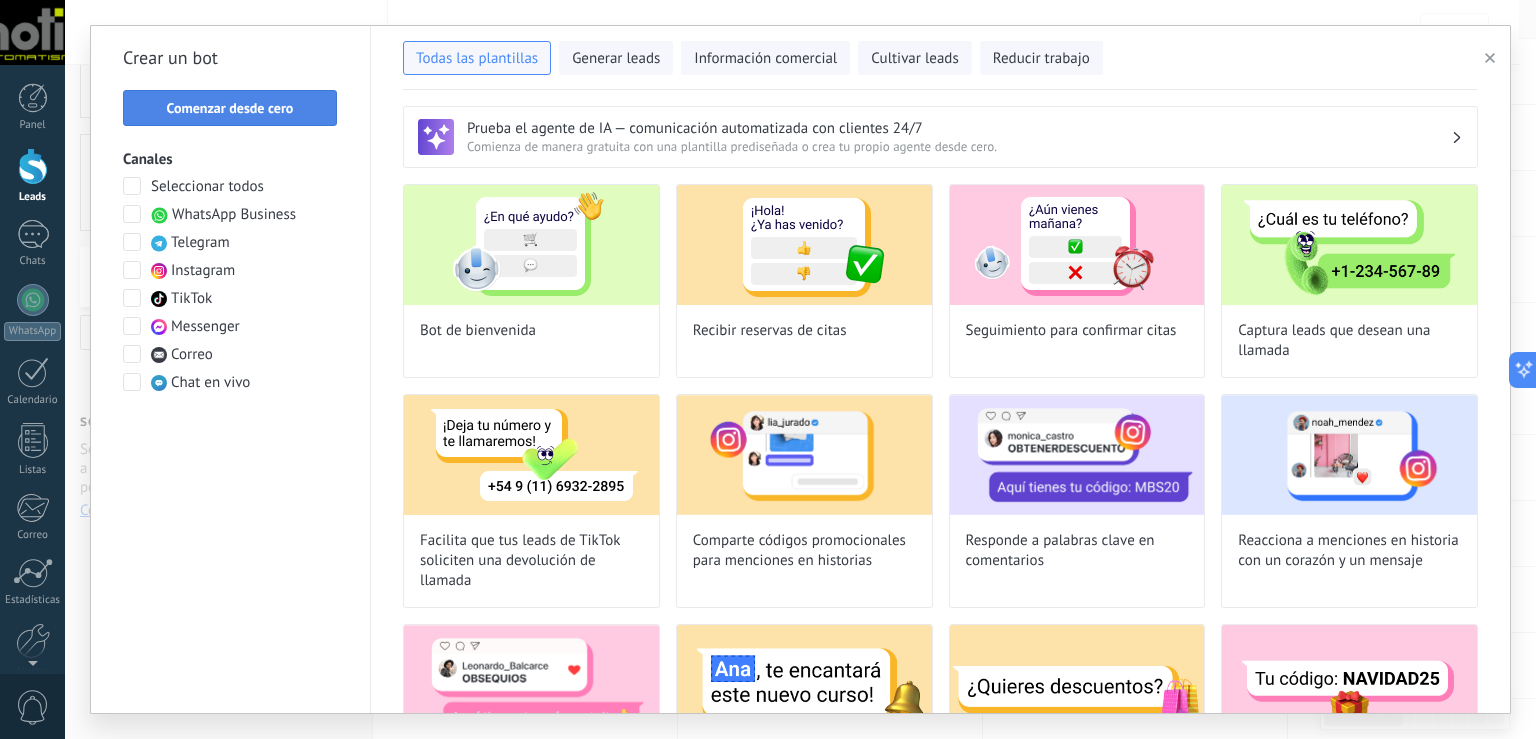 click on "Comenzar desde cero" at bounding box center (230, 108) 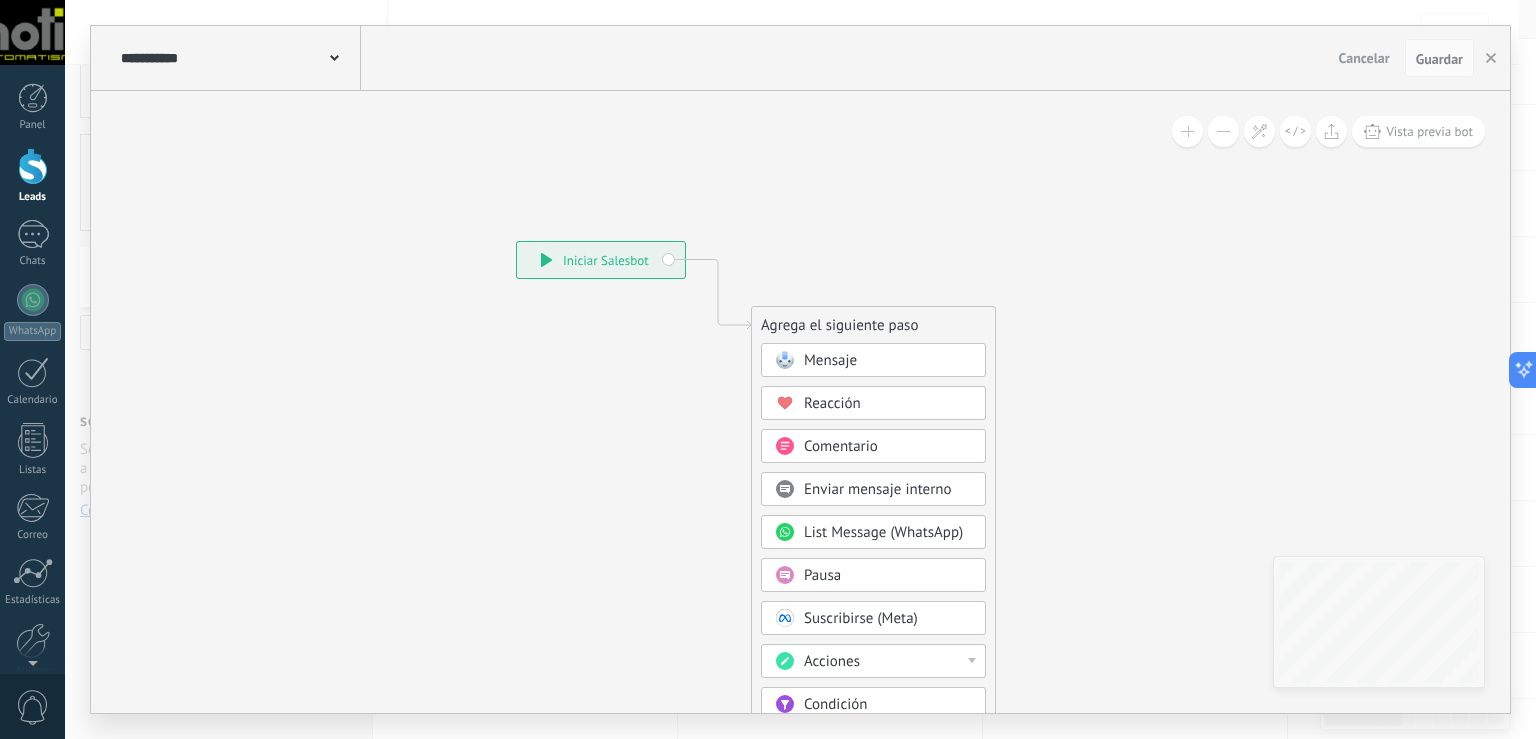 click on "Mensaje" at bounding box center (830, 360) 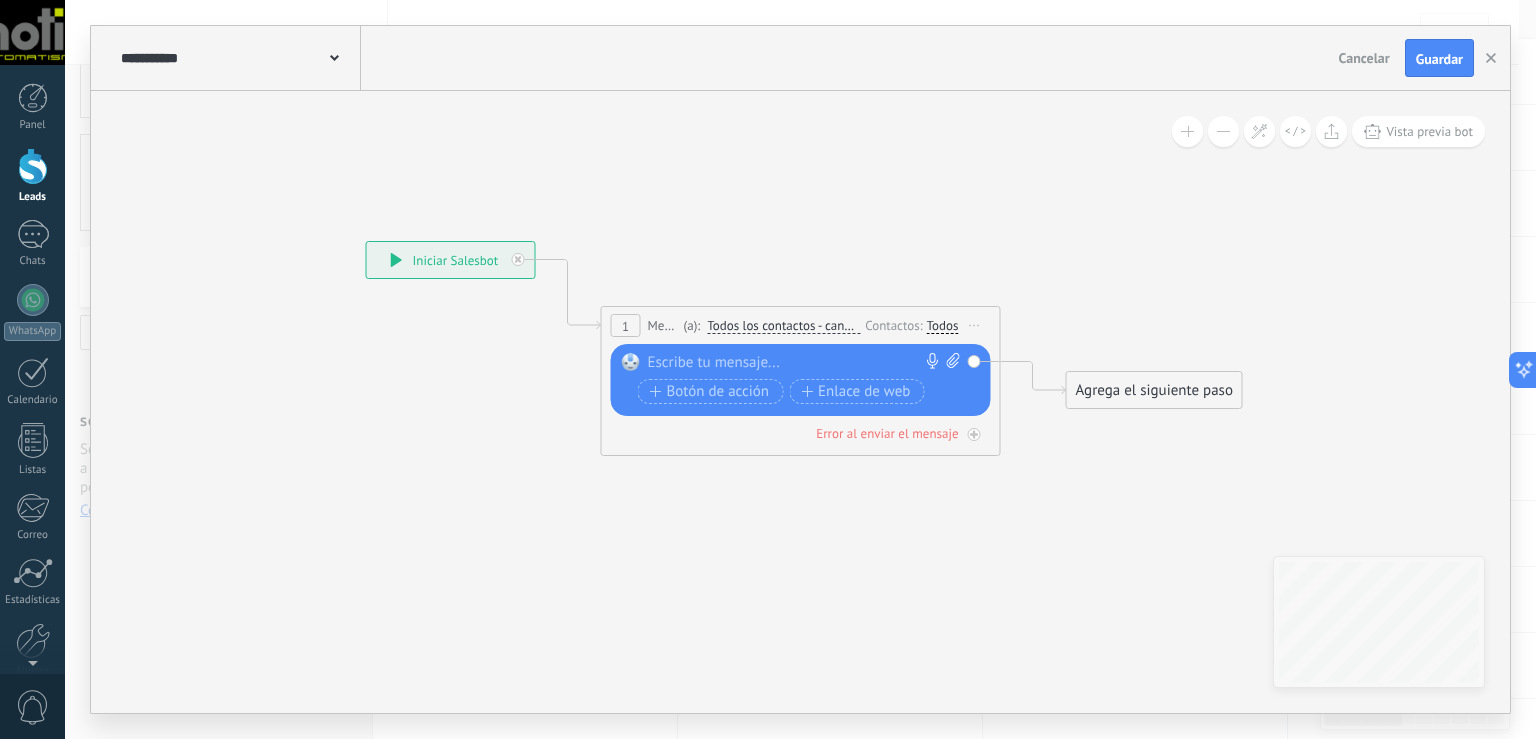 click at bounding box center (796, 363) 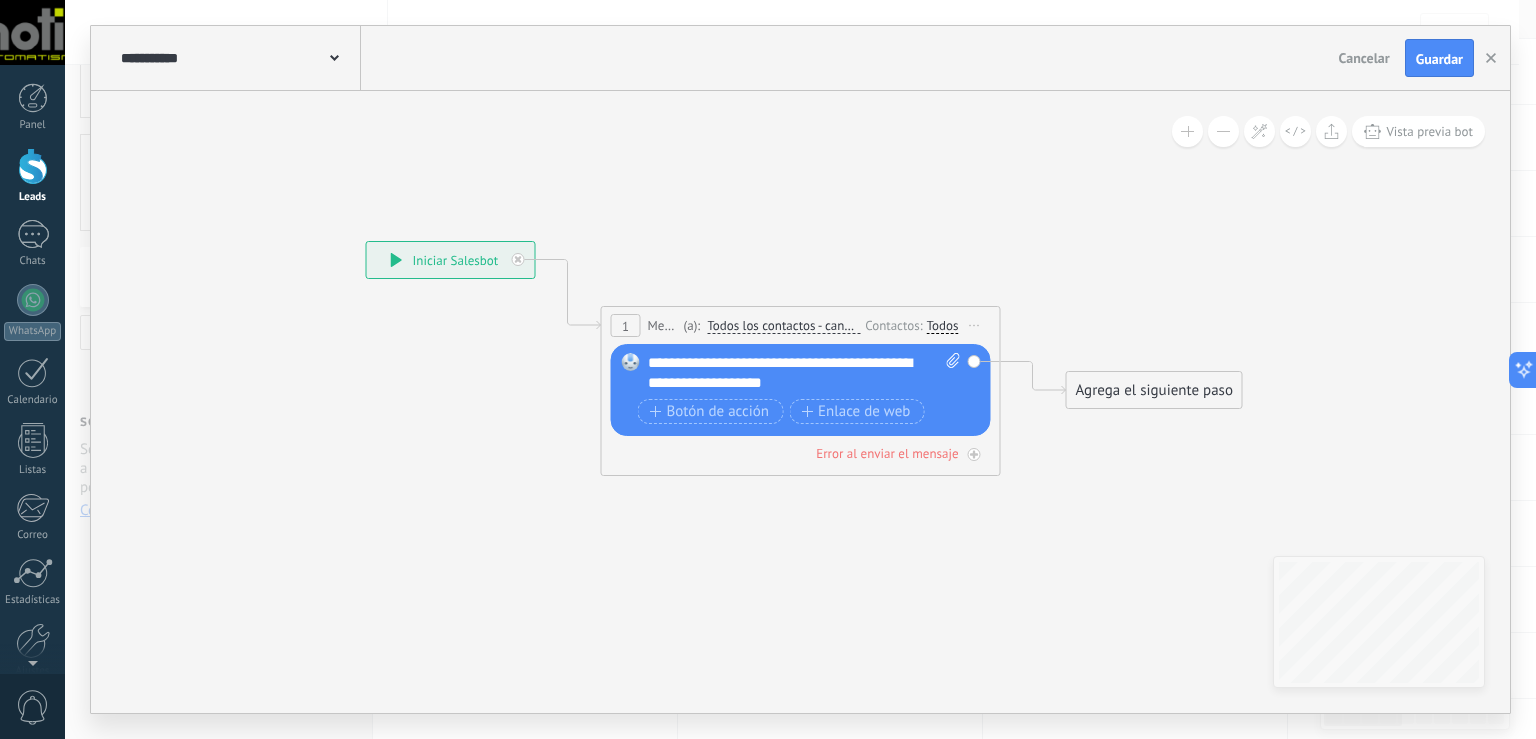click 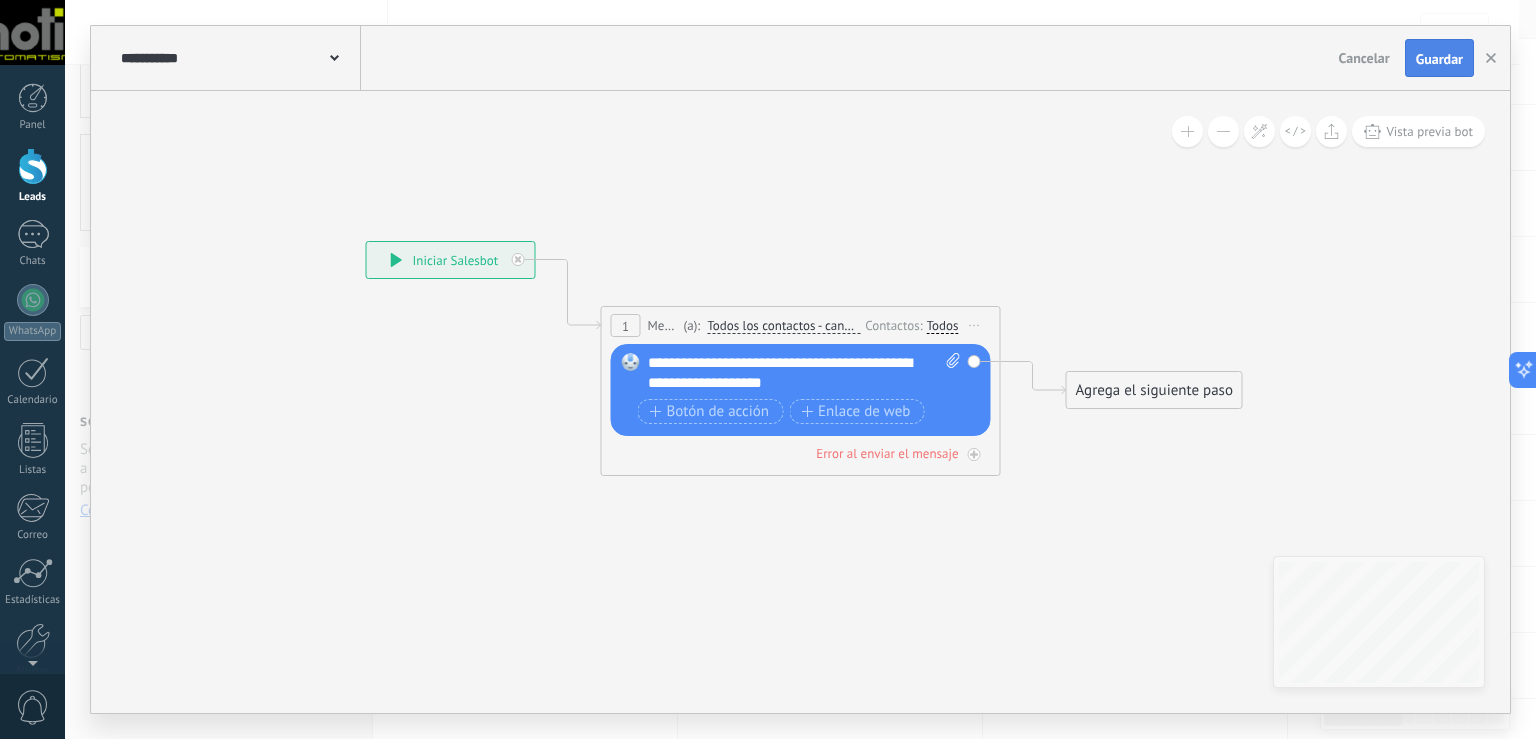 click on "Guardar" at bounding box center (1439, 59) 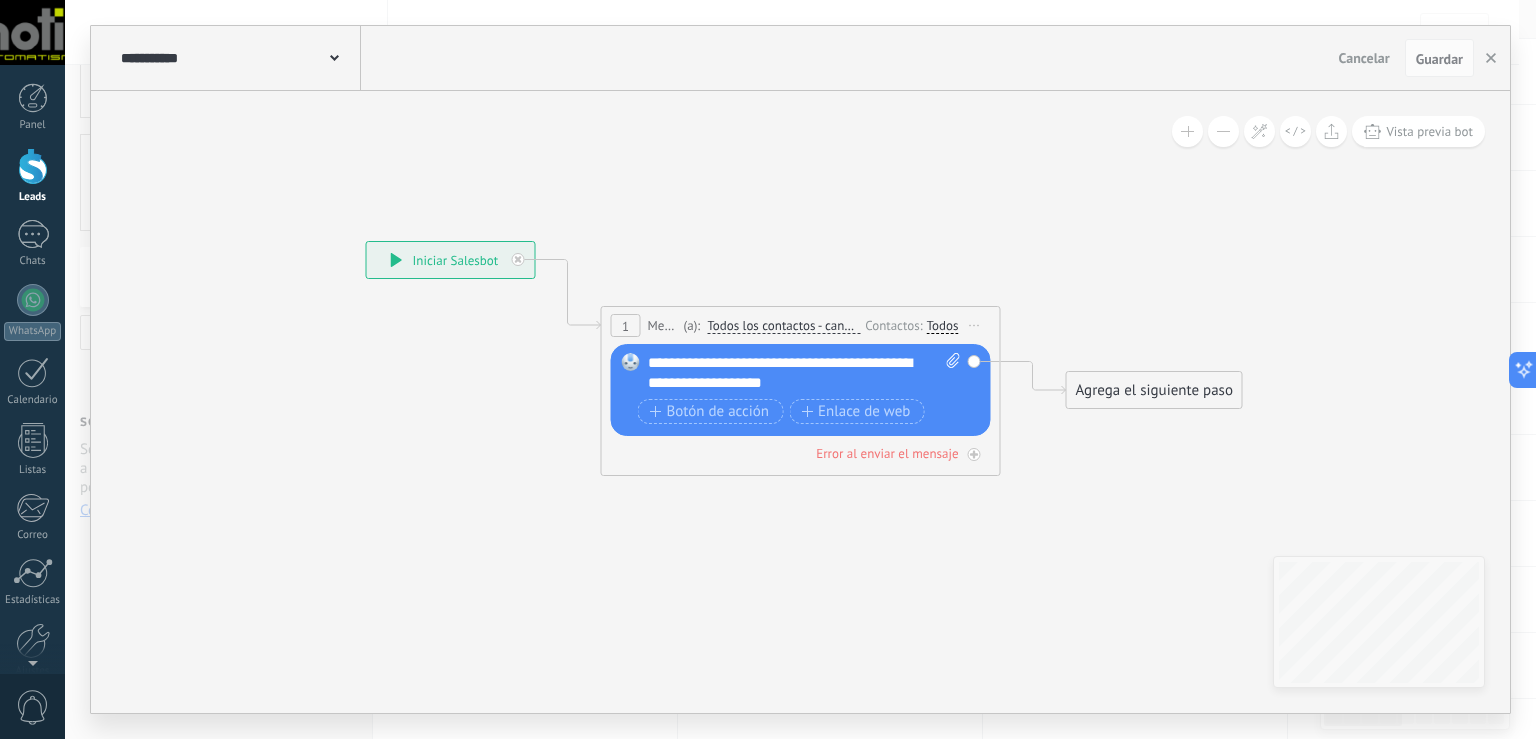 click on "**********" at bounding box center [238, 58] 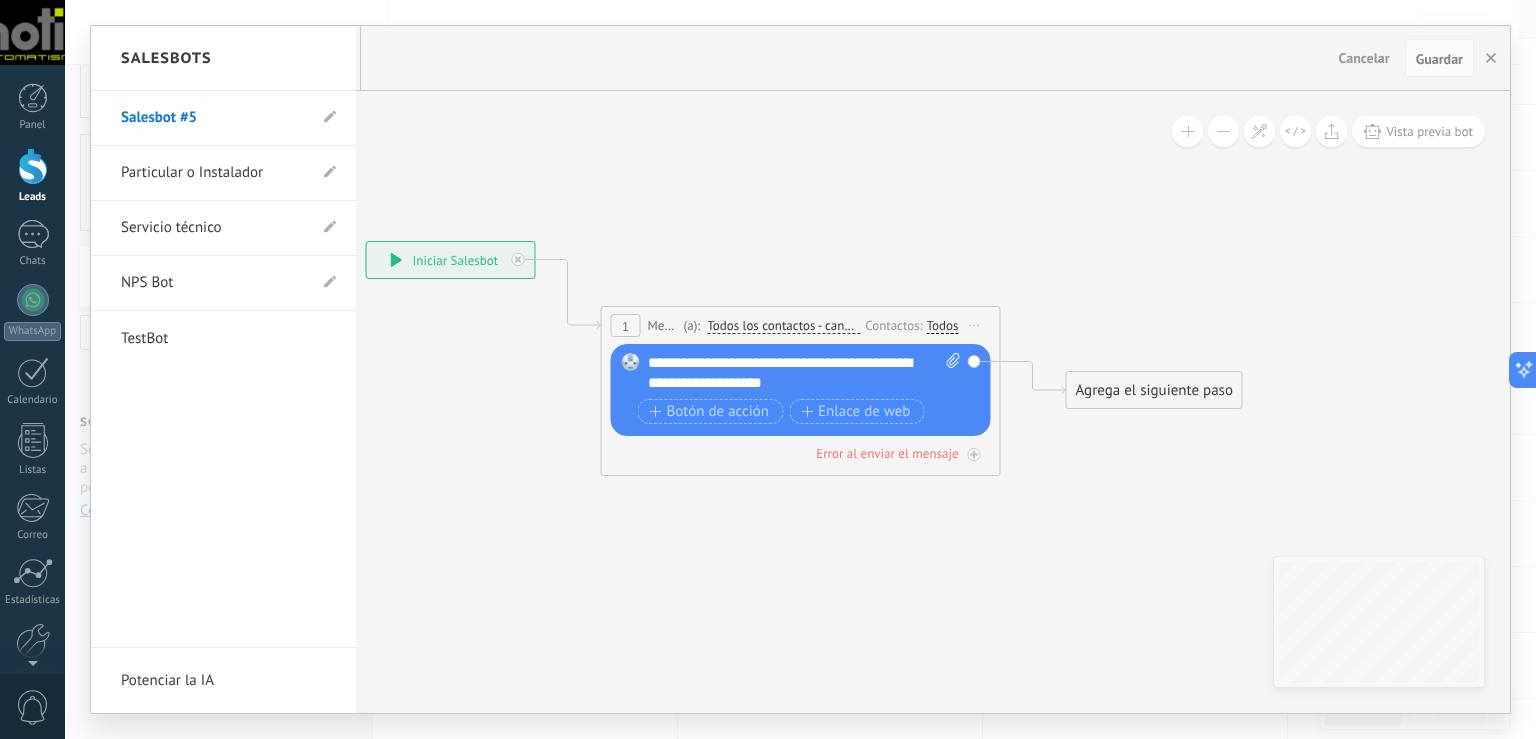 click on "Salesbot #5" at bounding box center (223, 118) 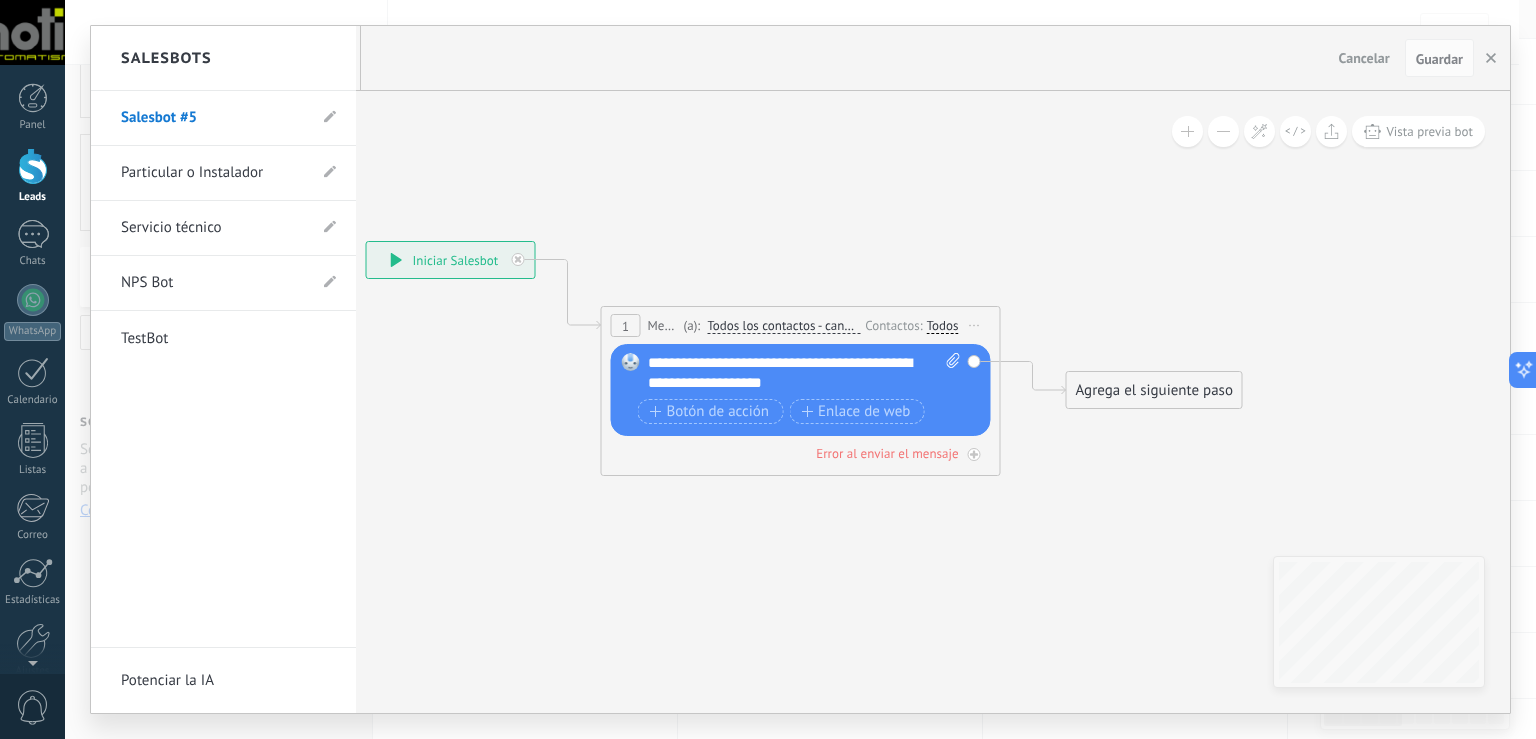 click on "Salesbot #5" at bounding box center [213, 118] 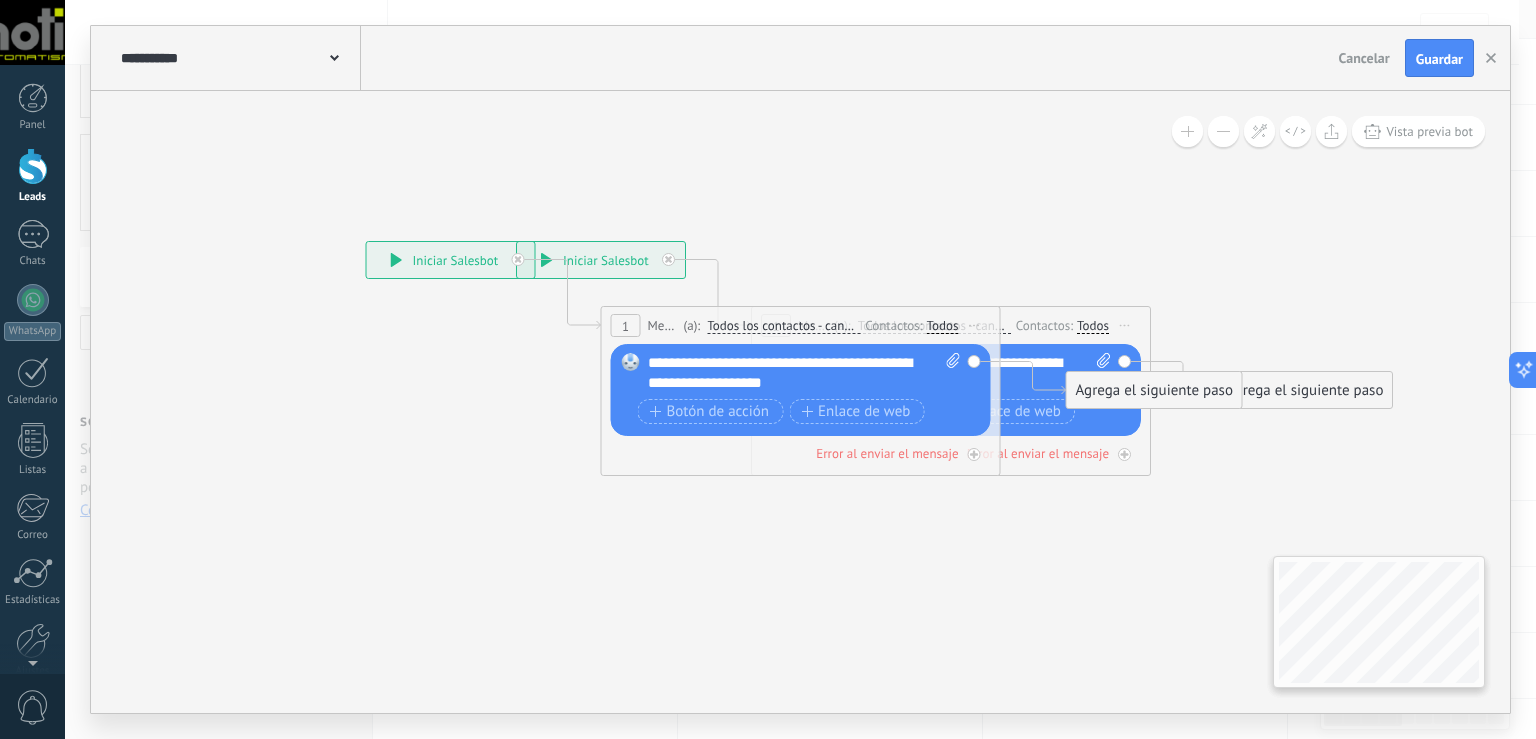 click 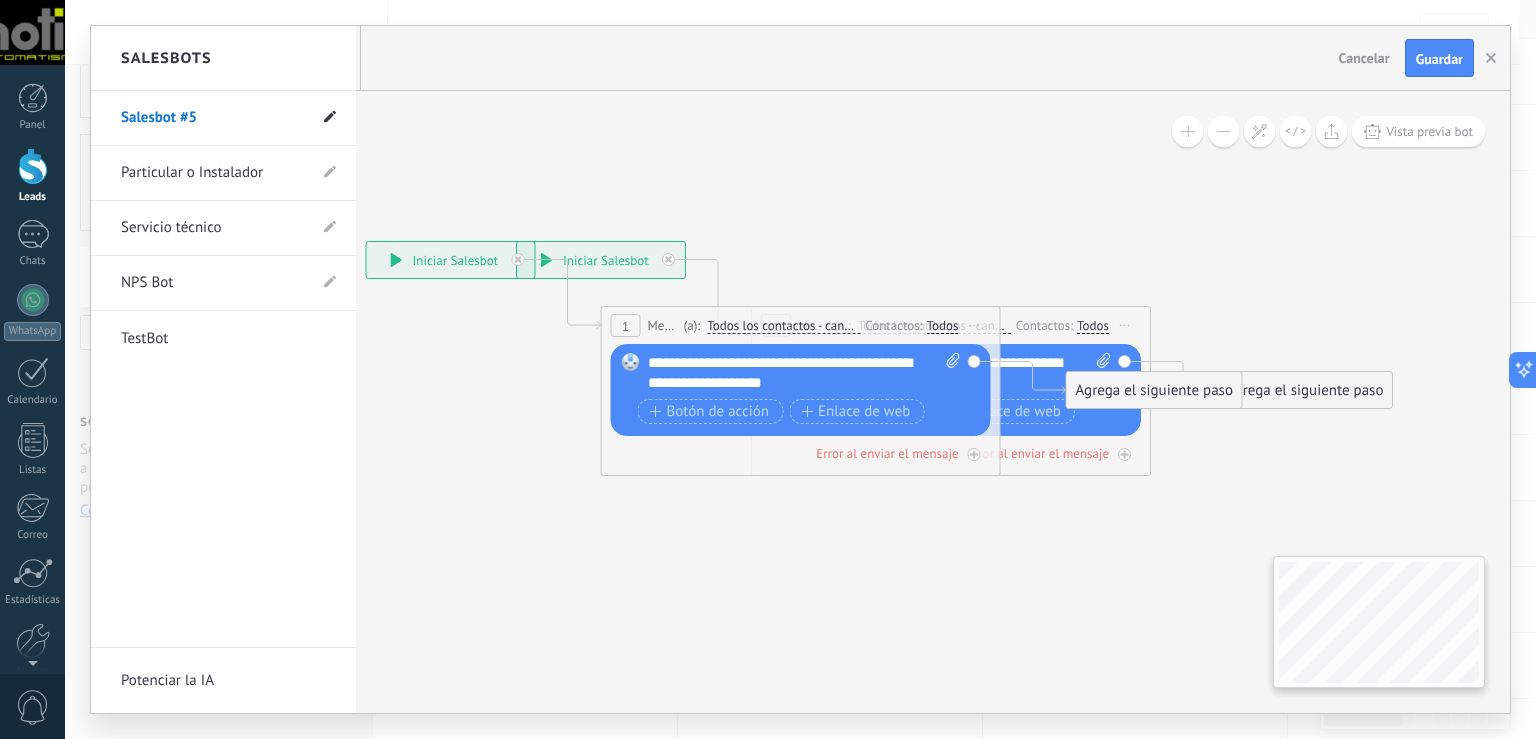 click 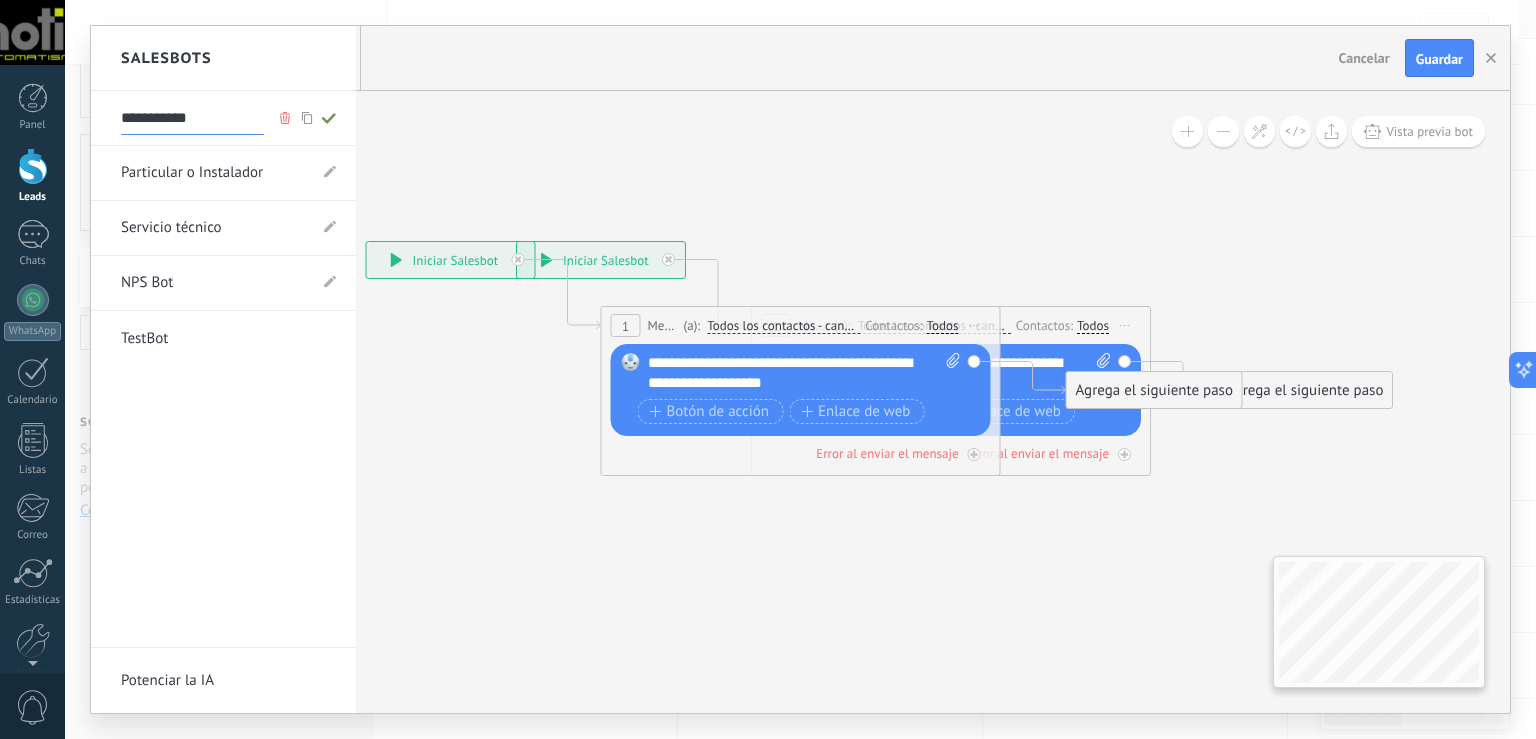 click on "**********" at bounding box center [192, 119] 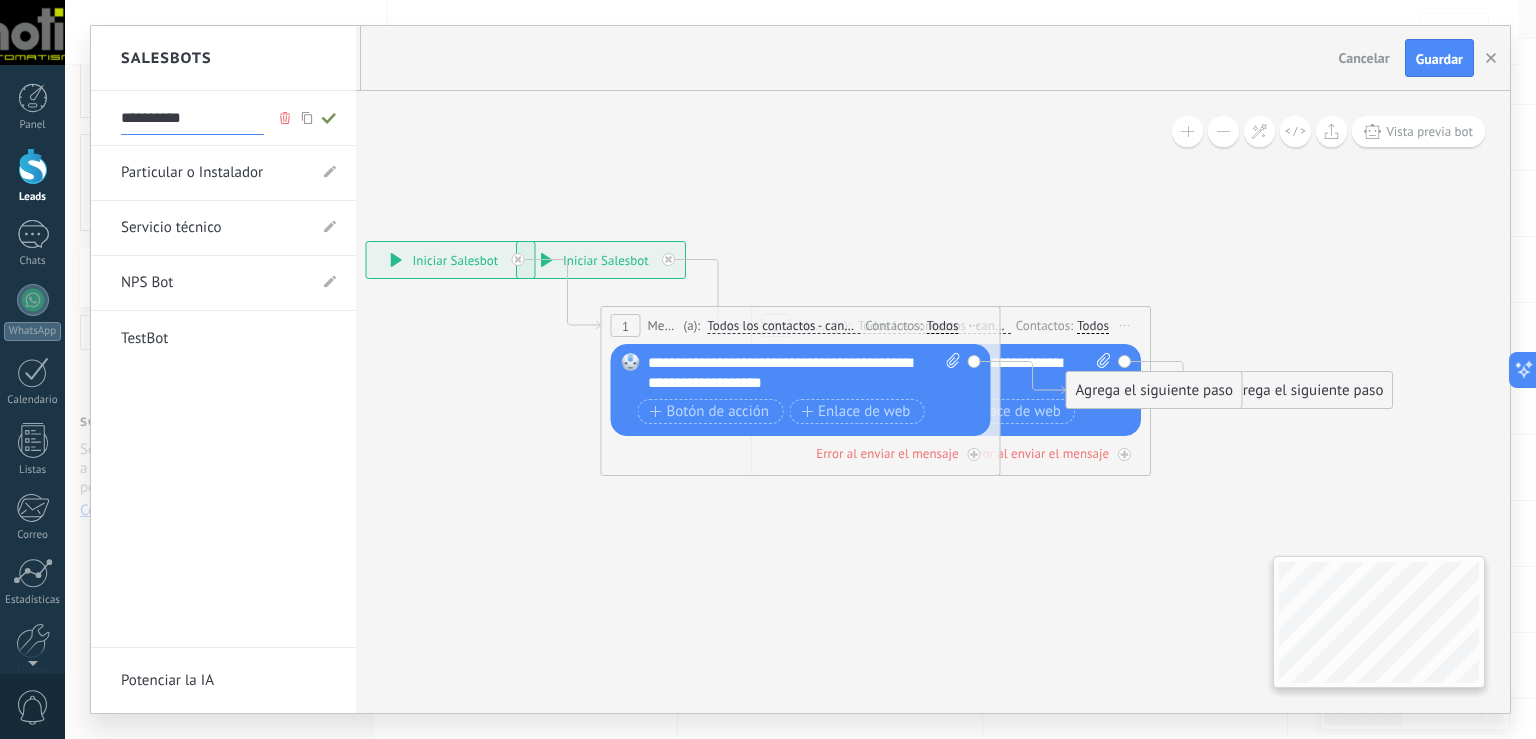 type on "**********" 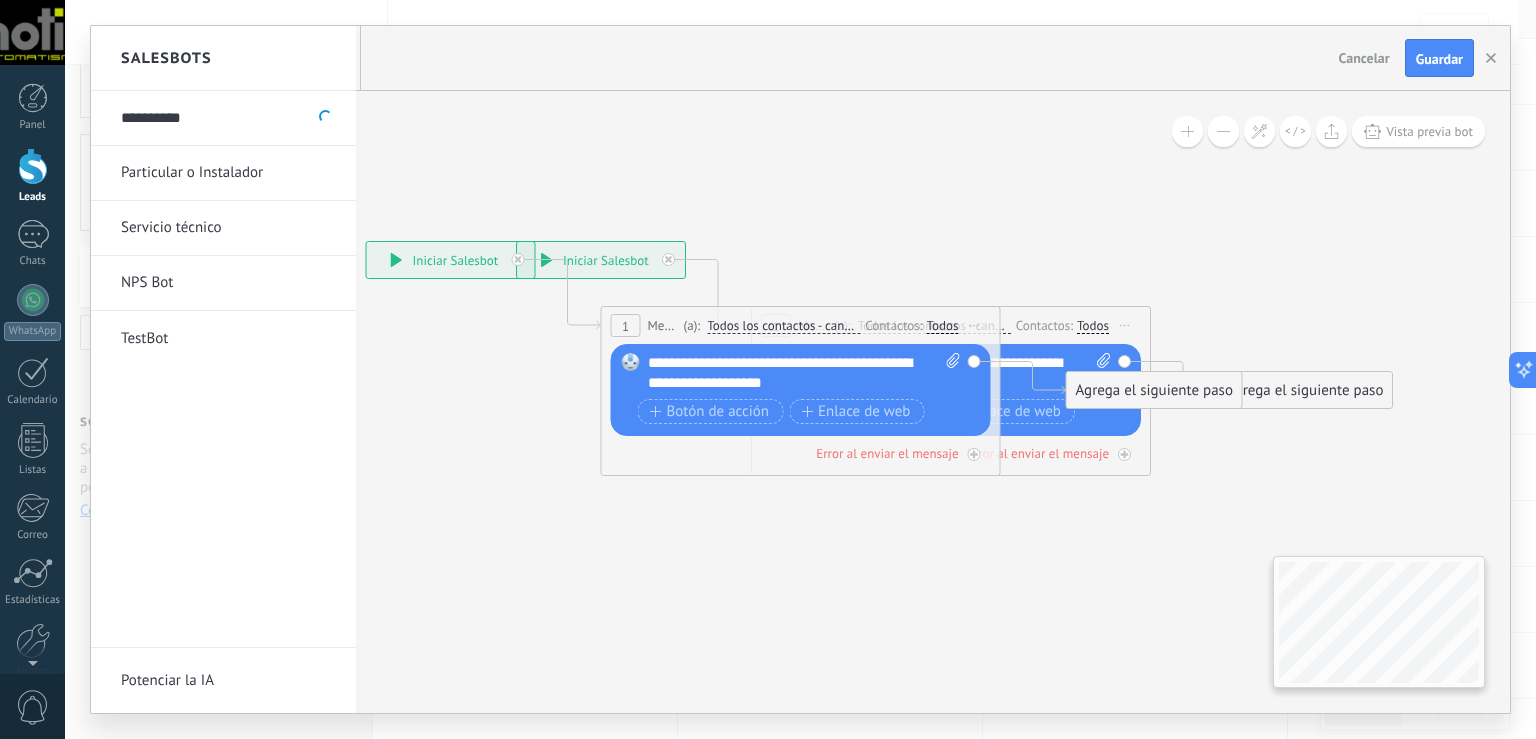 type on "**********" 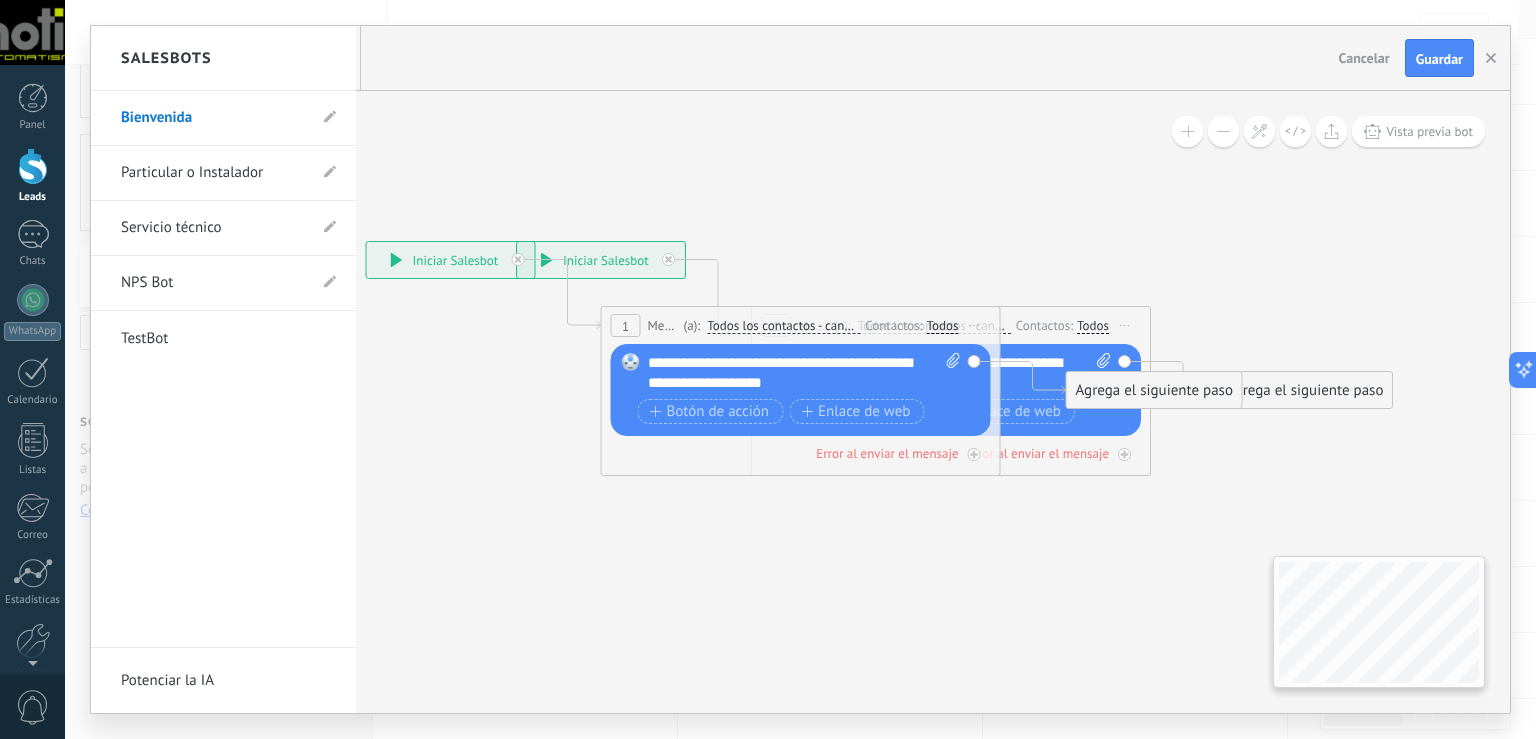 click at bounding box center (800, 369) 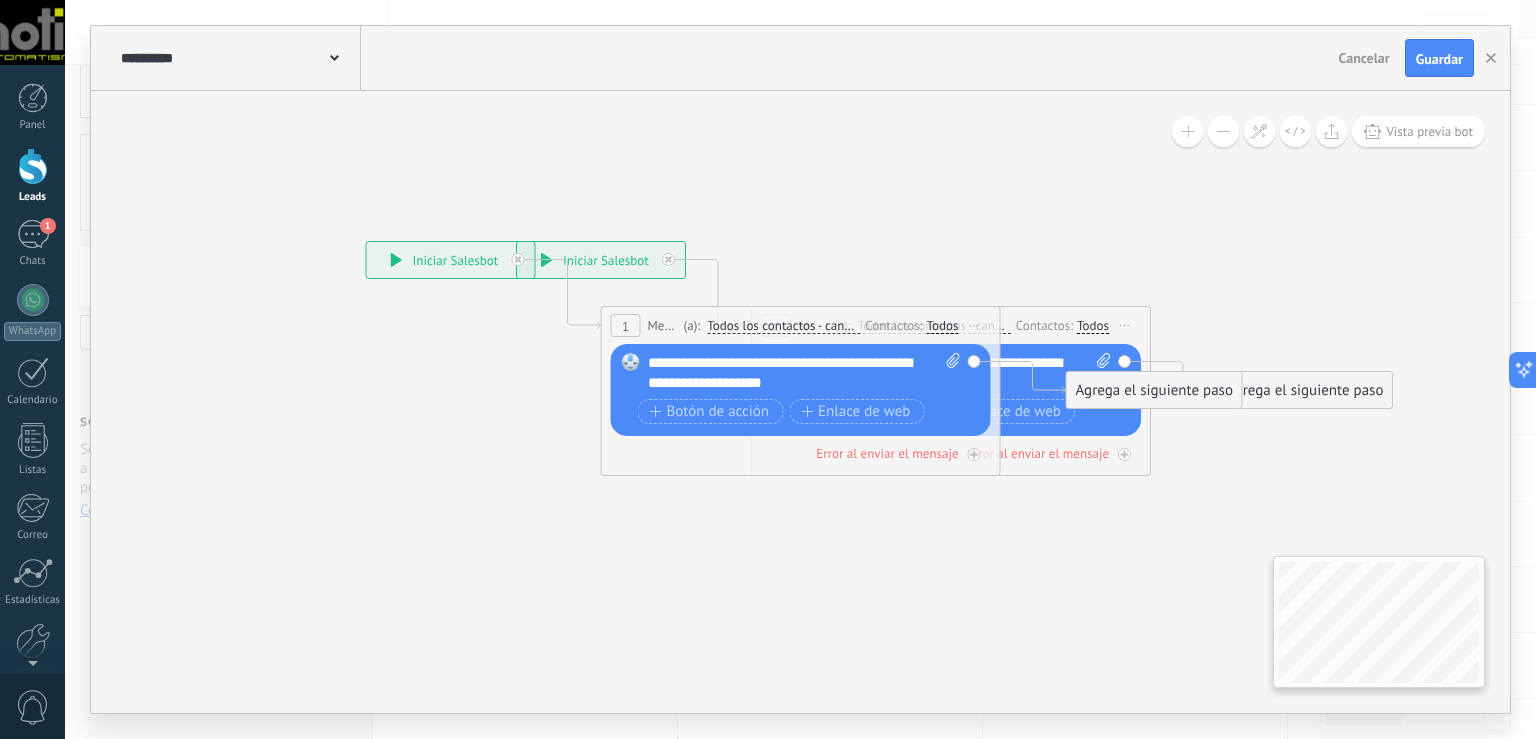 click at bounding box center [33, 166] 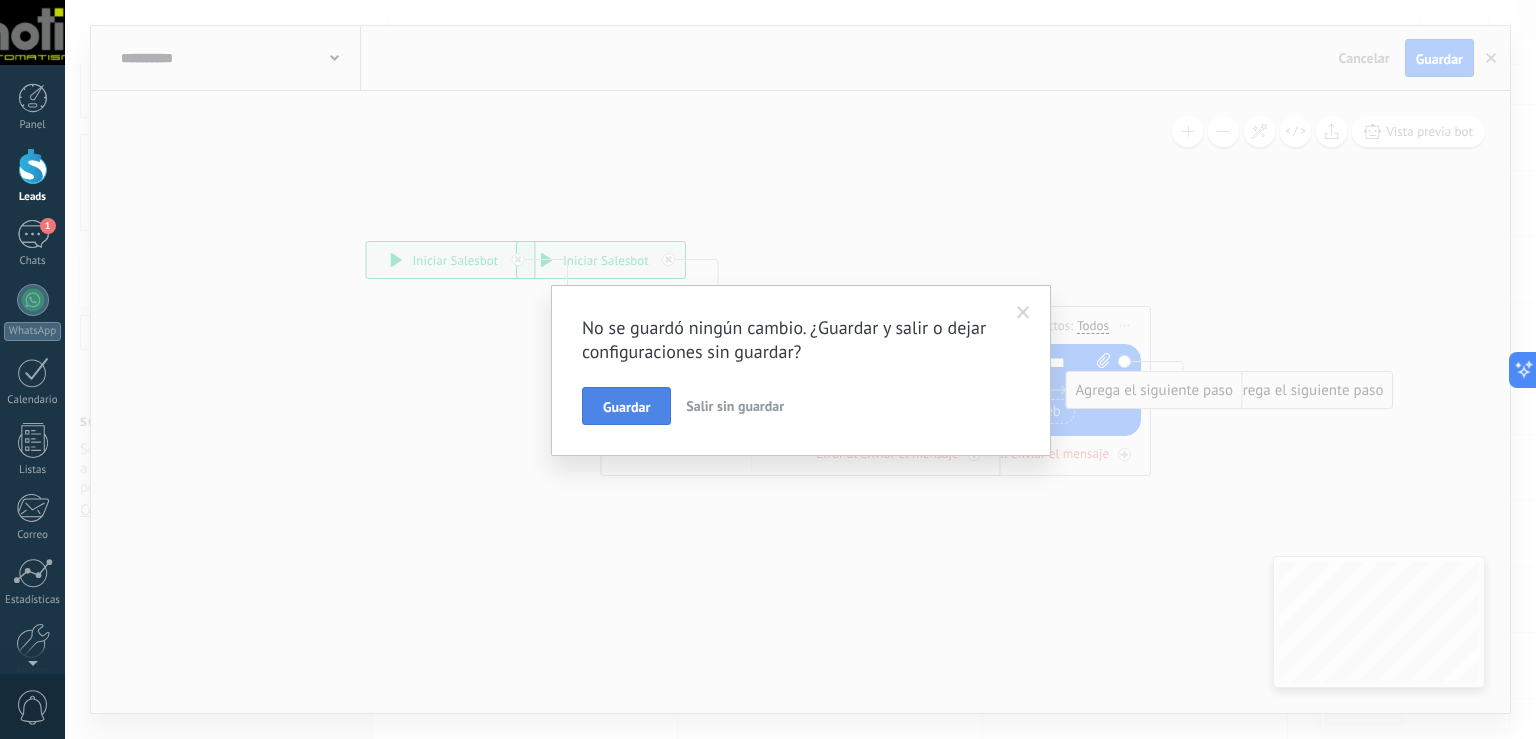 click on "Guardar" at bounding box center [626, 407] 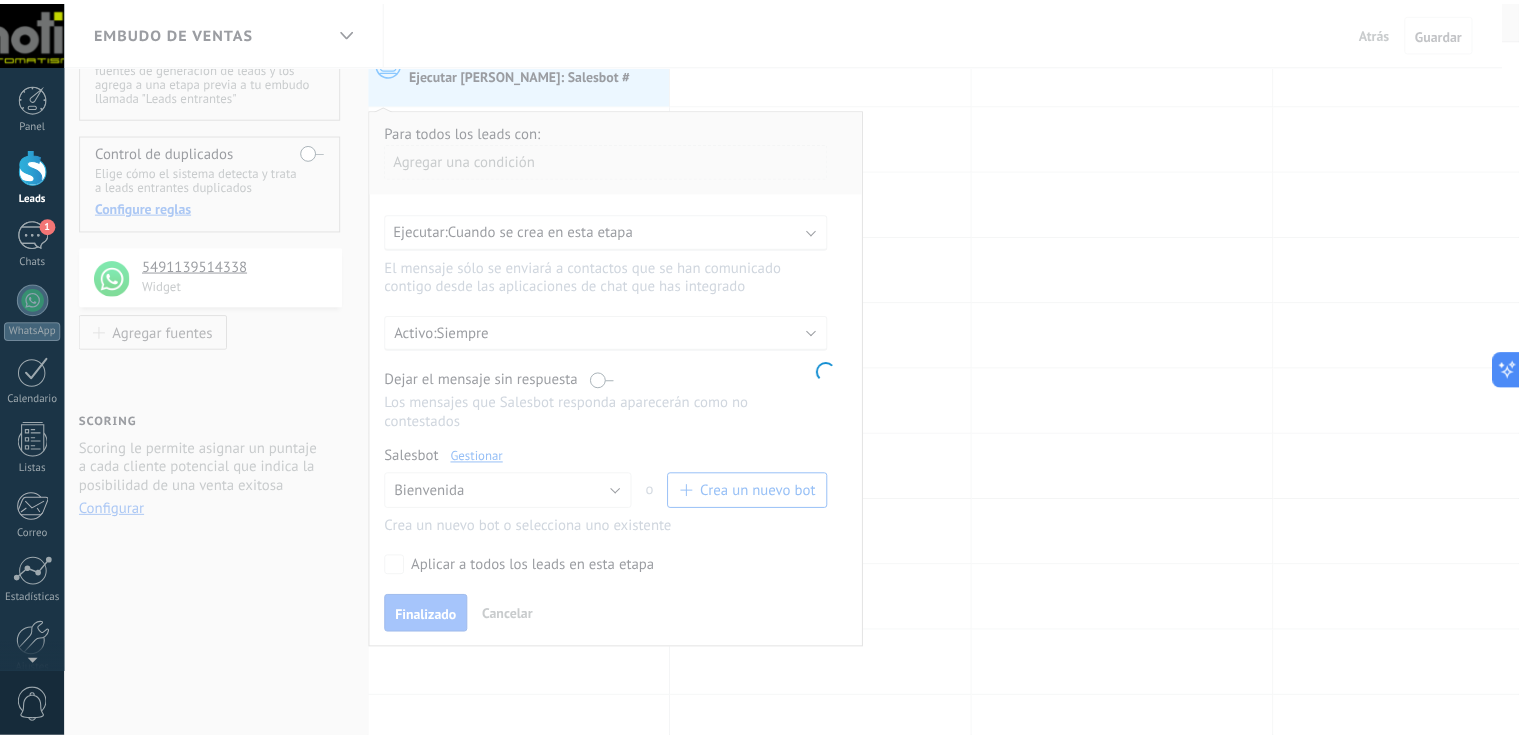 scroll, scrollTop: 0, scrollLeft: 15, axis: horizontal 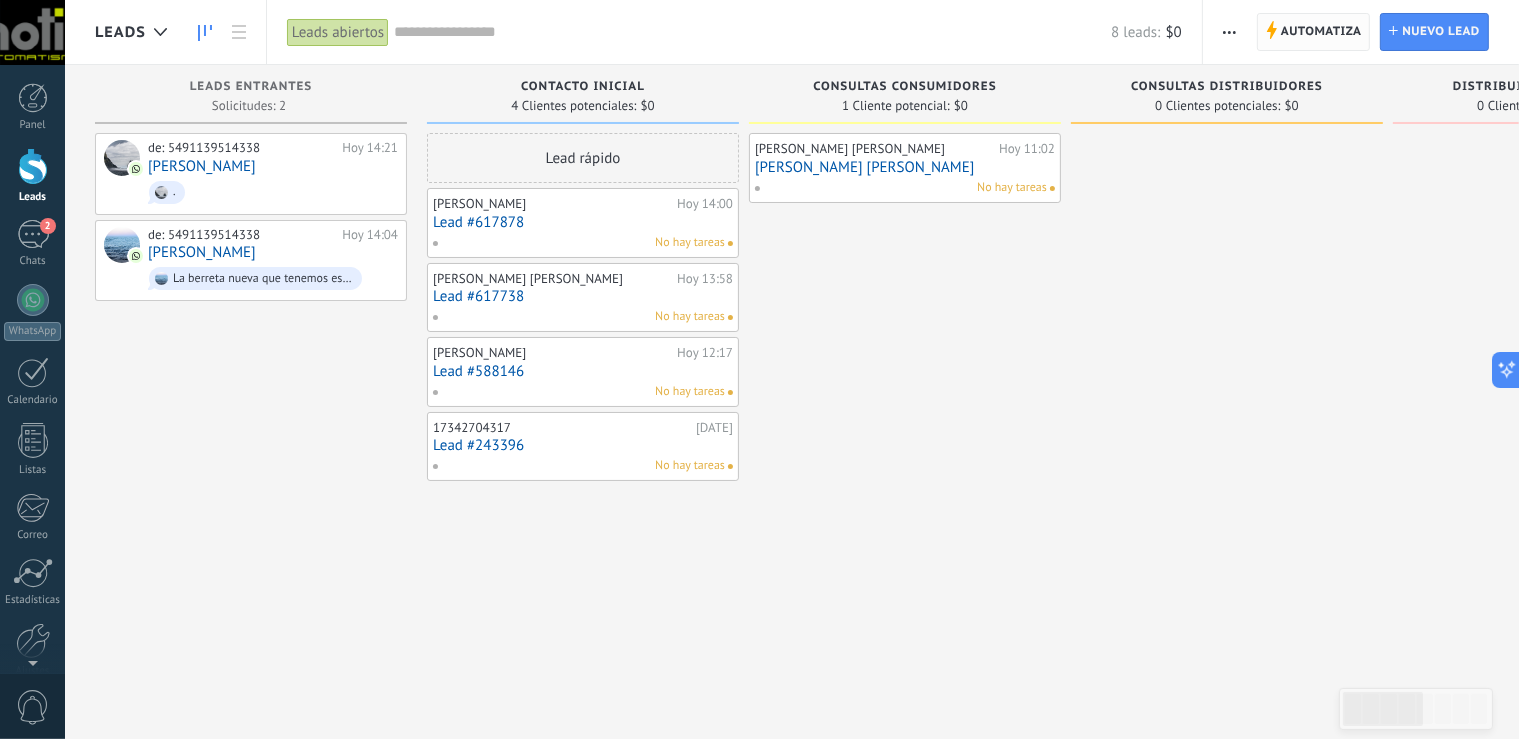click on "Automatiza Automatiza" at bounding box center (1314, 32) 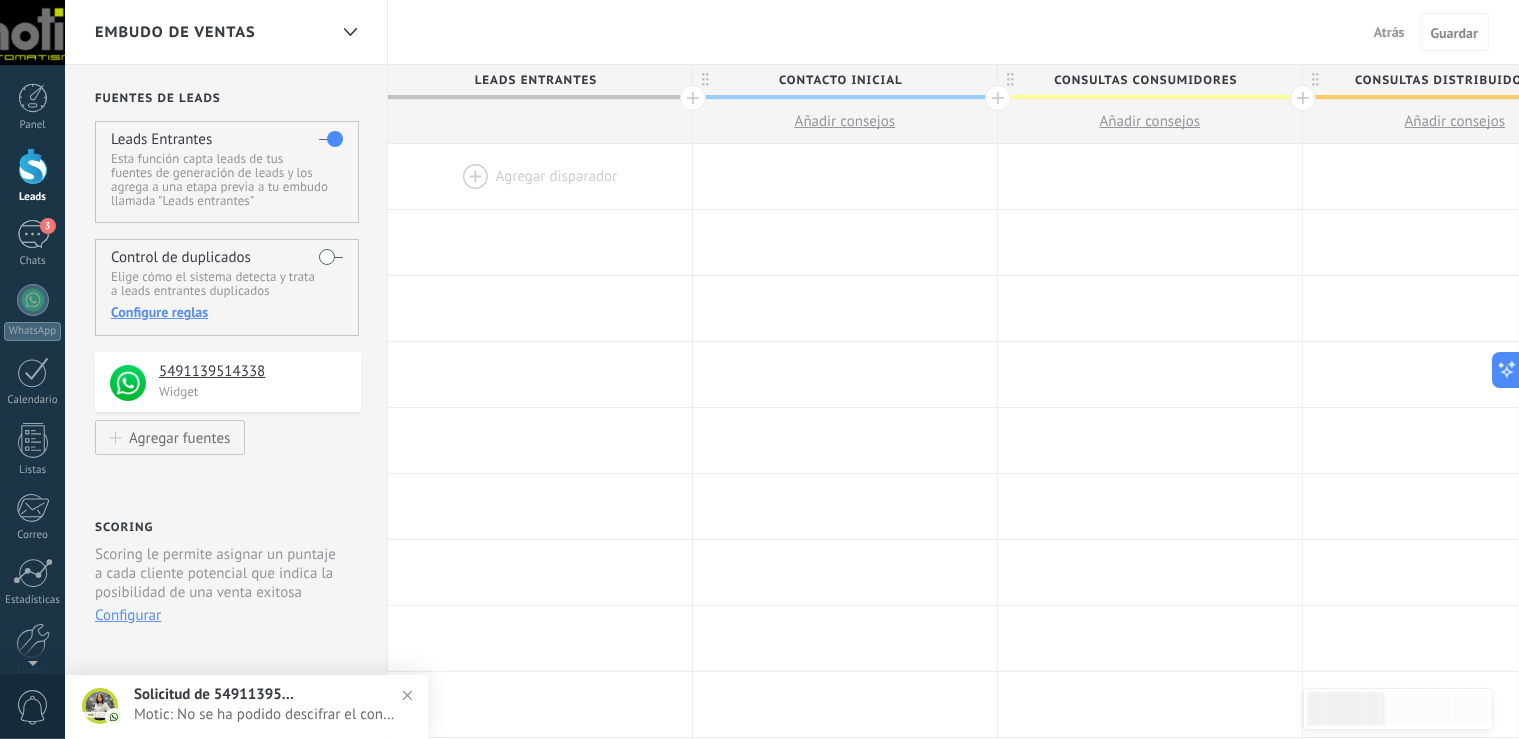 click at bounding box center (540, 176) 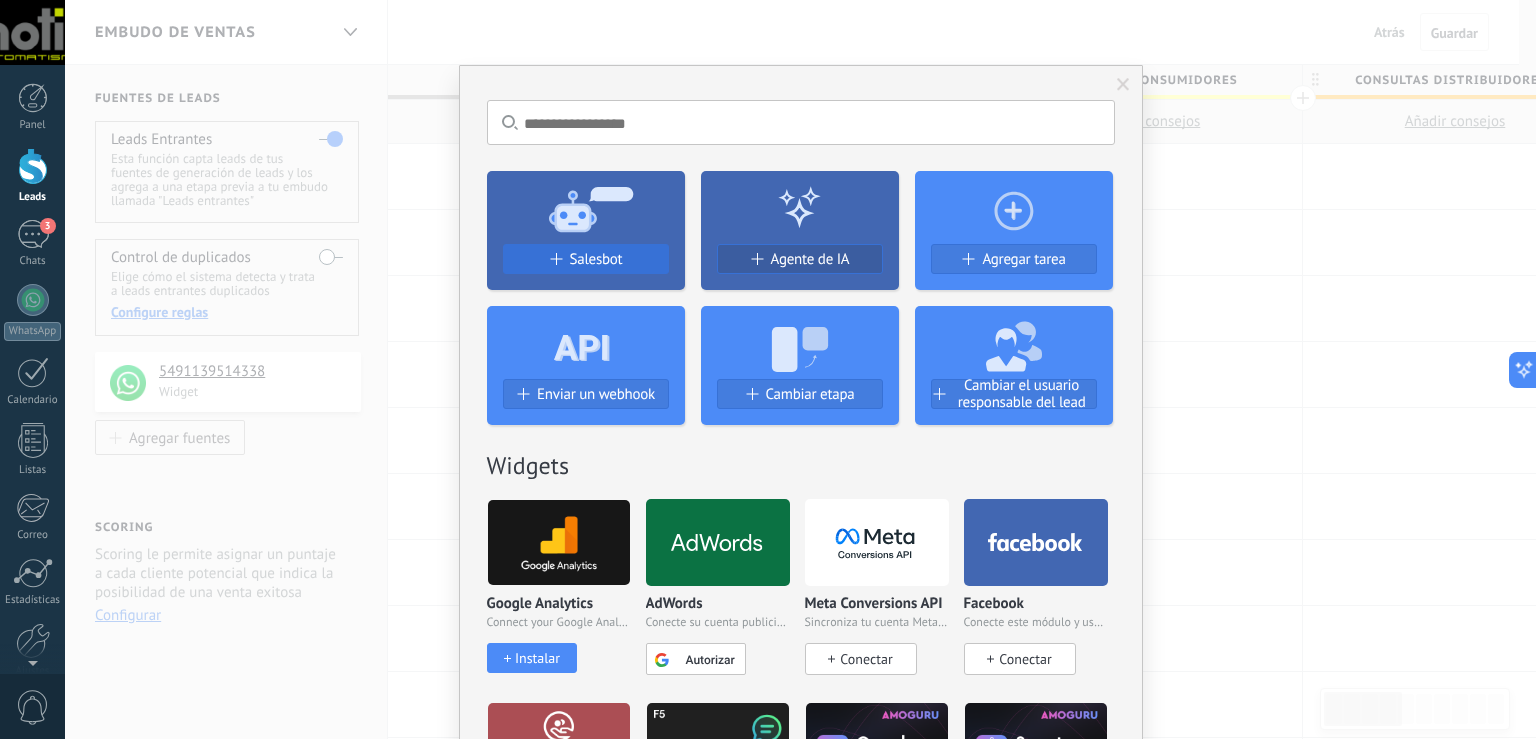 click on "Salesbot" at bounding box center (596, 259) 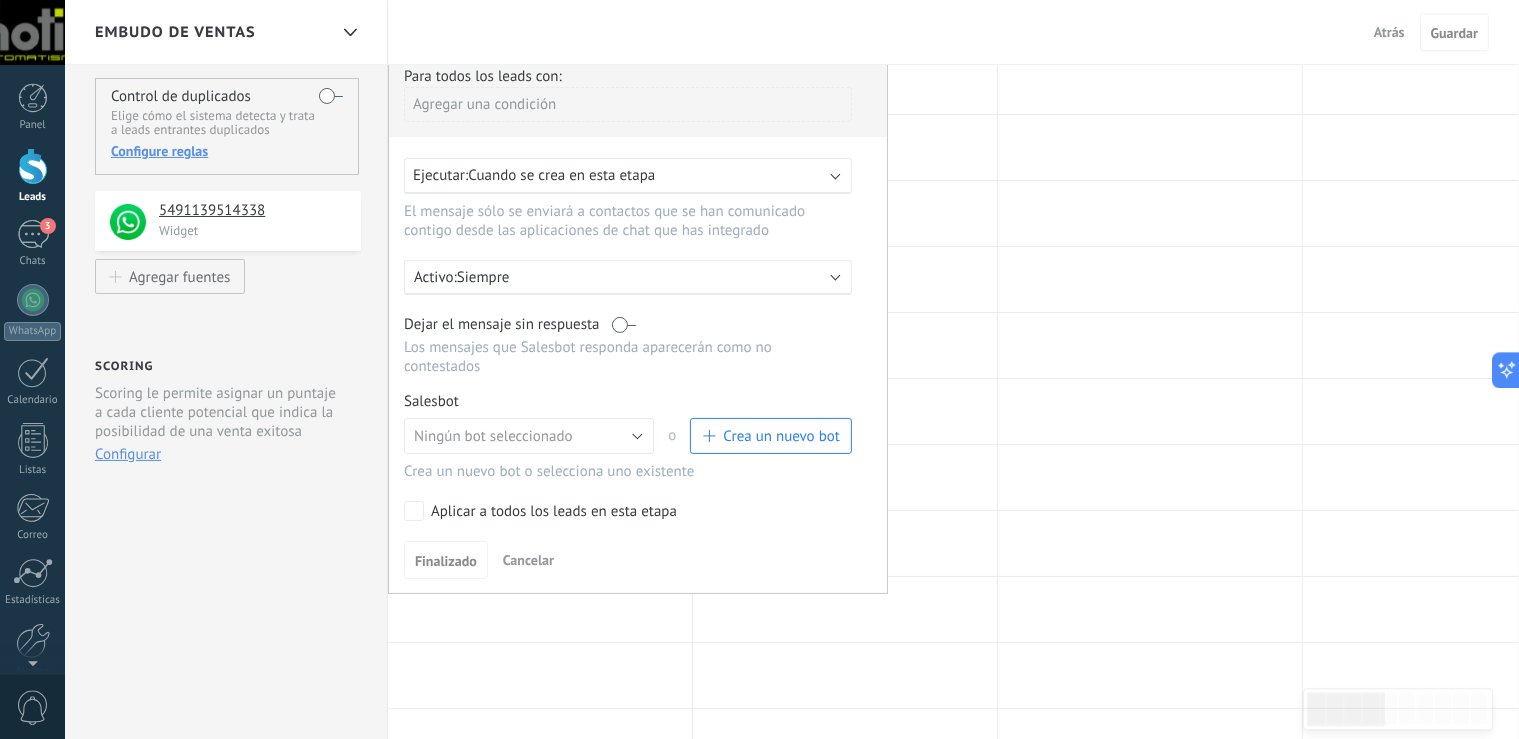 scroll, scrollTop: 211, scrollLeft: 0, axis: vertical 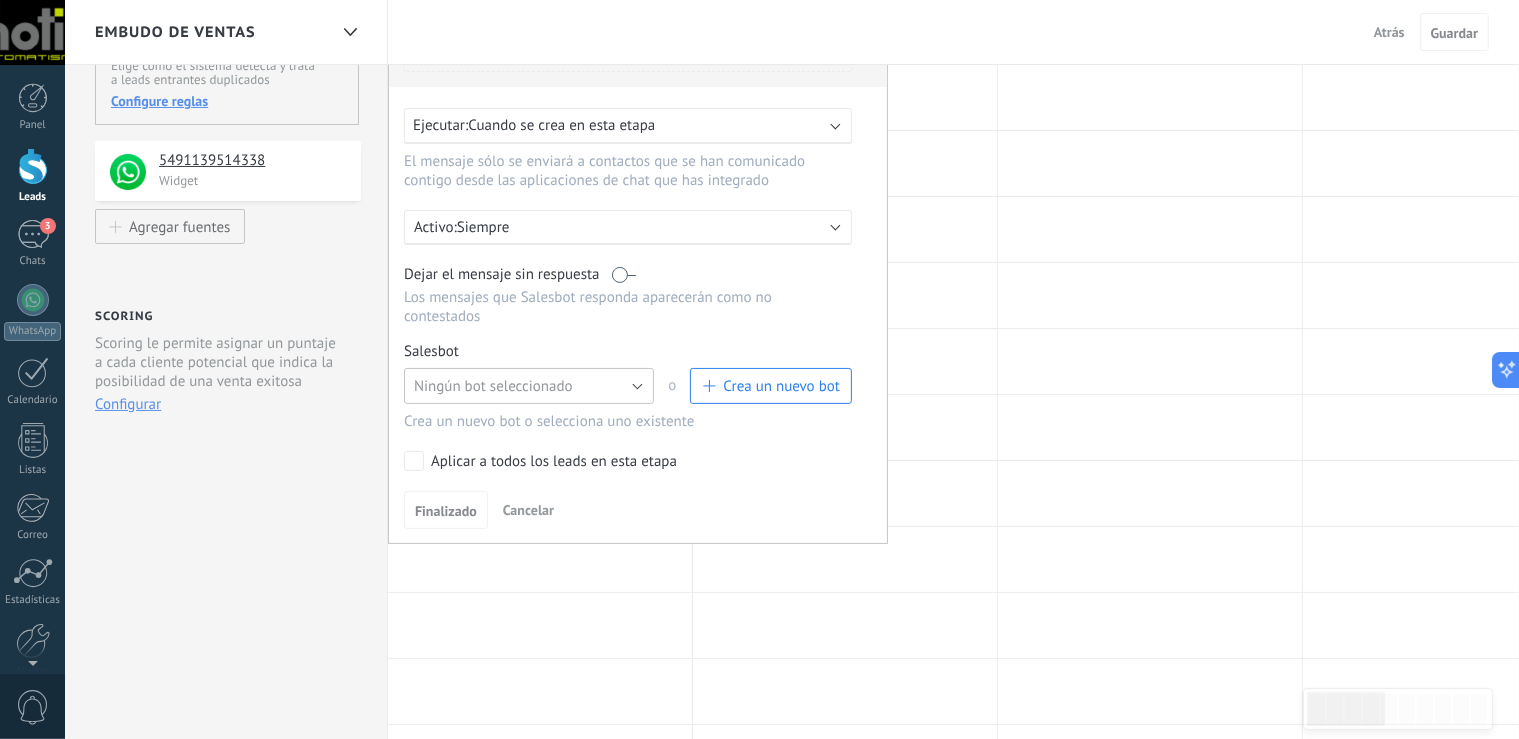 click on "Ningún bot seleccionado" at bounding box center [529, 386] 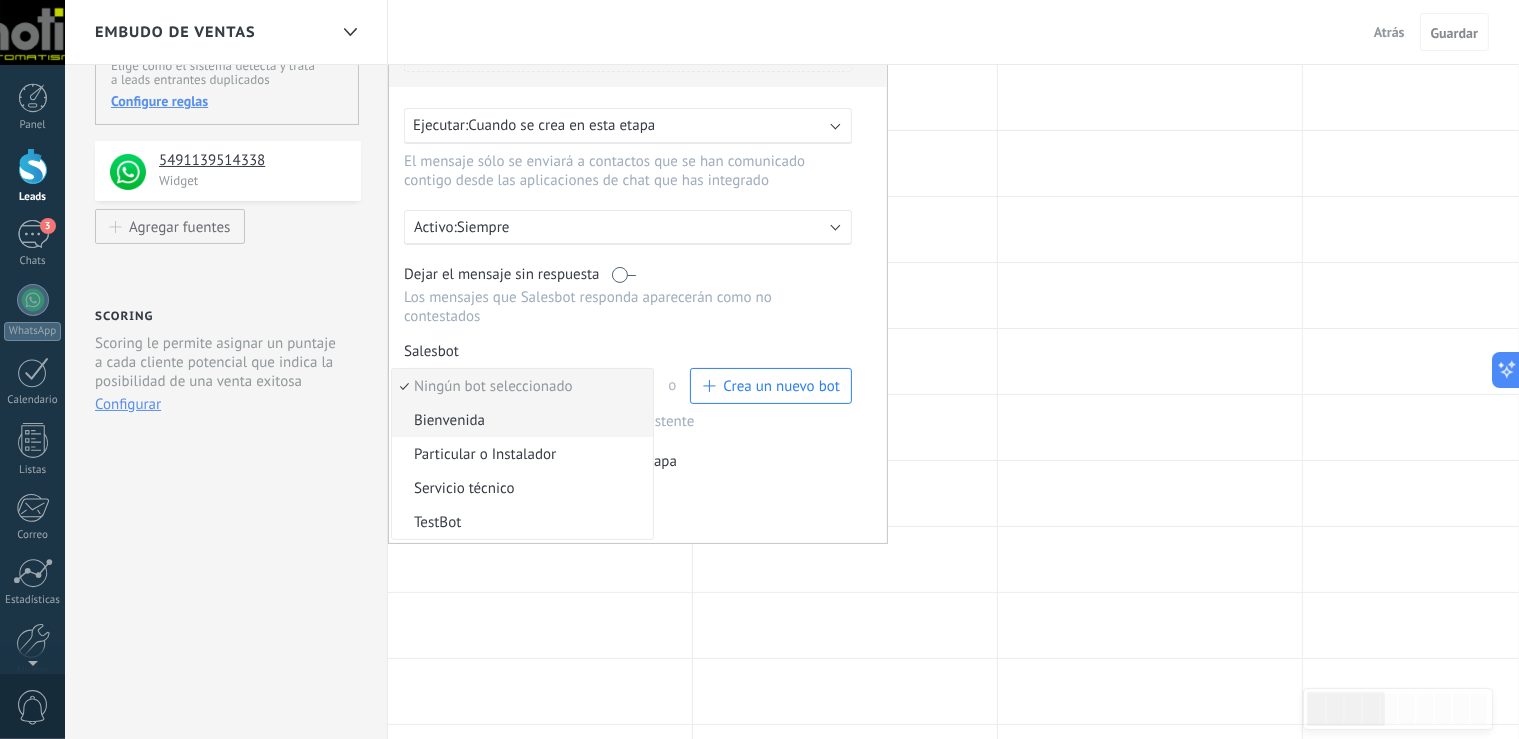 click on "Bienvenida" at bounding box center [522, 420] 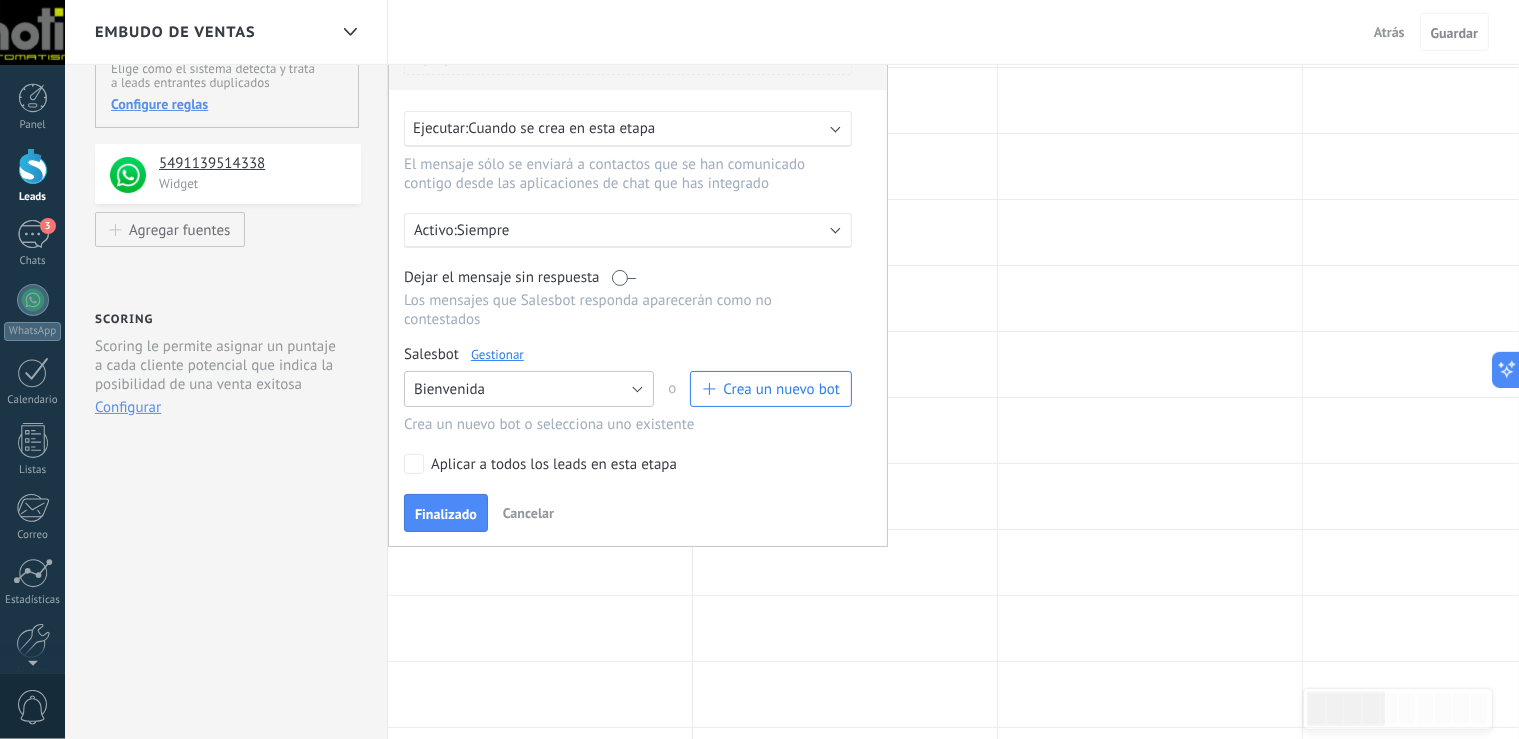 scroll, scrollTop: 211, scrollLeft: 0, axis: vertical 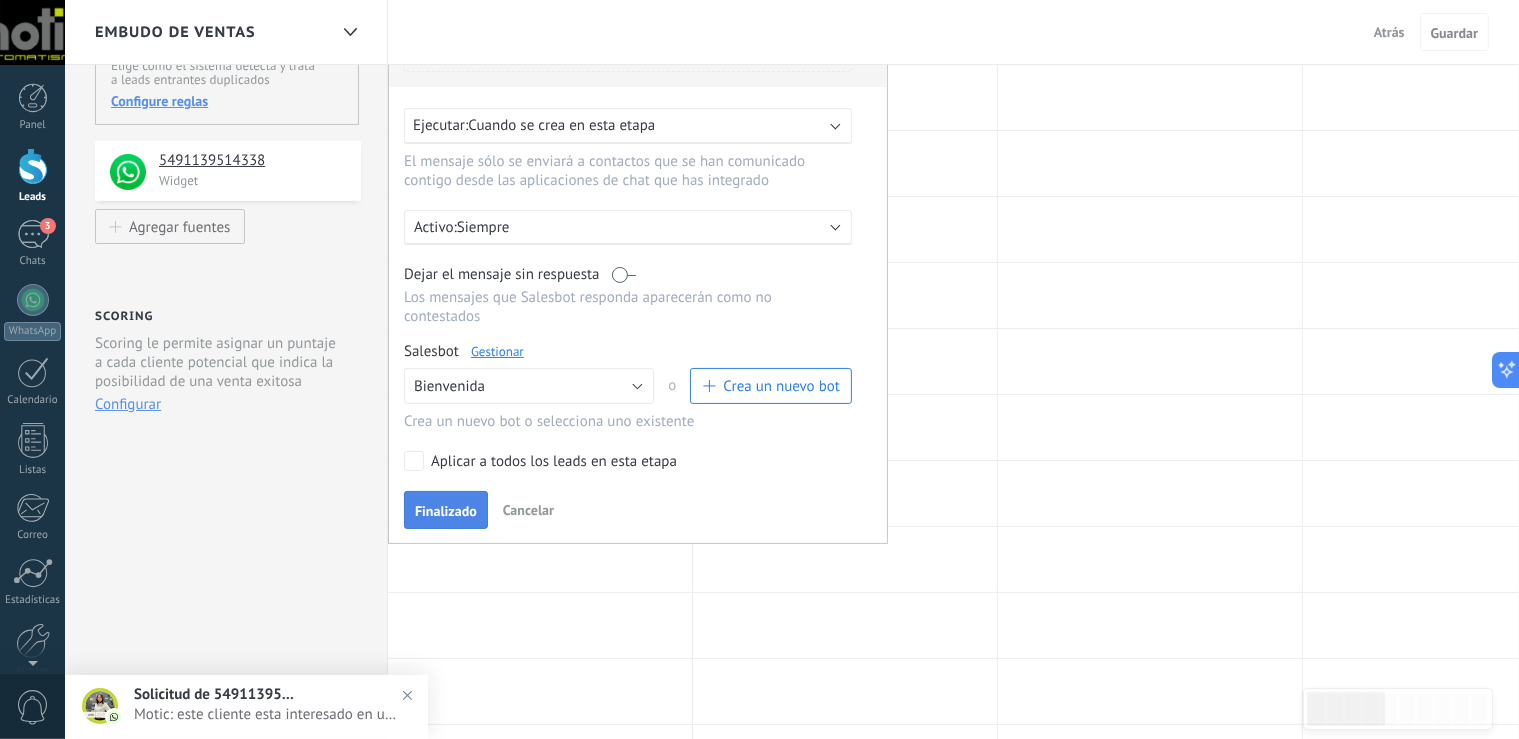 click on "Finalizado" at bounding box center (446, 510) 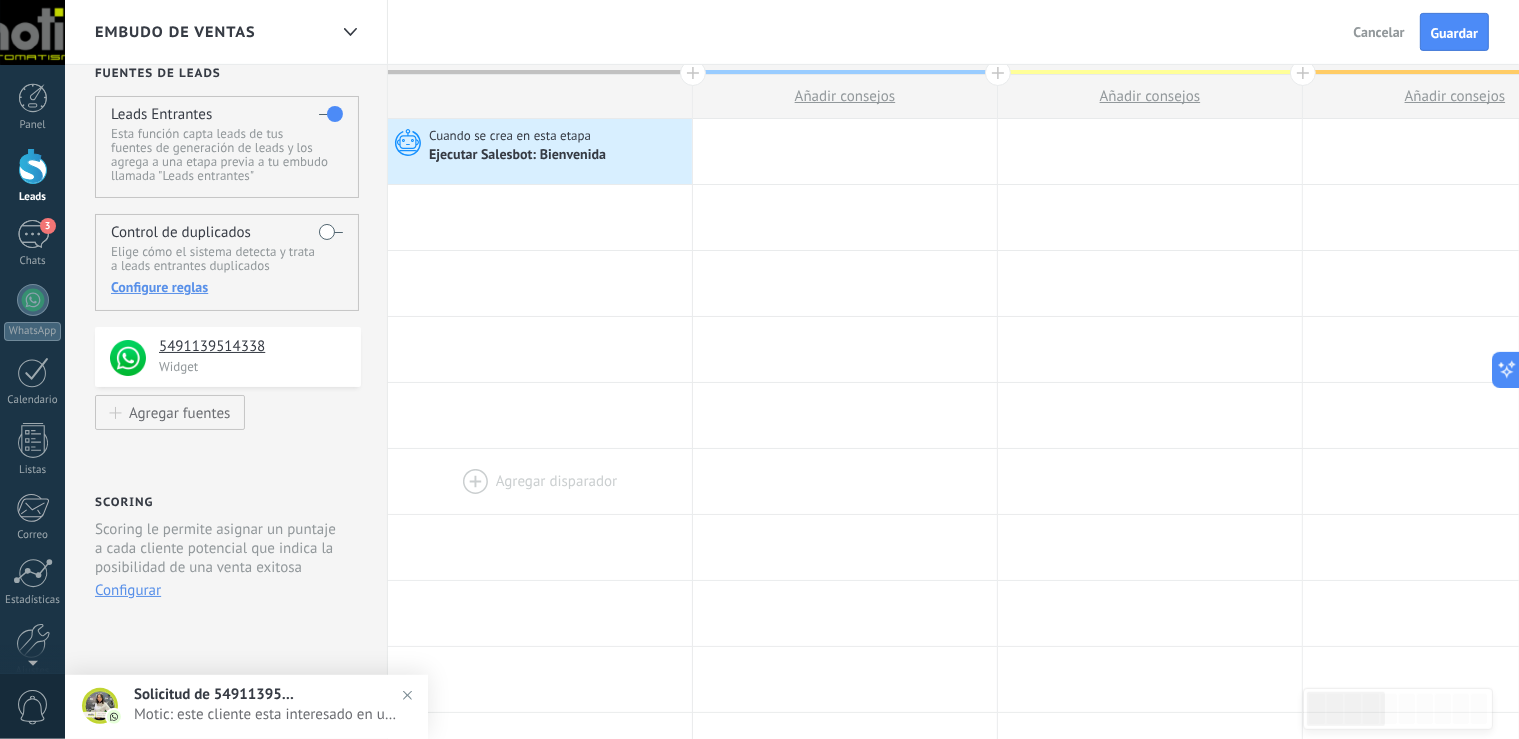 scroll, scrollTop: 0, scrollLeft: 0, axis: both 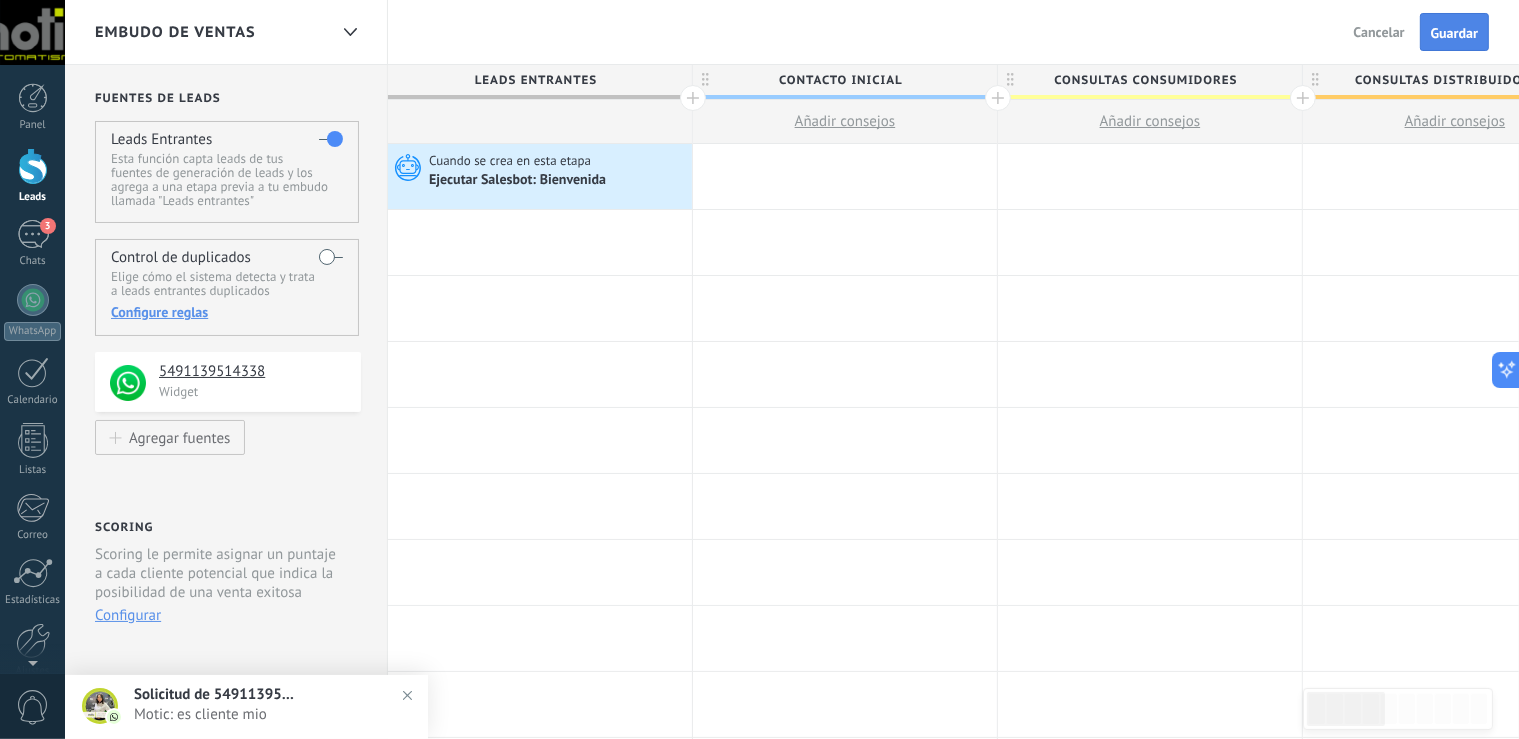 click on "Guardar" at bounding box center (1454, 33) 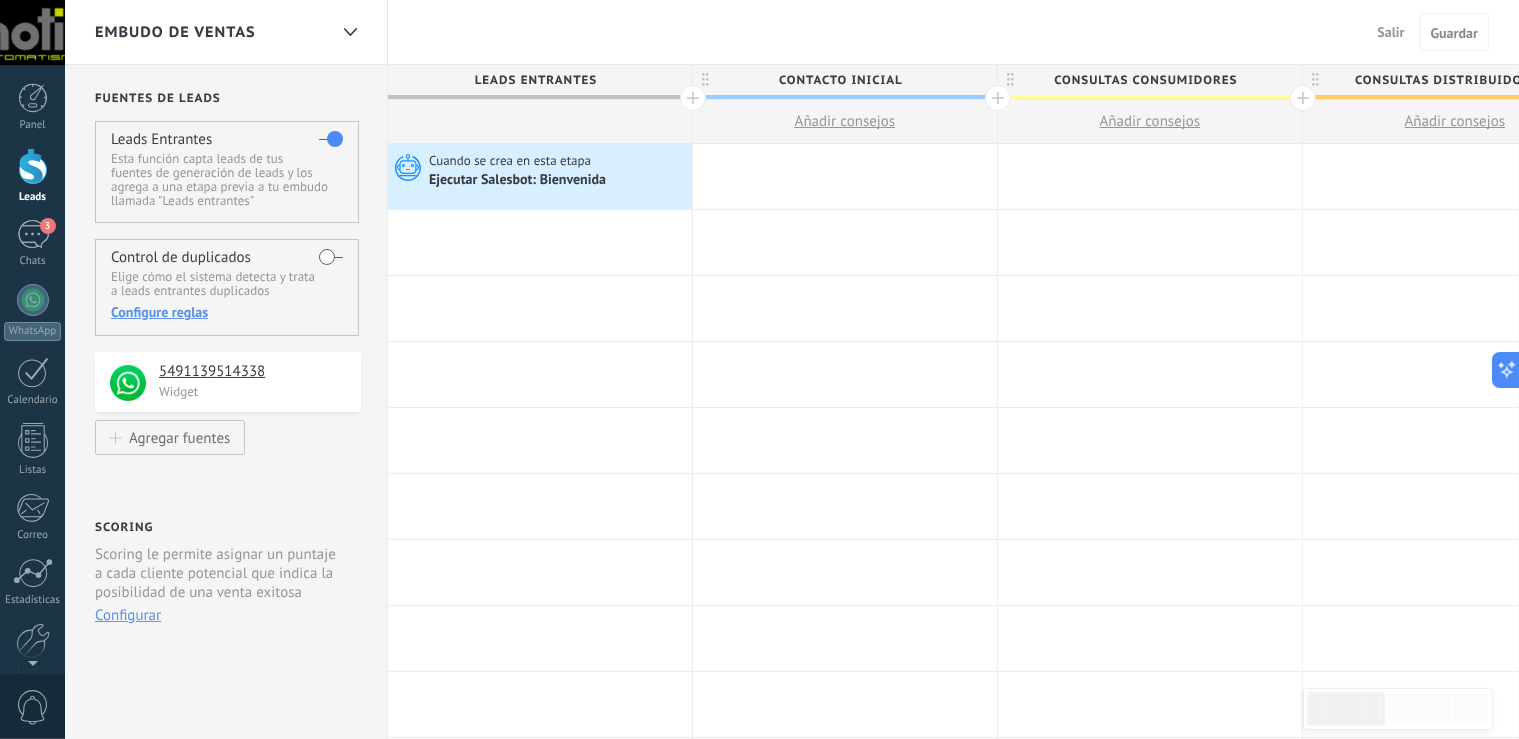 click at bounding box center [33, 166] 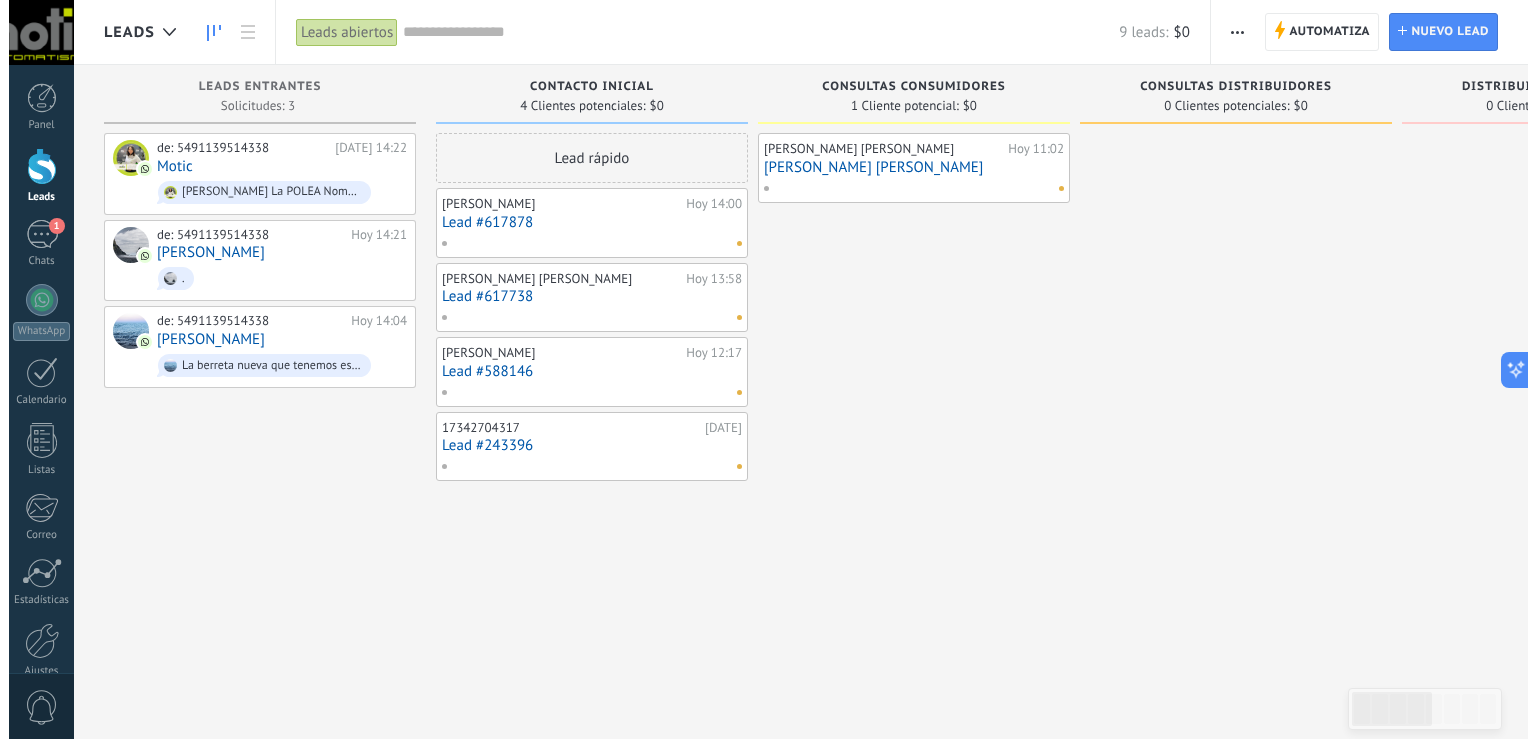 scroll, scrollTop: 0, scrollLeft: 0, axis: both 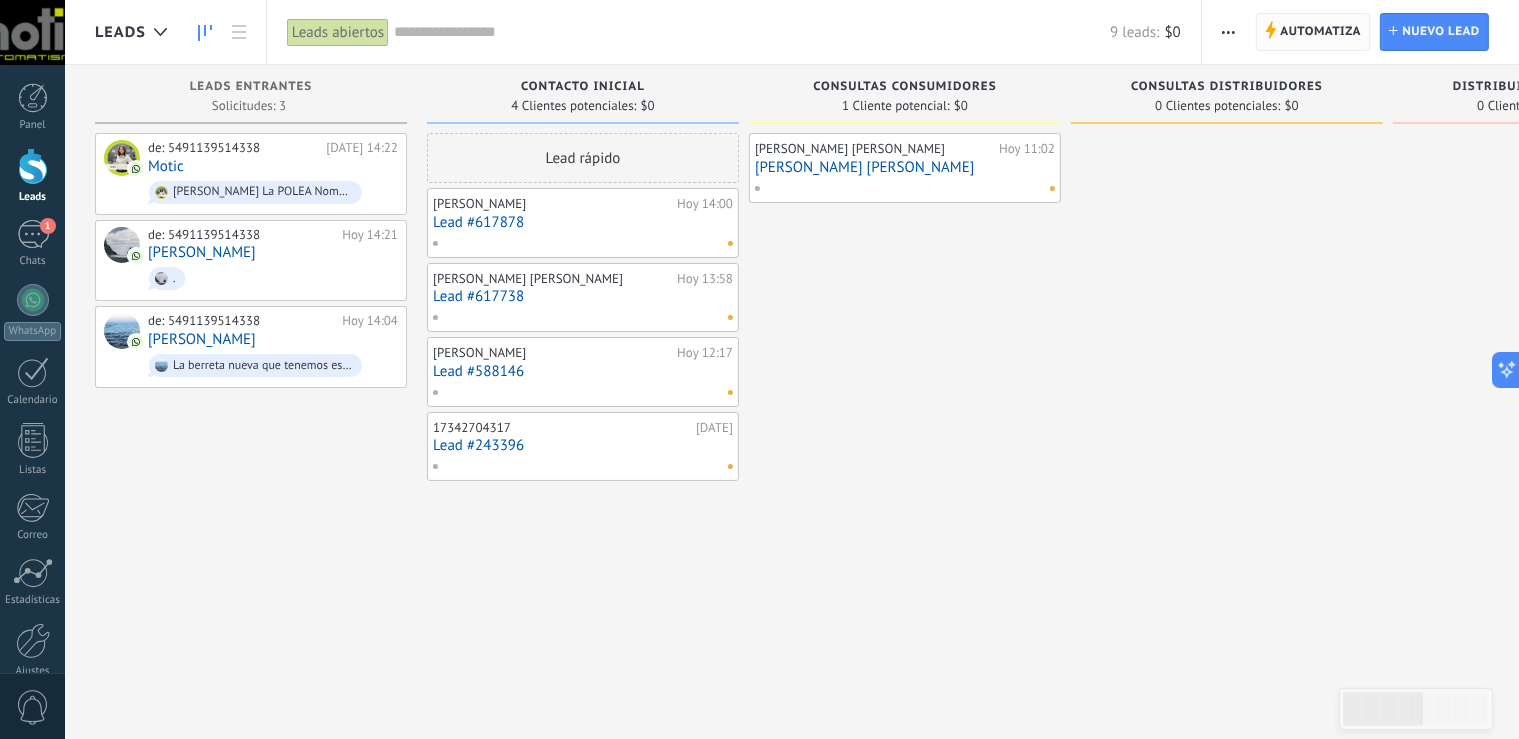 click on "Automatiza" at bounding box center [1320, 32] 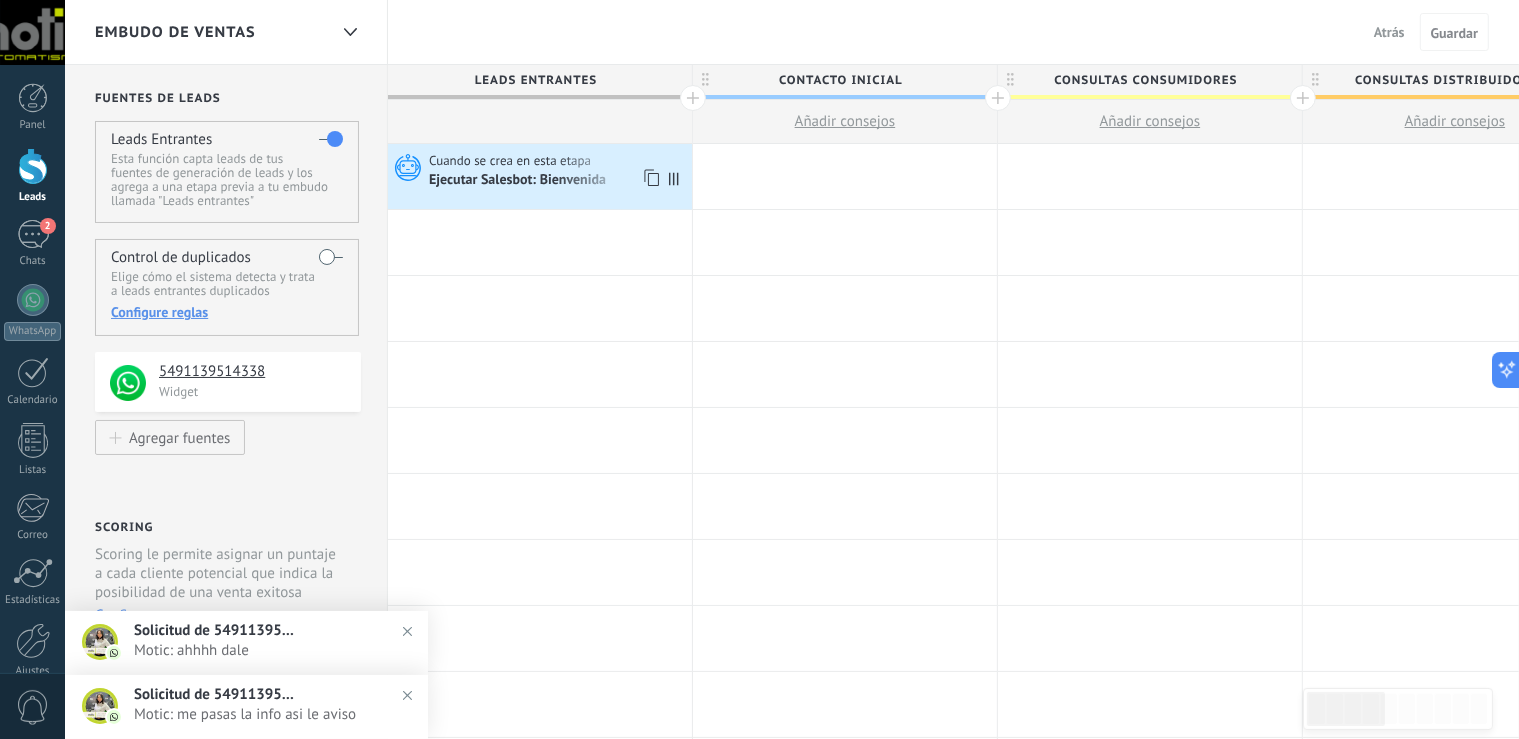 click on "Ejecutar Salesbot: Bienvenida" at bounding box center (519, 181) 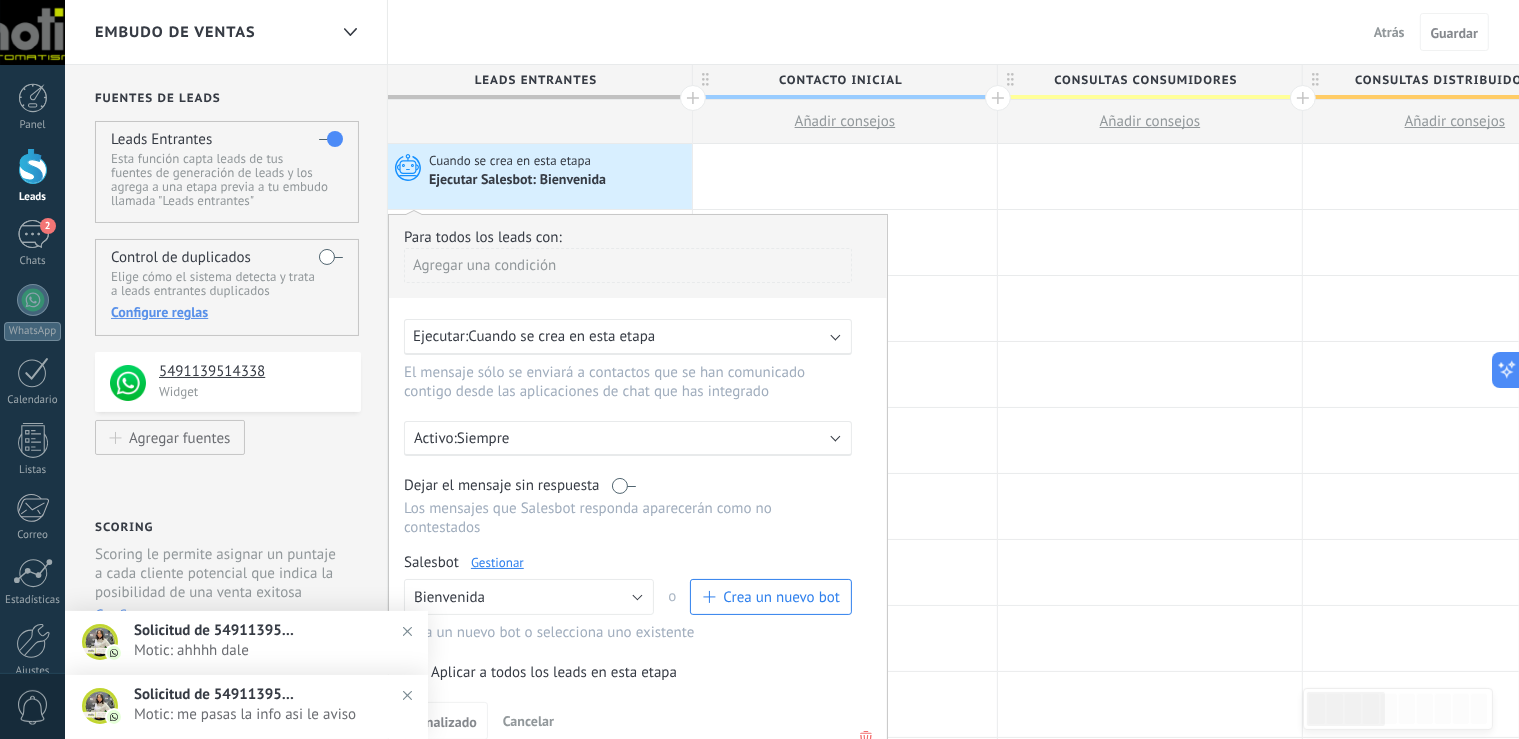 click on "Cuando se crea en esta etapa" at bounding box center [561, 336] 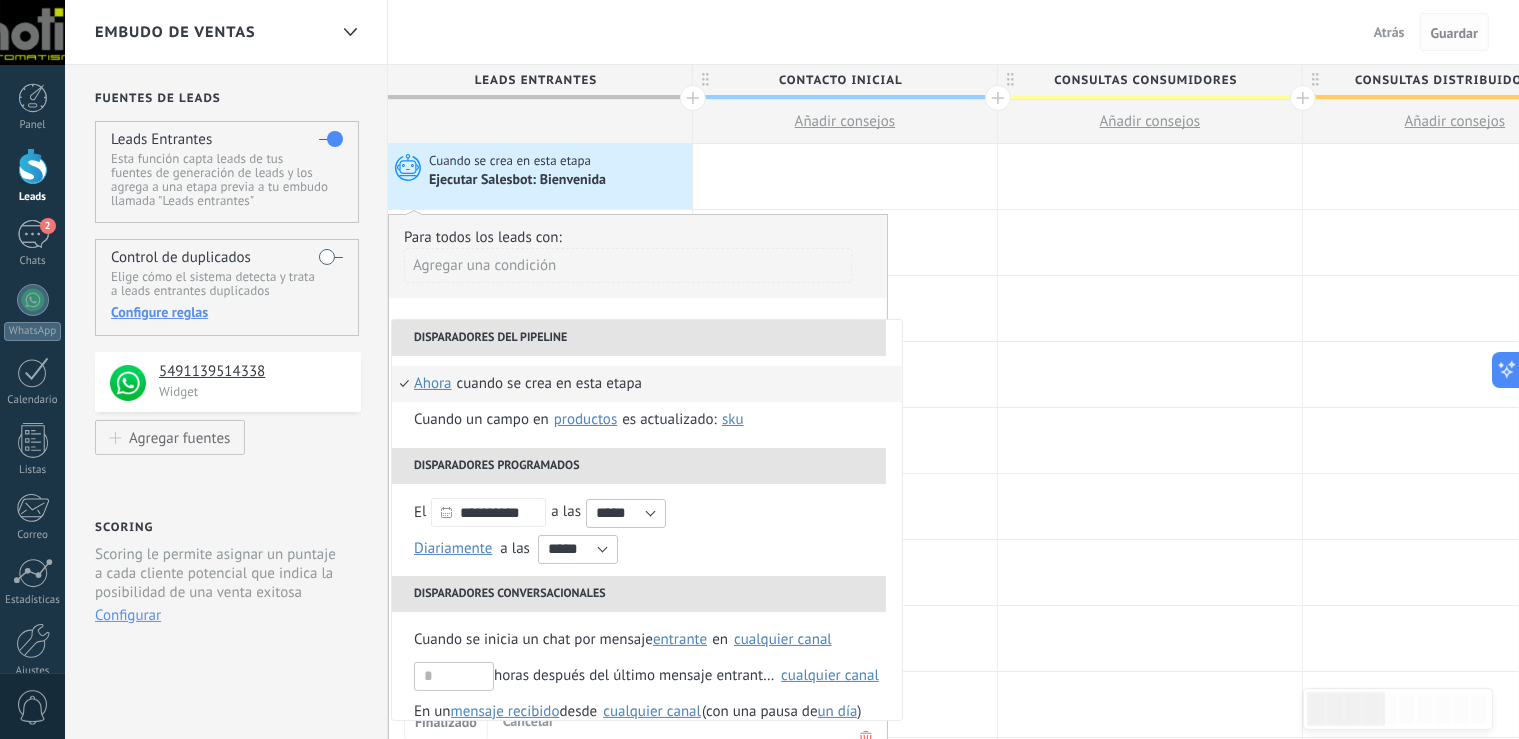 click on "Guardar" at bounding box center [1454, 32] 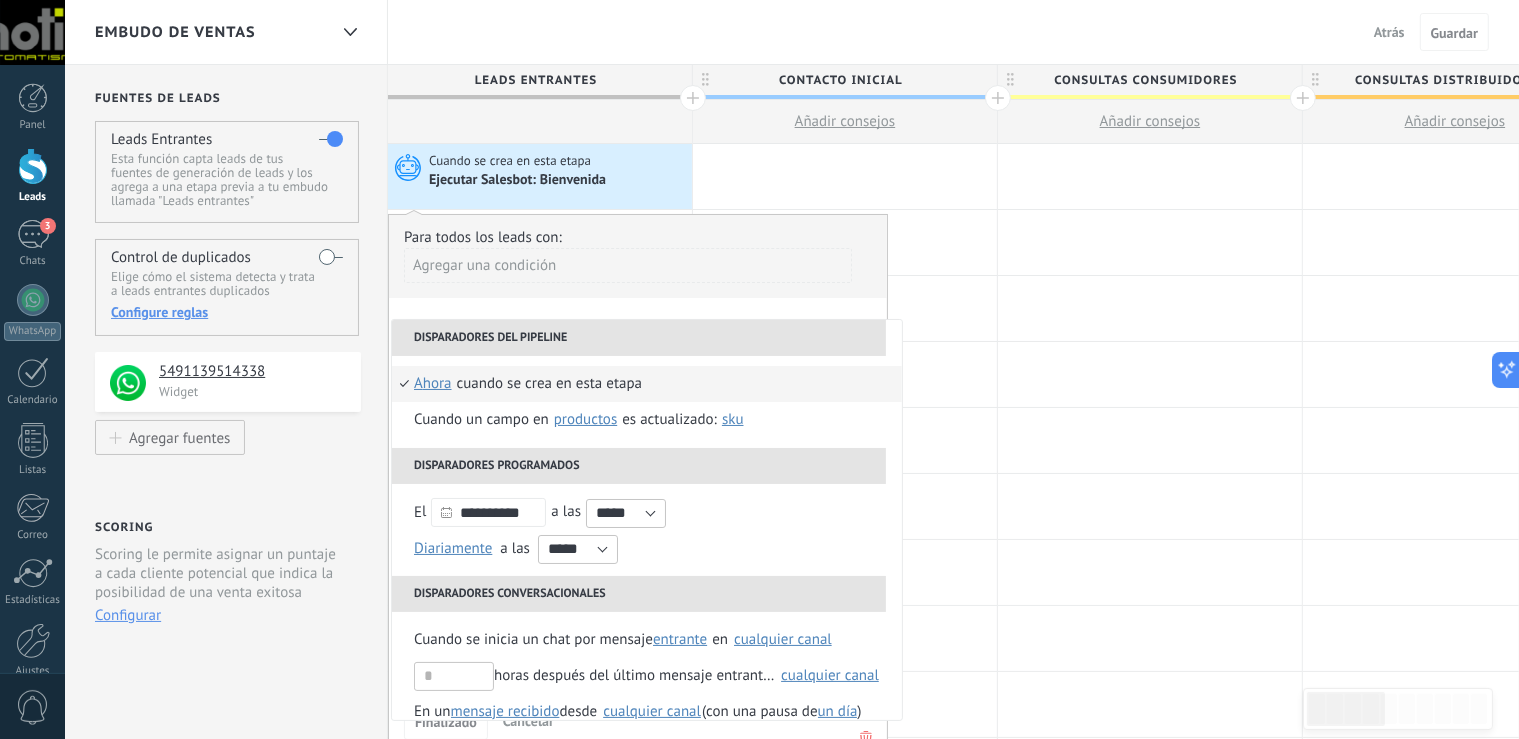 click at bounding box center (33, 166) 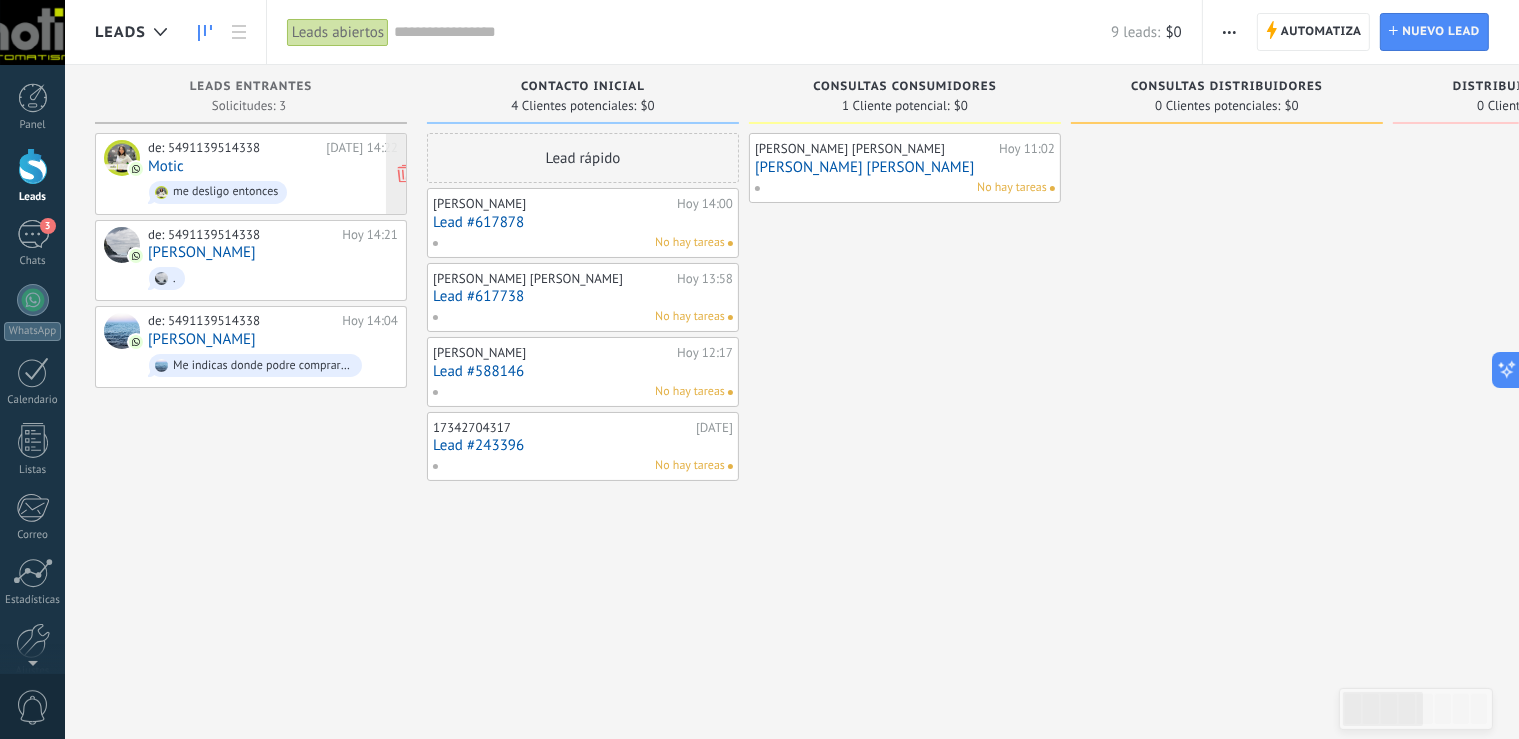 click on "de: 5491139514338 Hoy 14:22 Motic me desligo entonces" at bounding box center (273, 174) 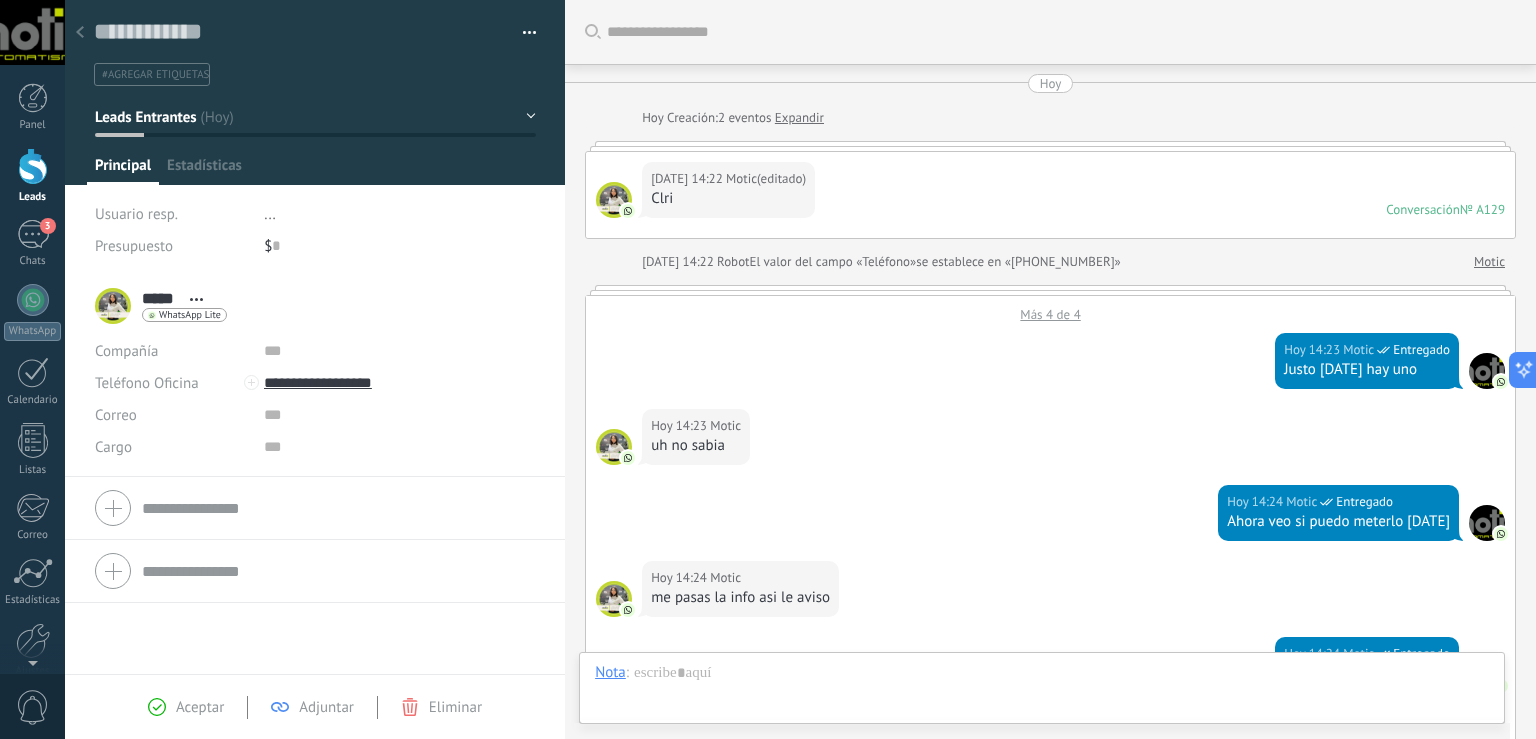scroll, scrollTop: 29, scrollLeft: 0, axis: vertical 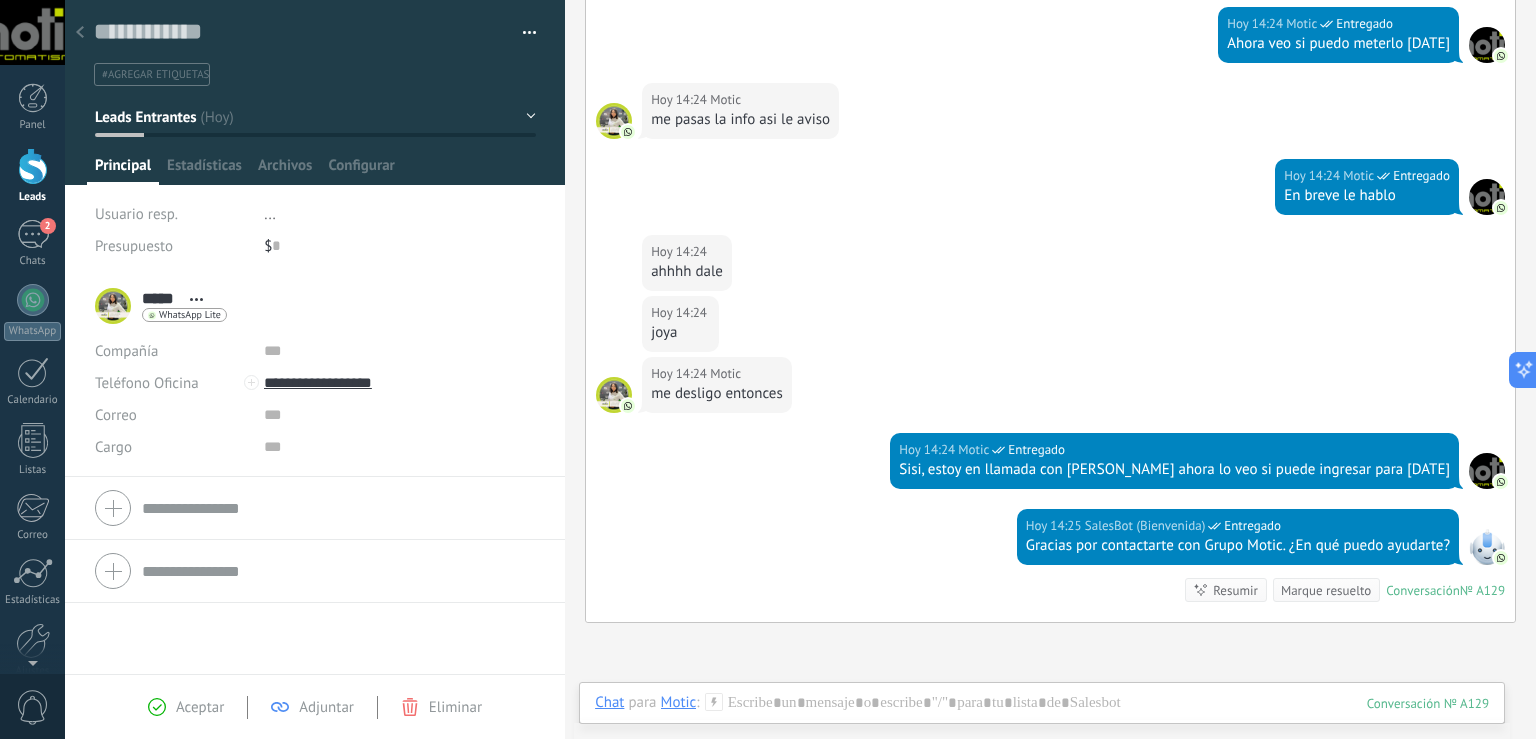 click at bounding box center [33, 166] 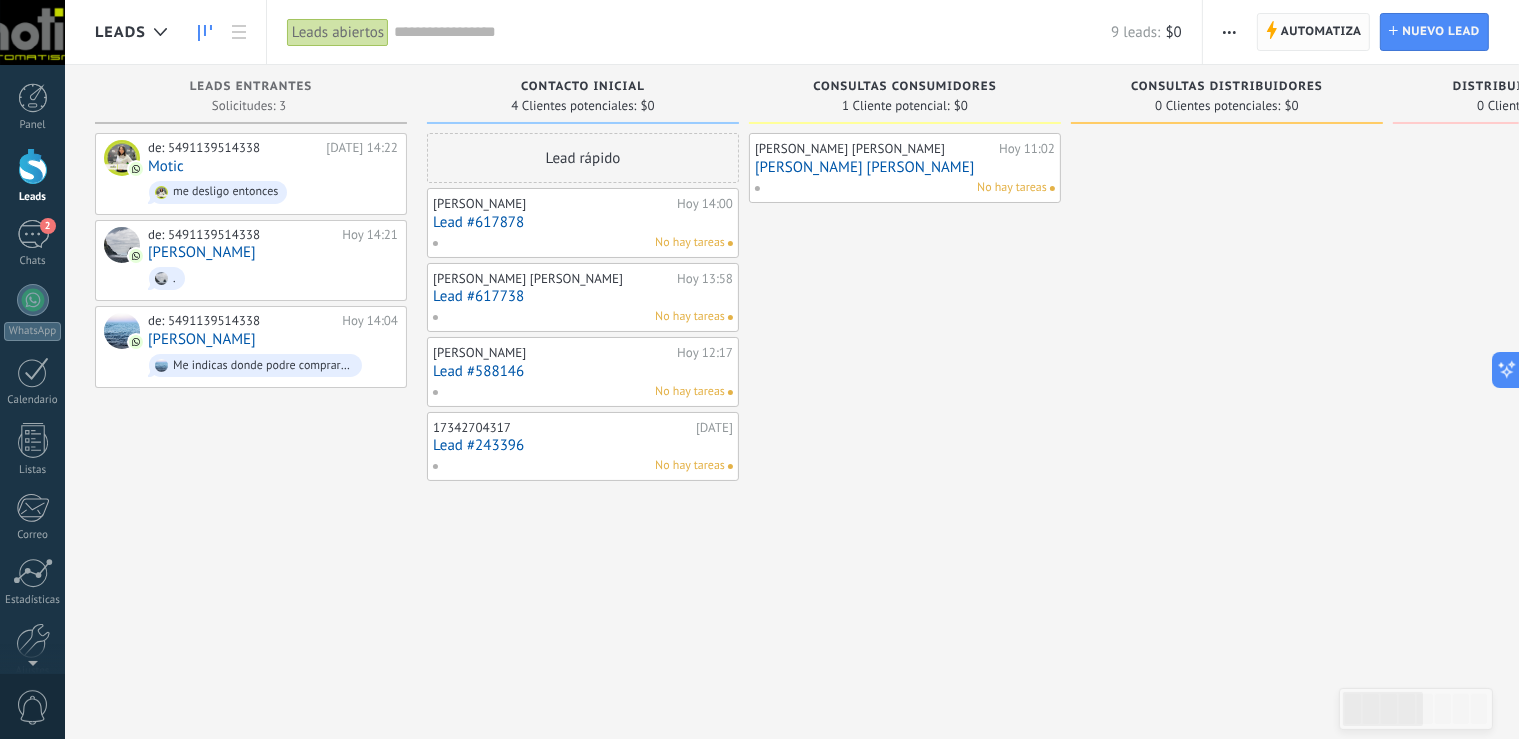 click on "Automatiza" at bounding box center (1321, 32) 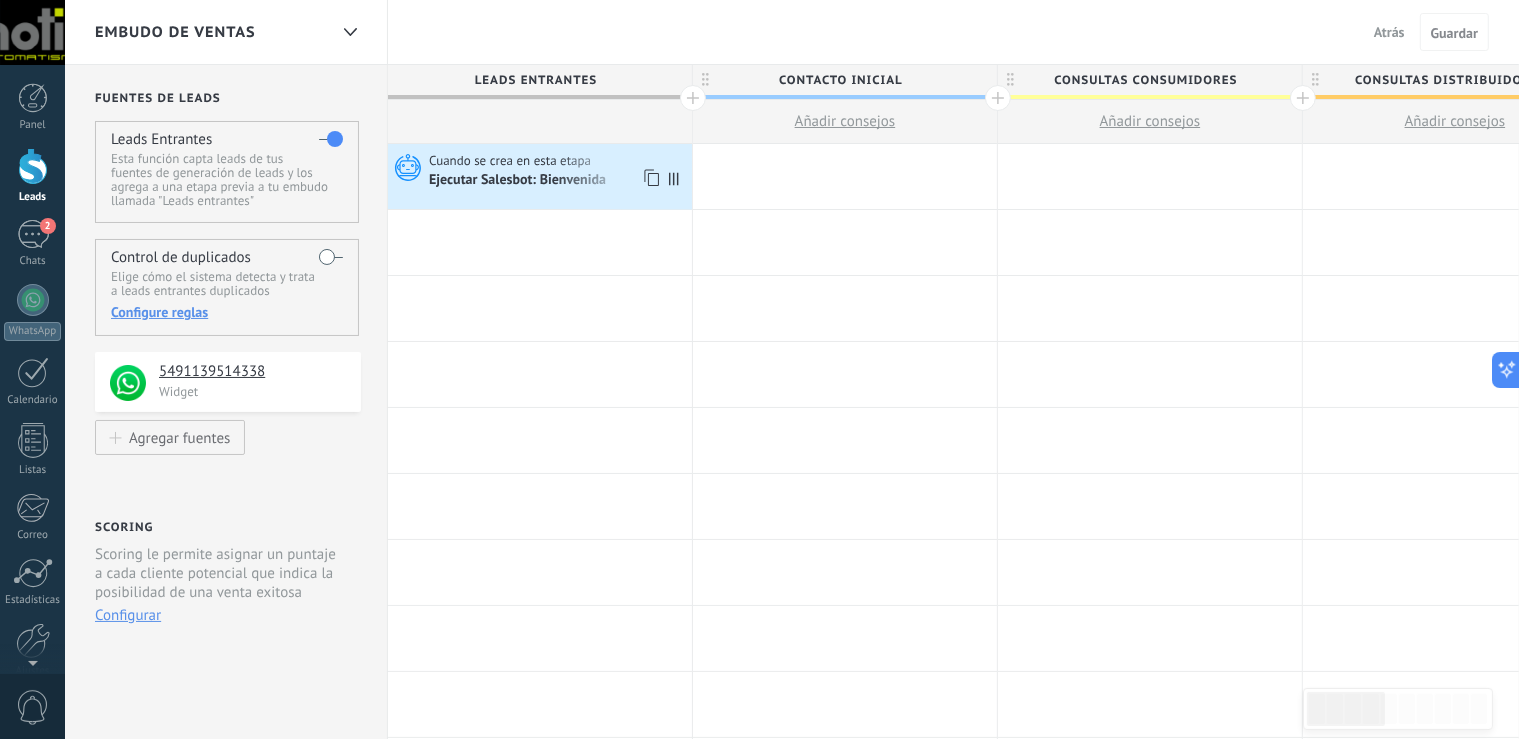 click on "Ejecutar Salesbot: Bienvenida" at bounding box center (519, 181) 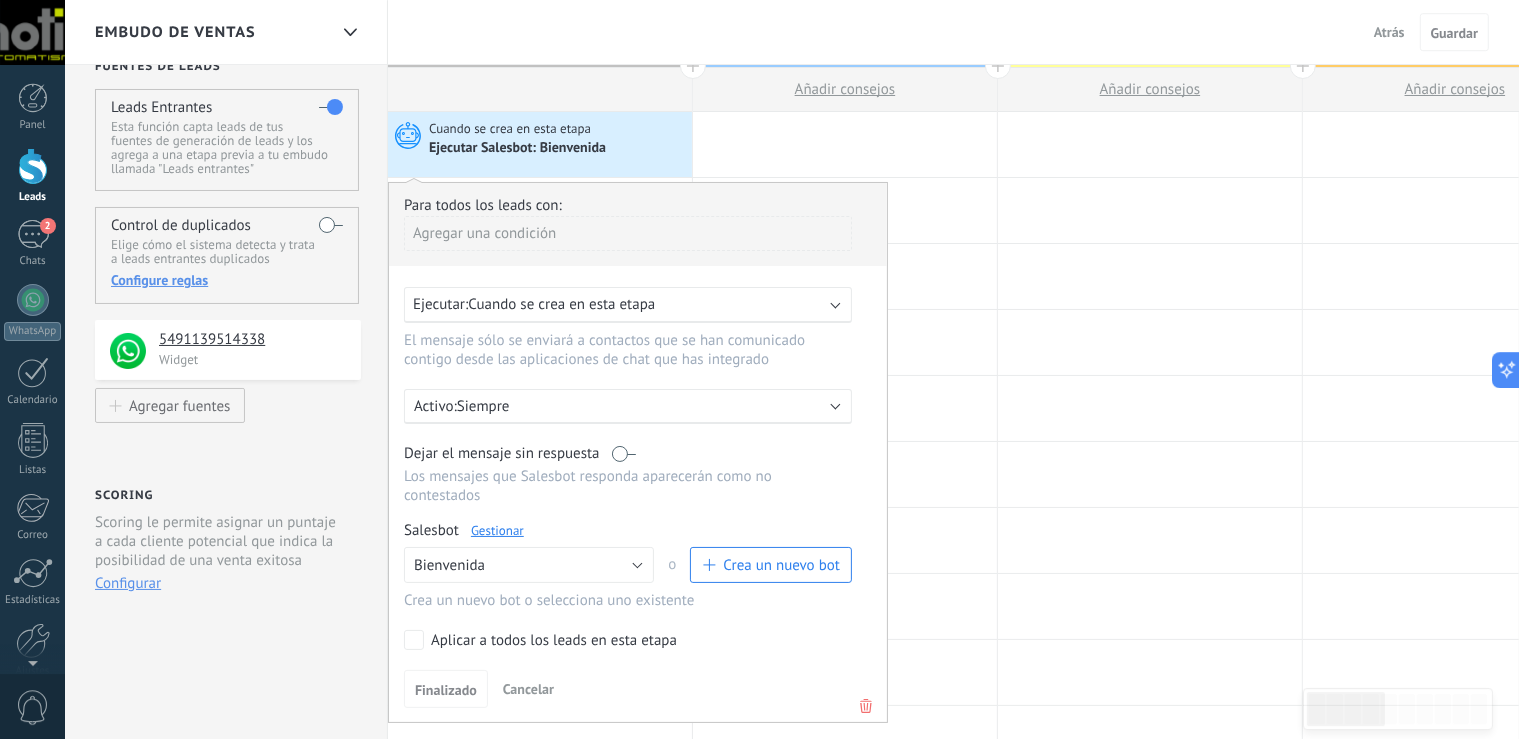 scroll, scrollTop: 0, scrollLeft: 0, axis: both 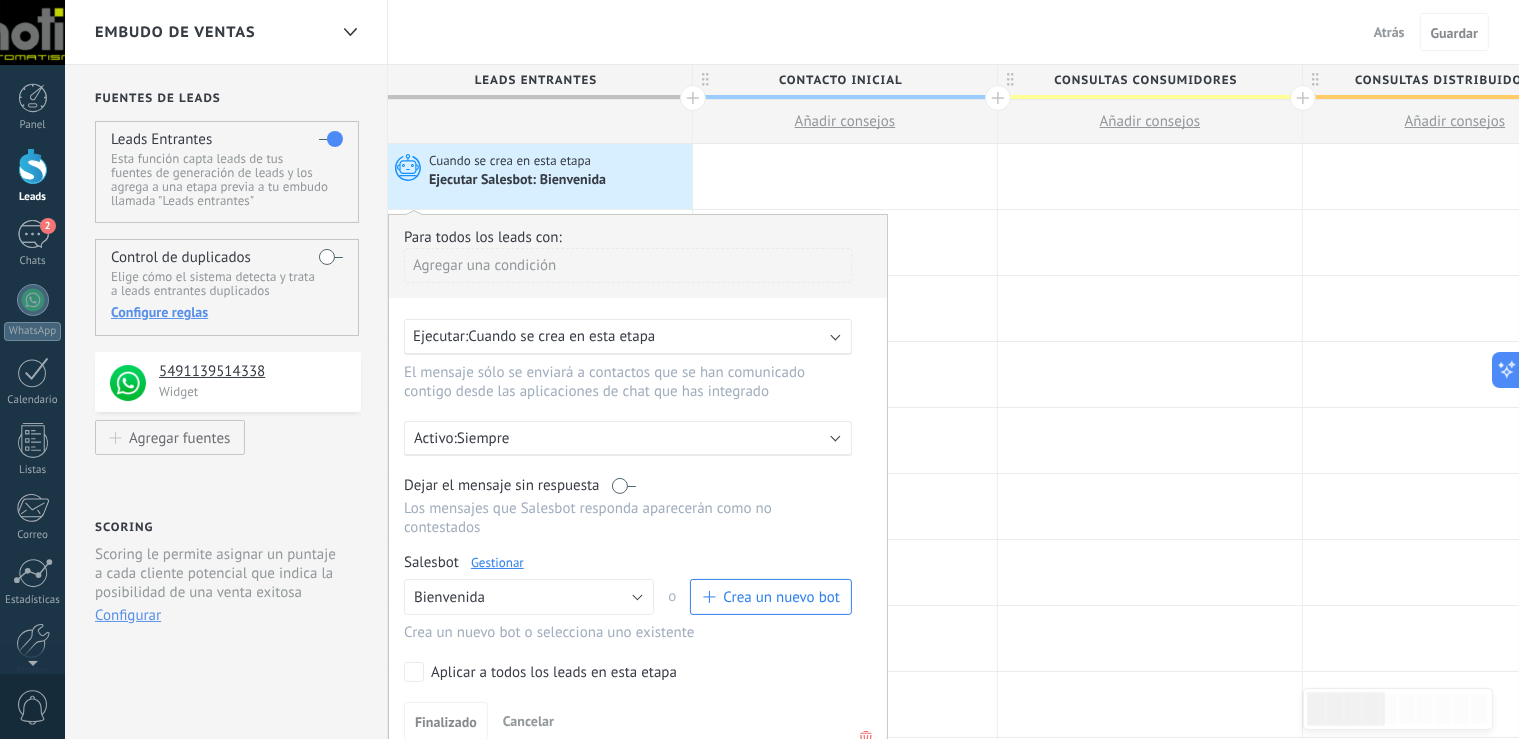 click at bounding box center (33, 166) 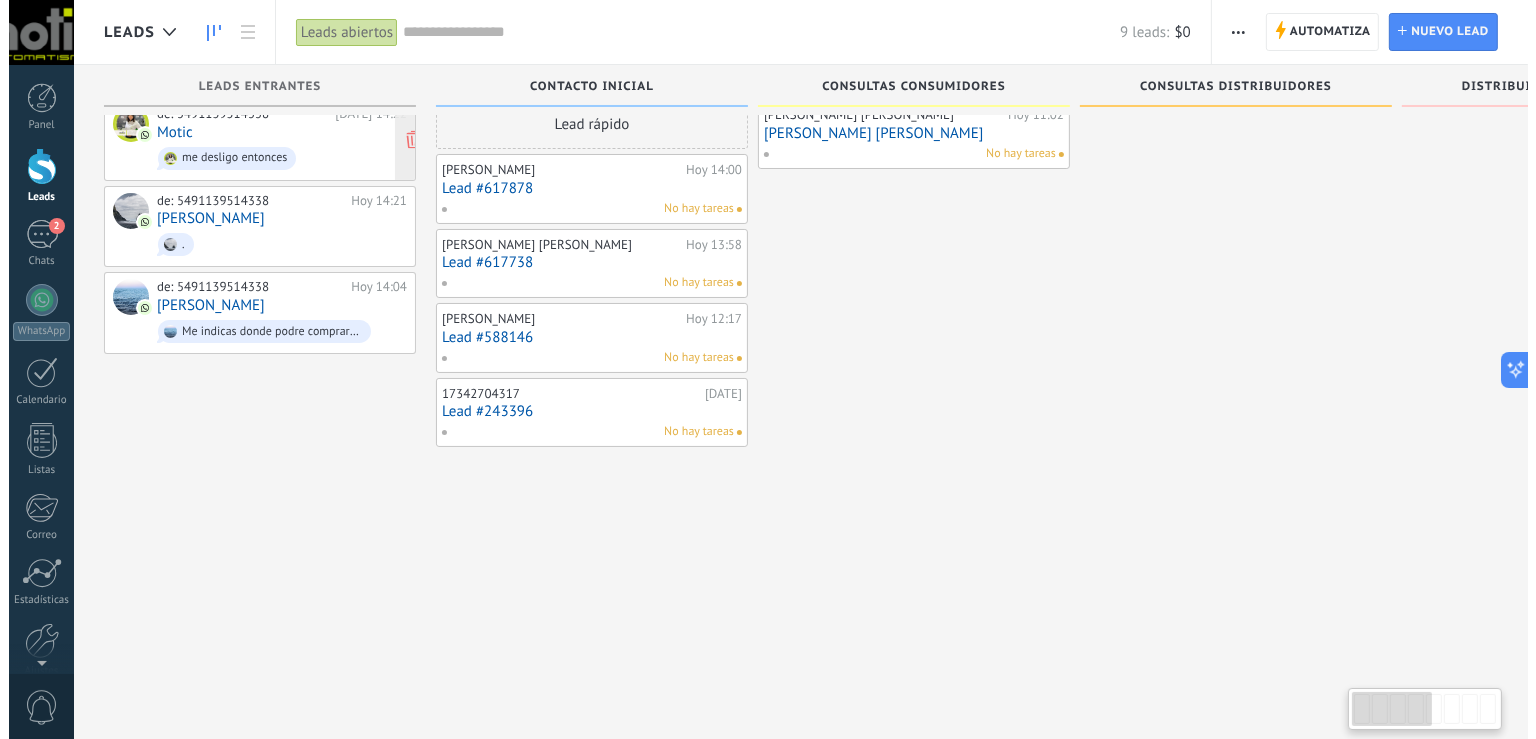 scroll, scrollTop: 0, scrollLeft: 0, axis: both 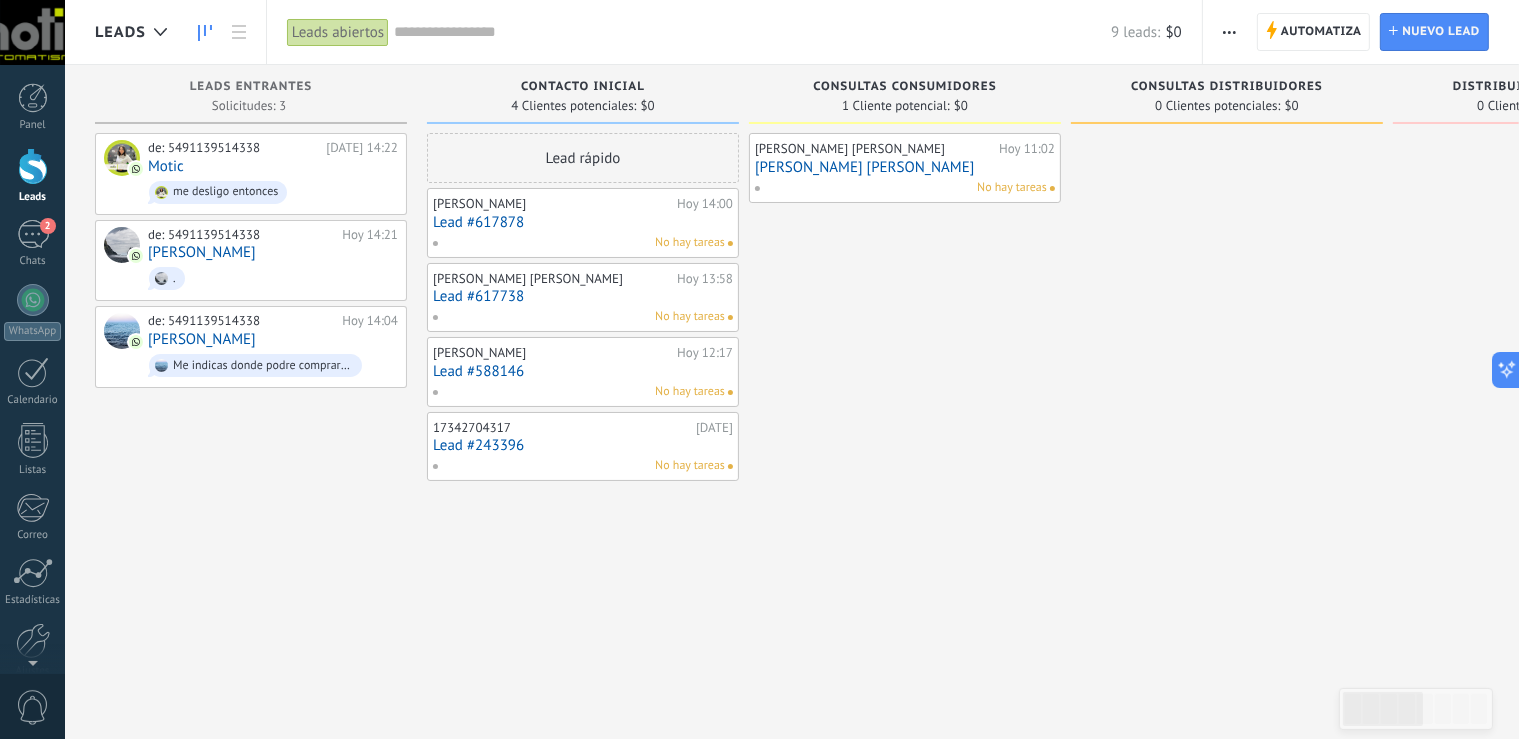click on "Lead #617878" at bounding box center [583, 222] 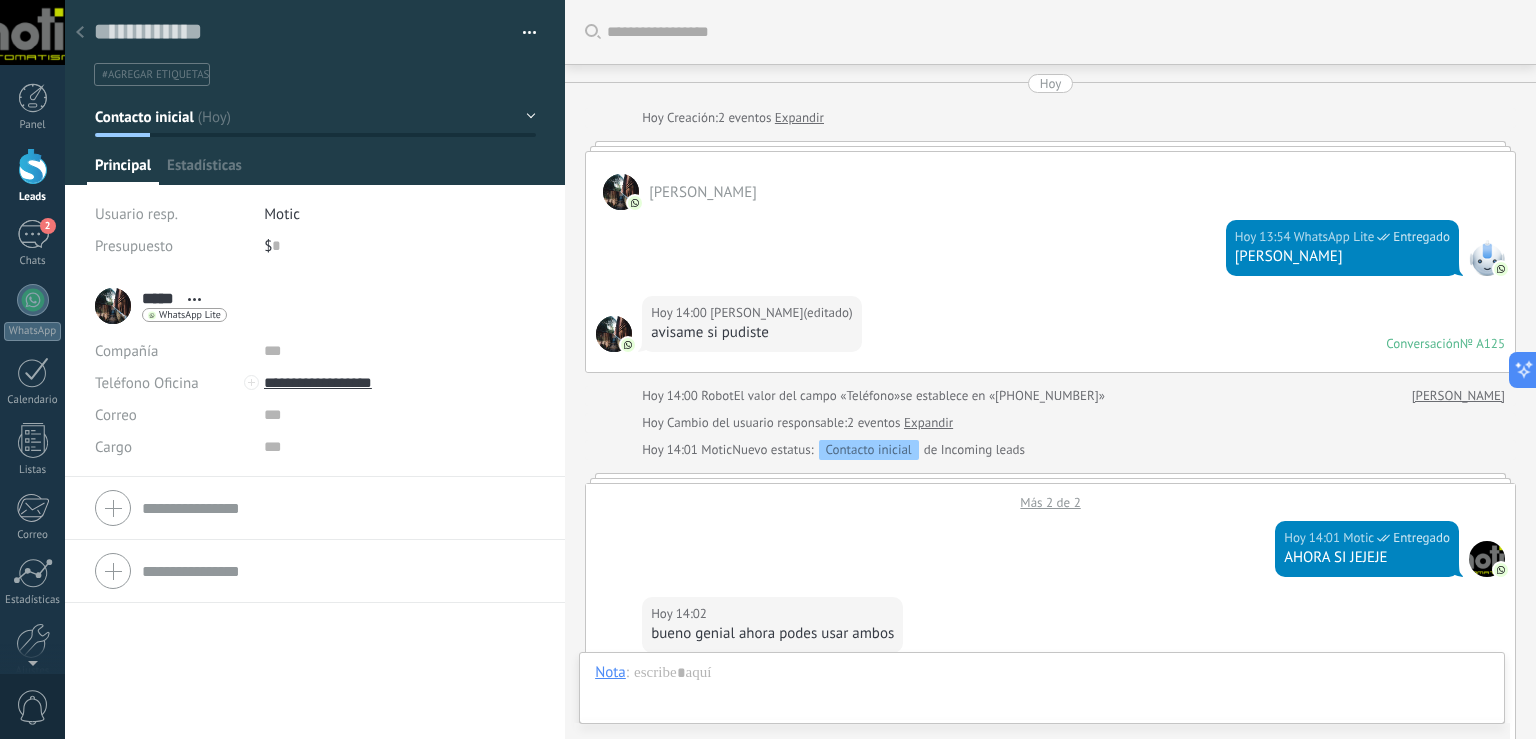 type on "**********" 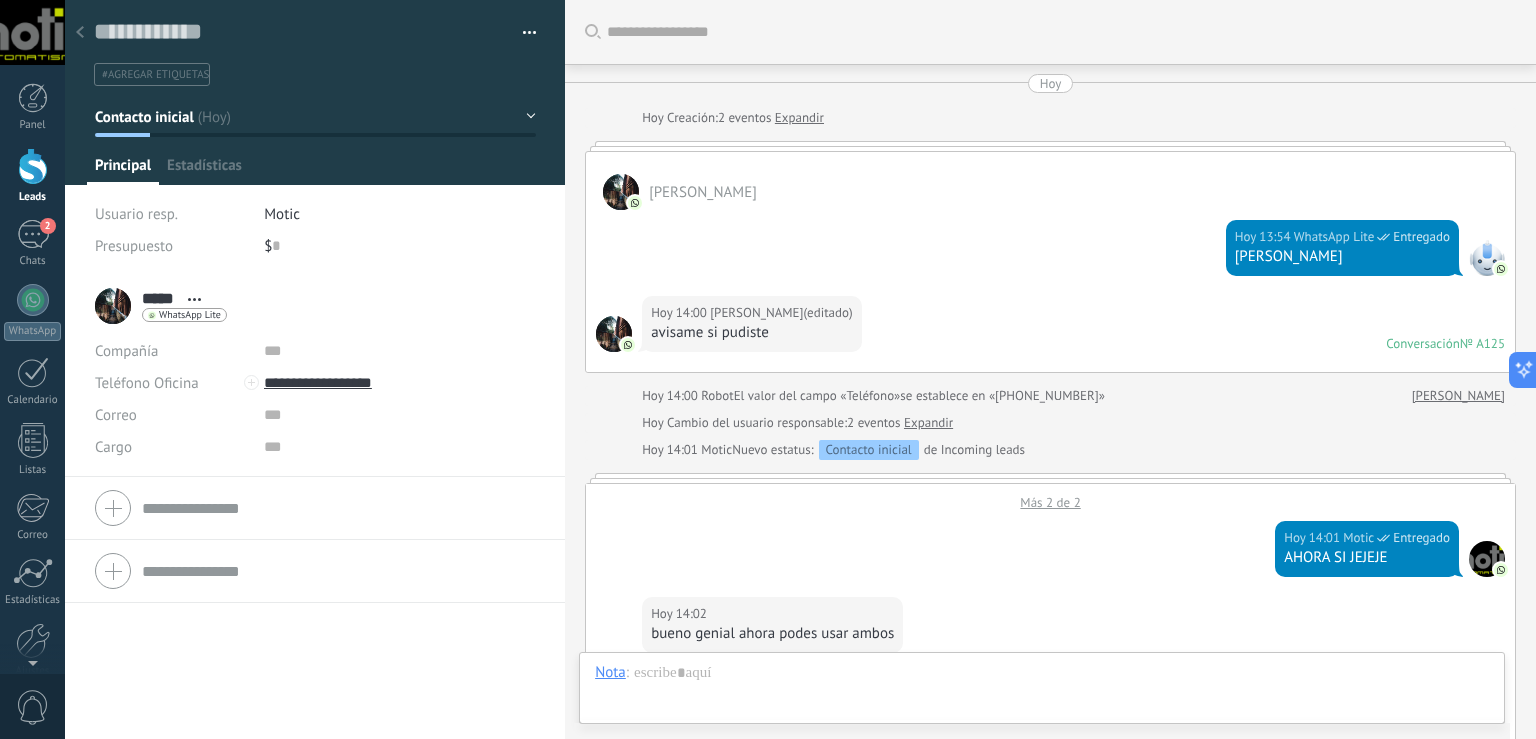 scroll, scrollTop: 991, scrollLeft: 0, axis: vertical 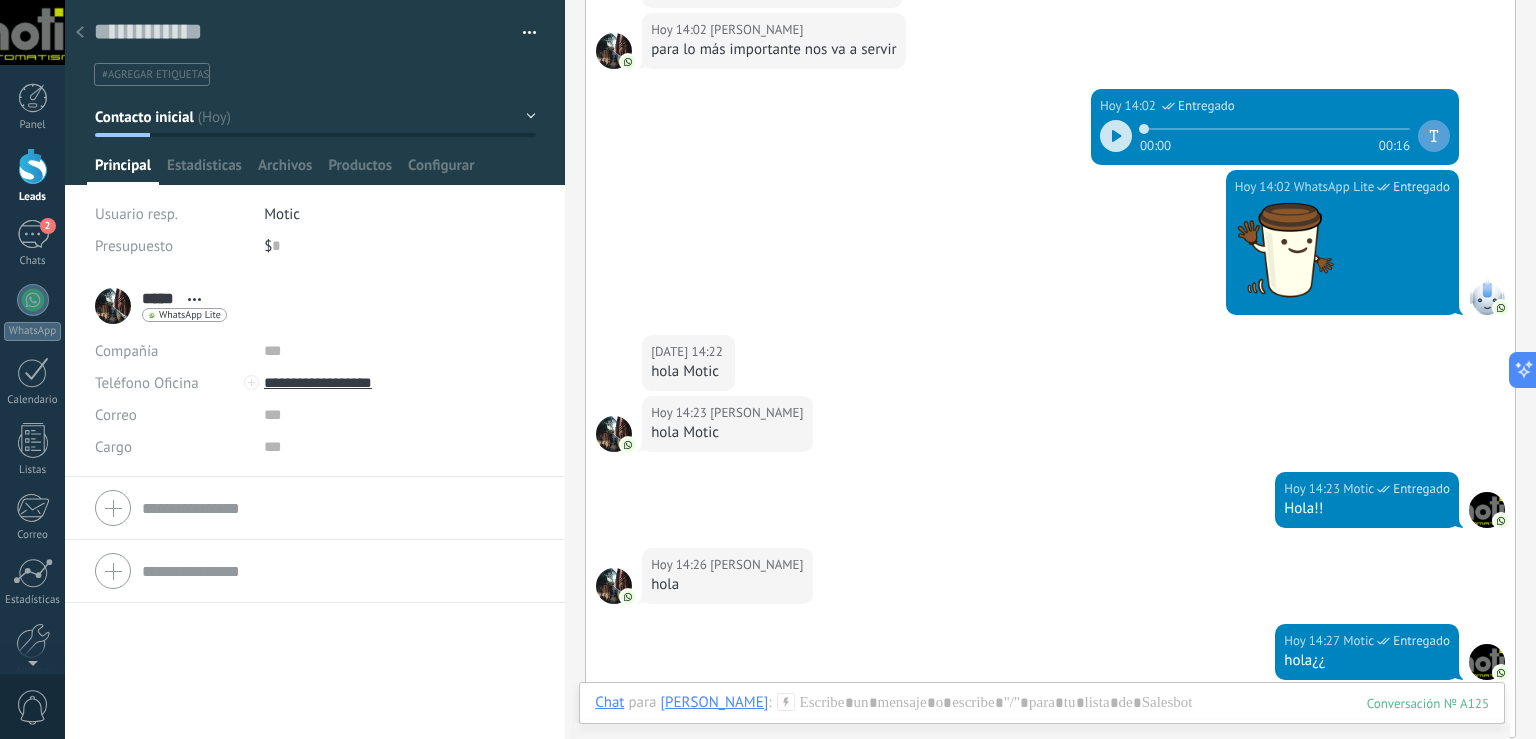click at bounding box center [33, 166] 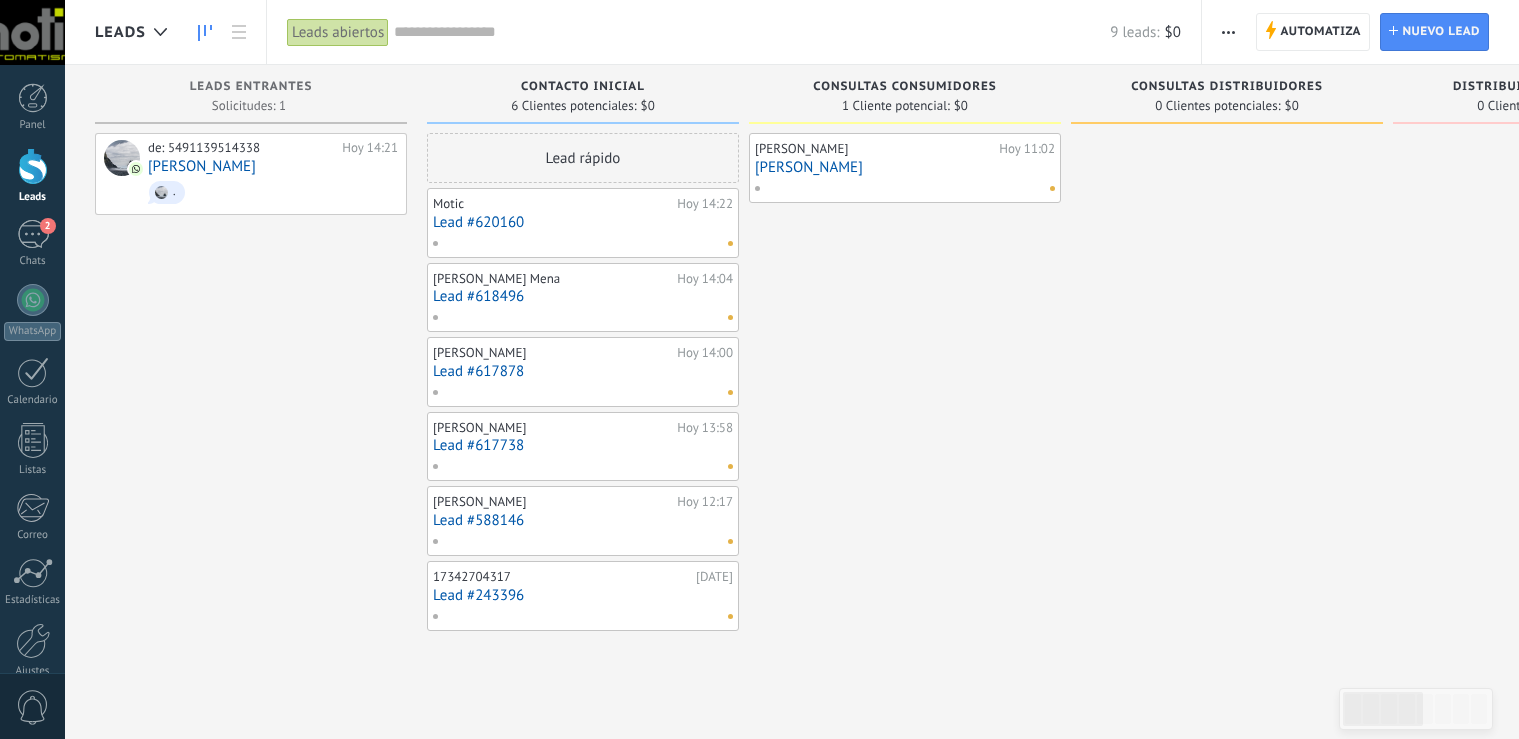 scroll, scrollTop: 0, scrollLeft: 0, axis: both 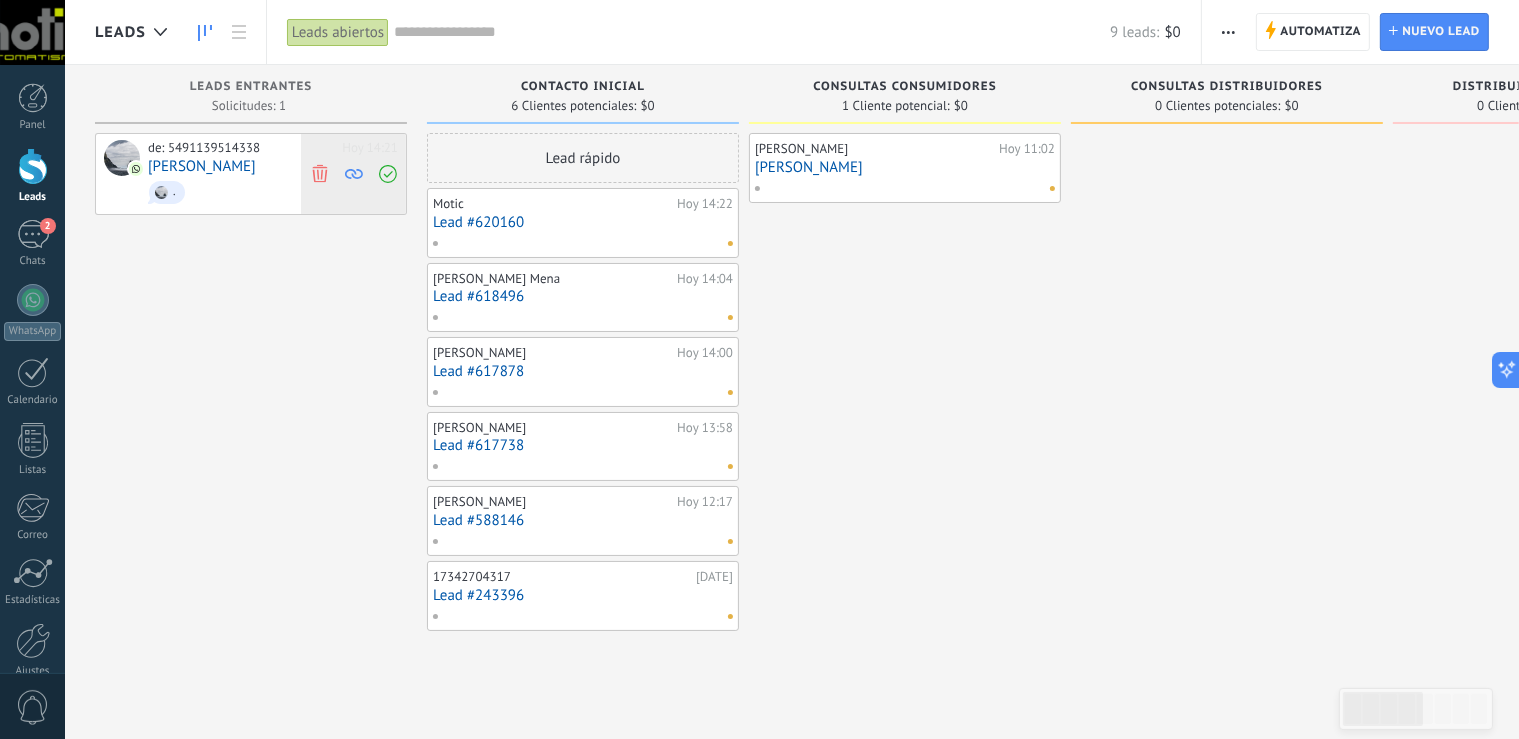 click 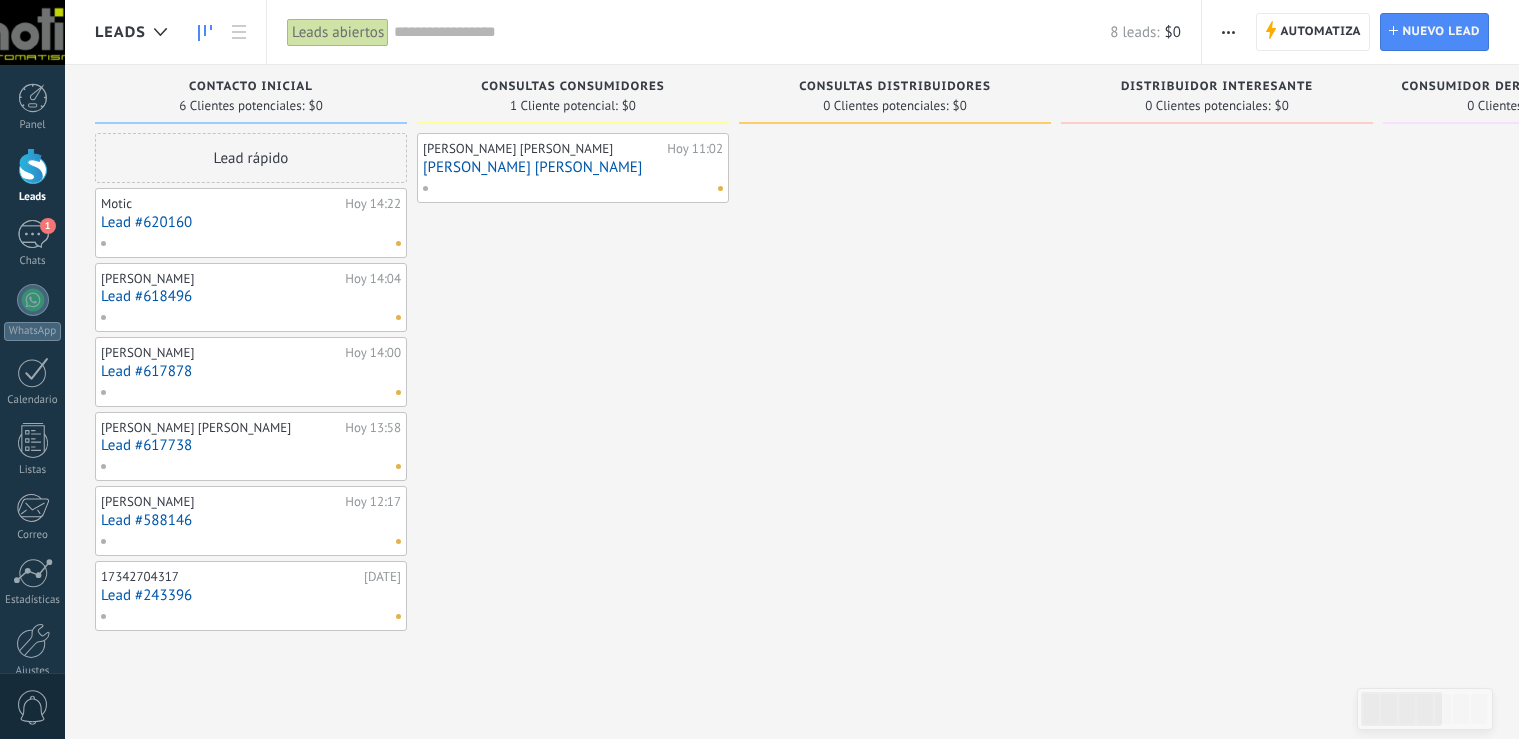 scroll, scrollTop: 0, scrollLeft: 0, axis: both 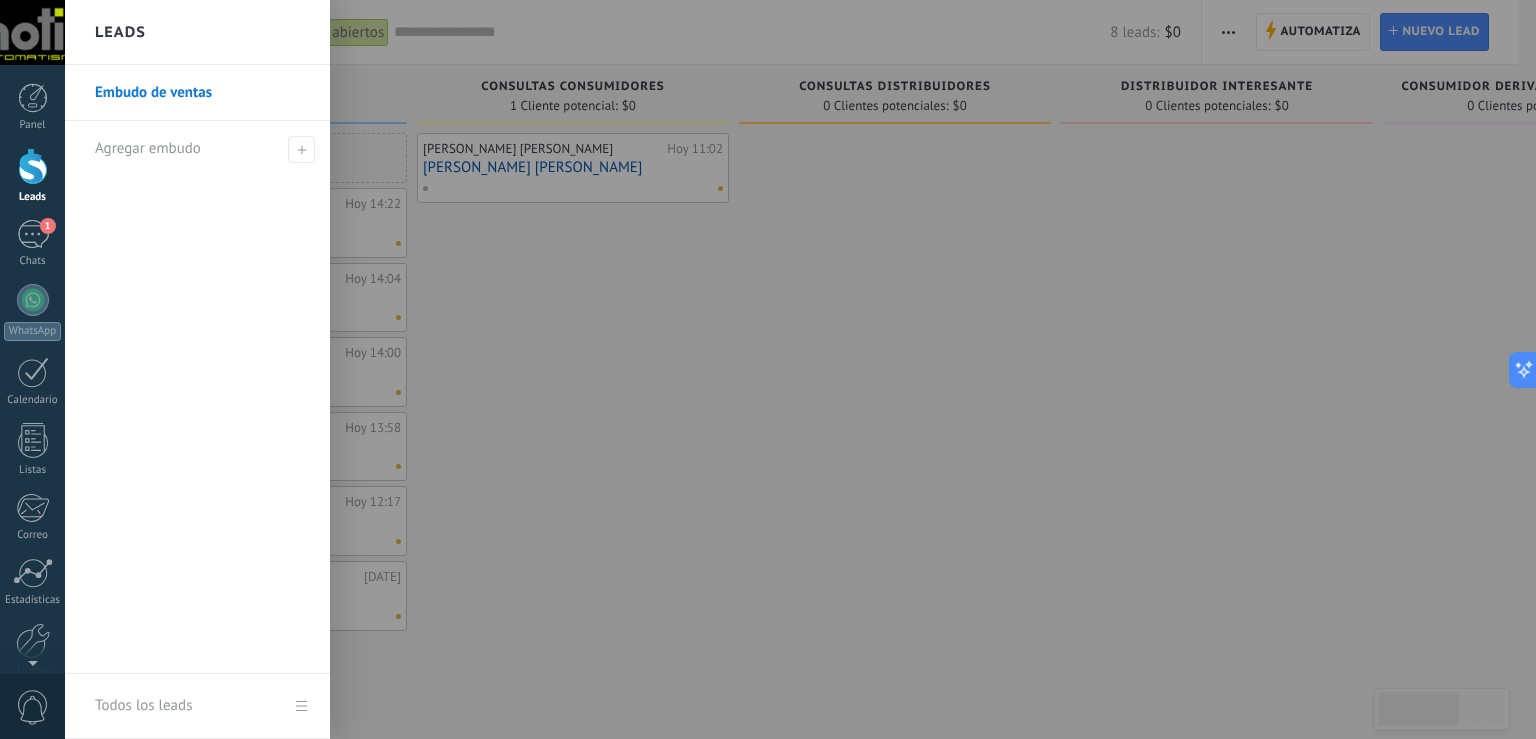 click at bounding box center (33, 166) 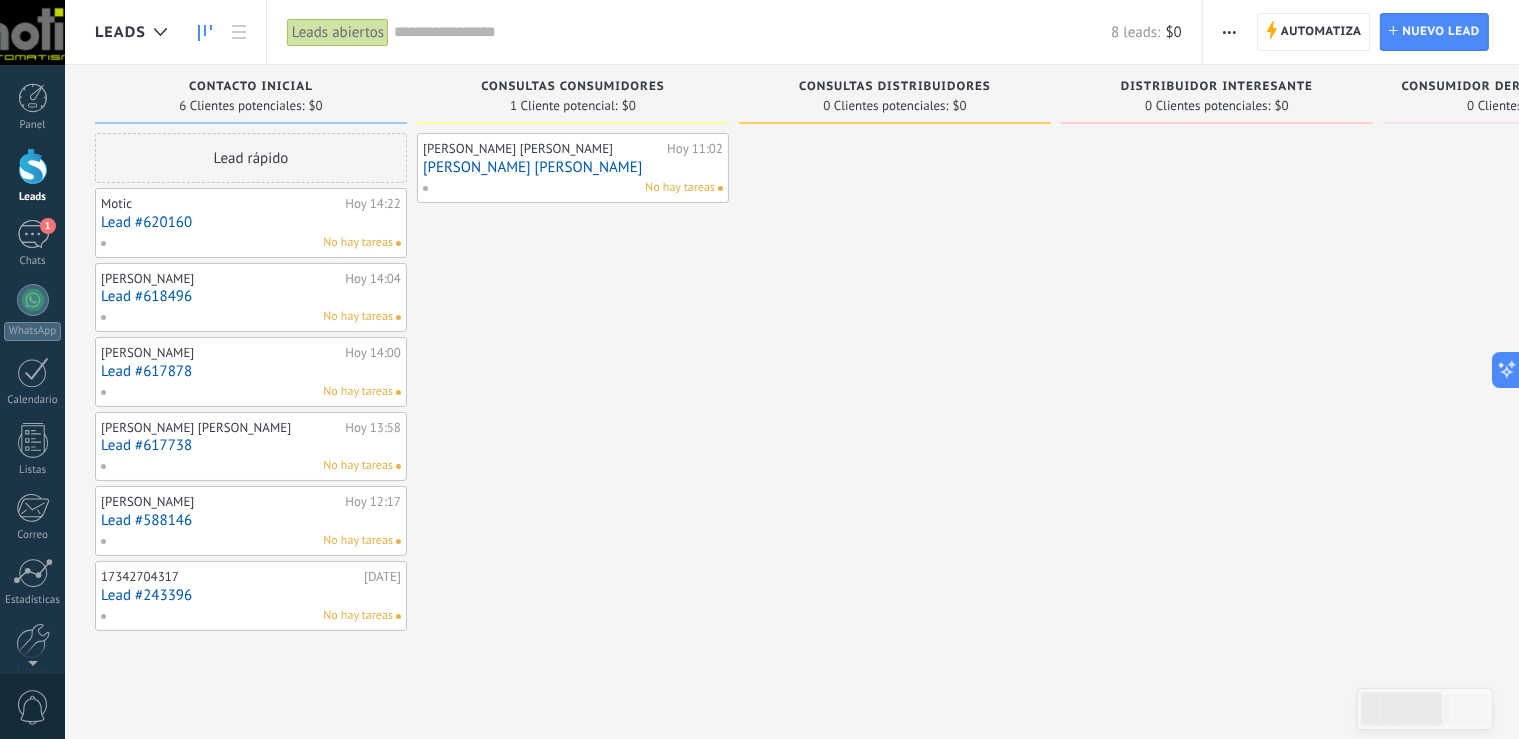 click at bounding box center (205, 32) 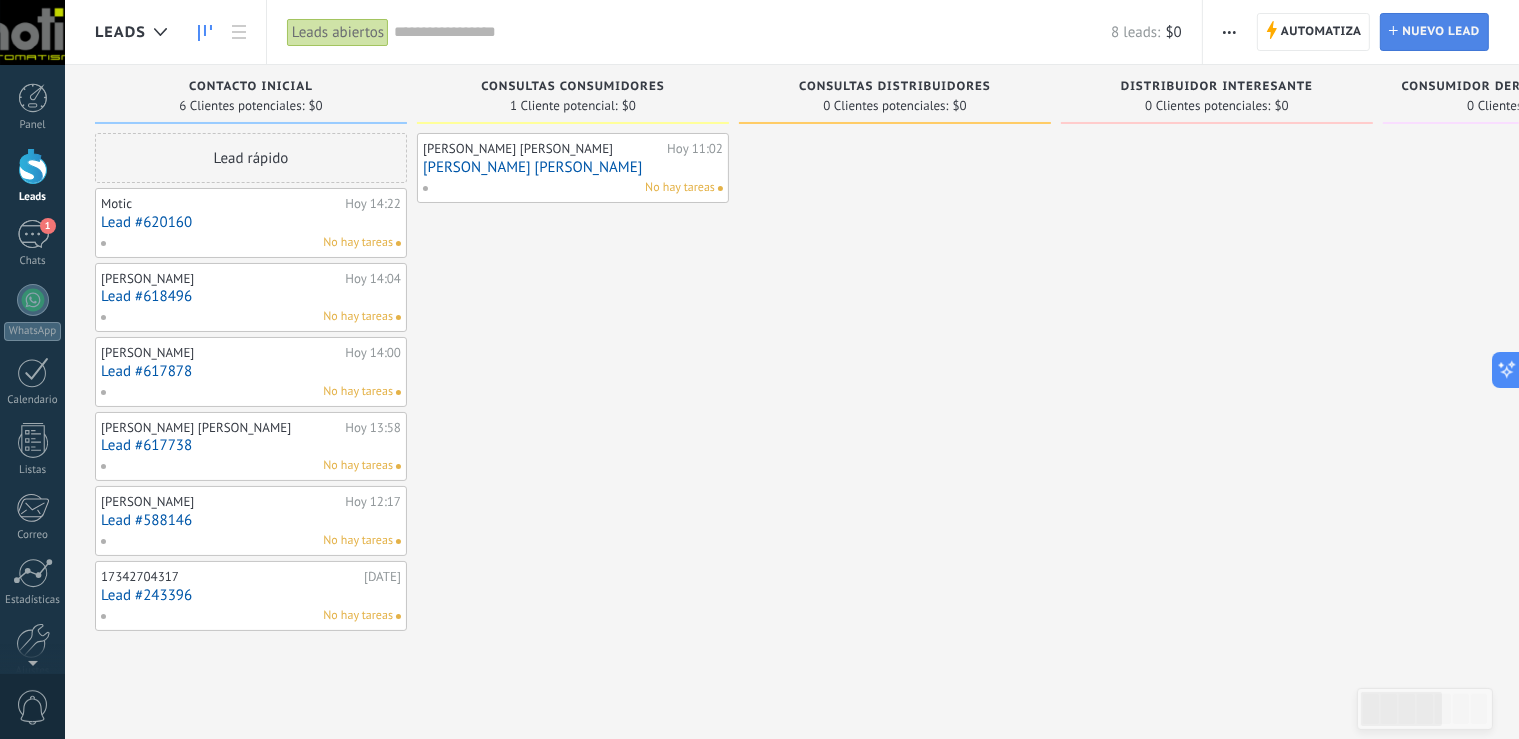 click on "Nuevo lead" at bounding box center (1441, 32) 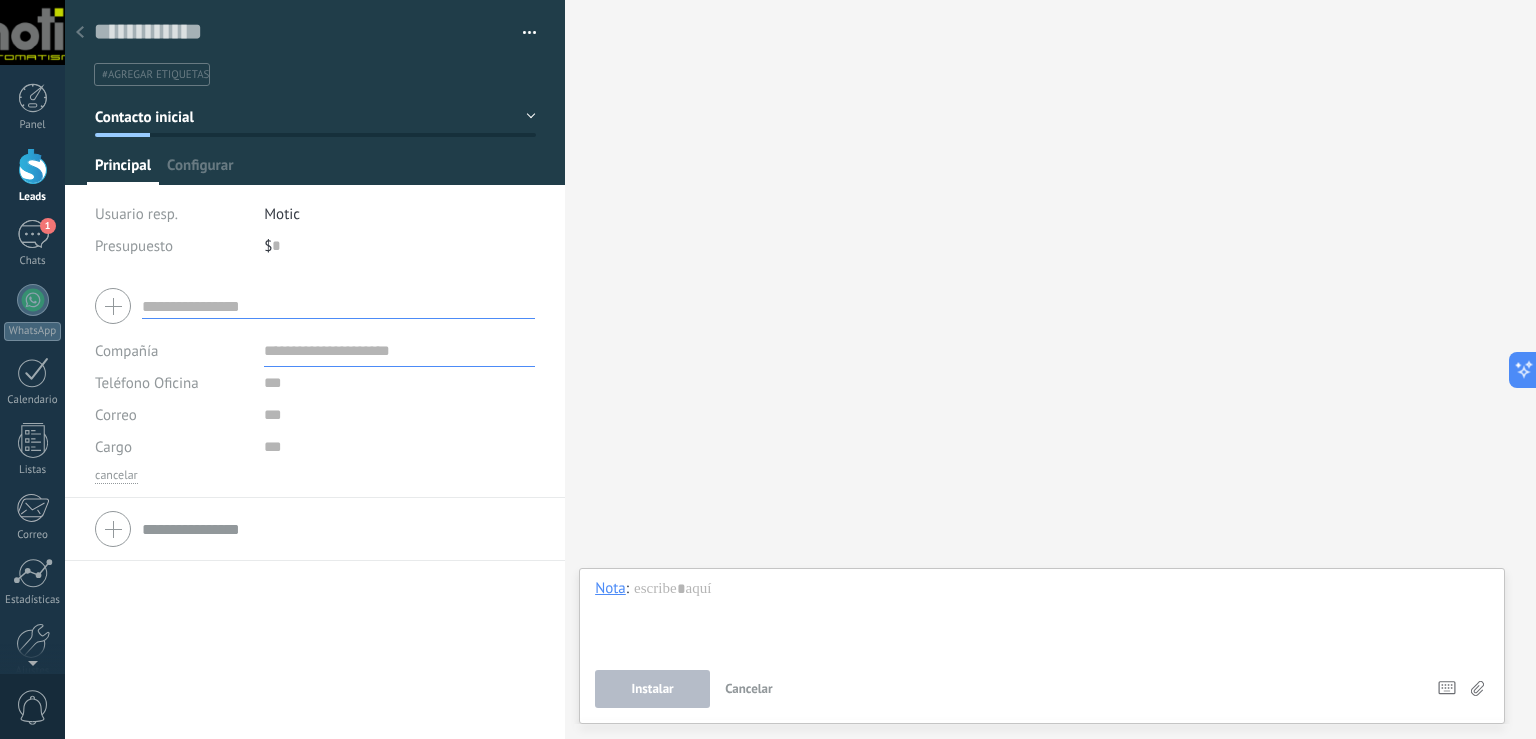click at bounding box center (33, 166) 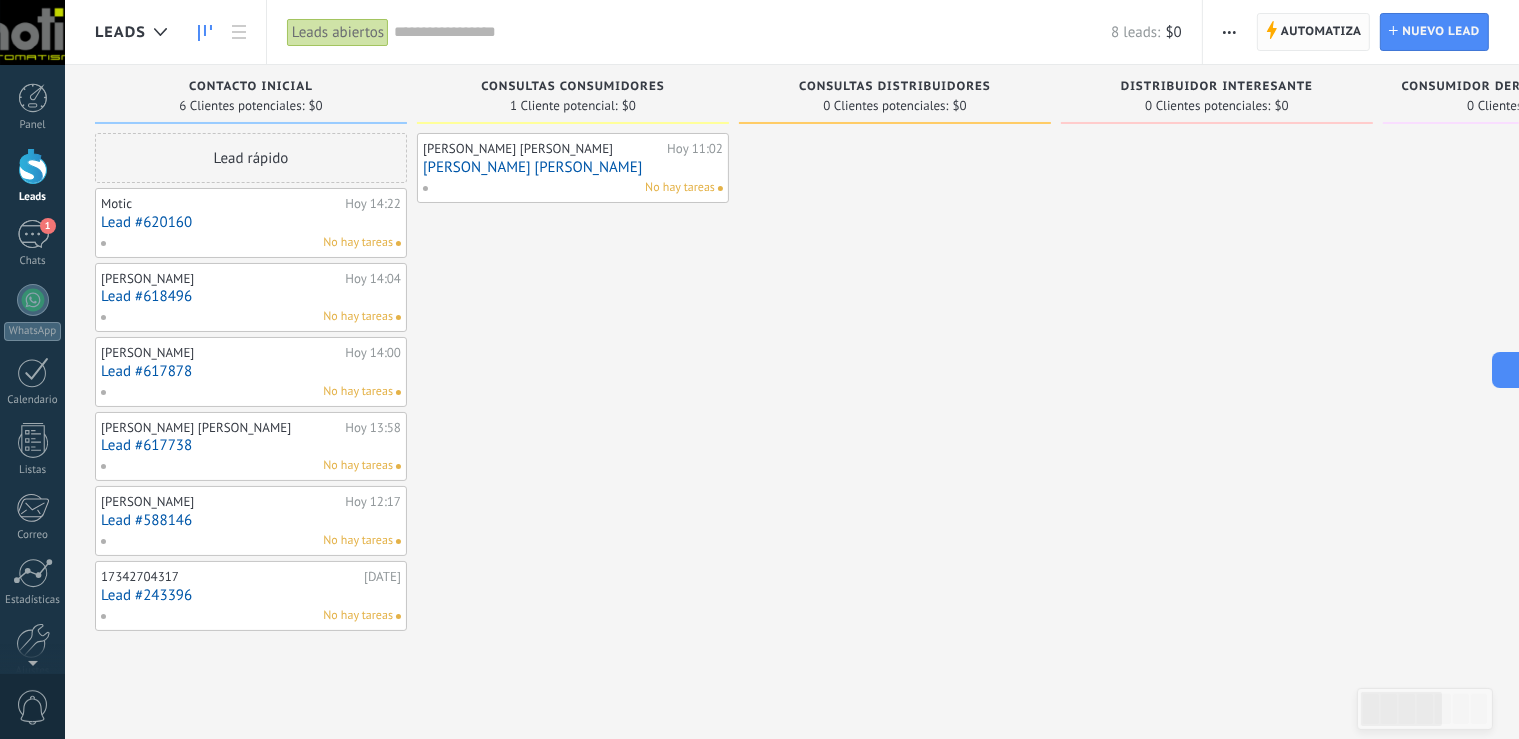 click on "Automatiza" at bounding box center [1321, 32] 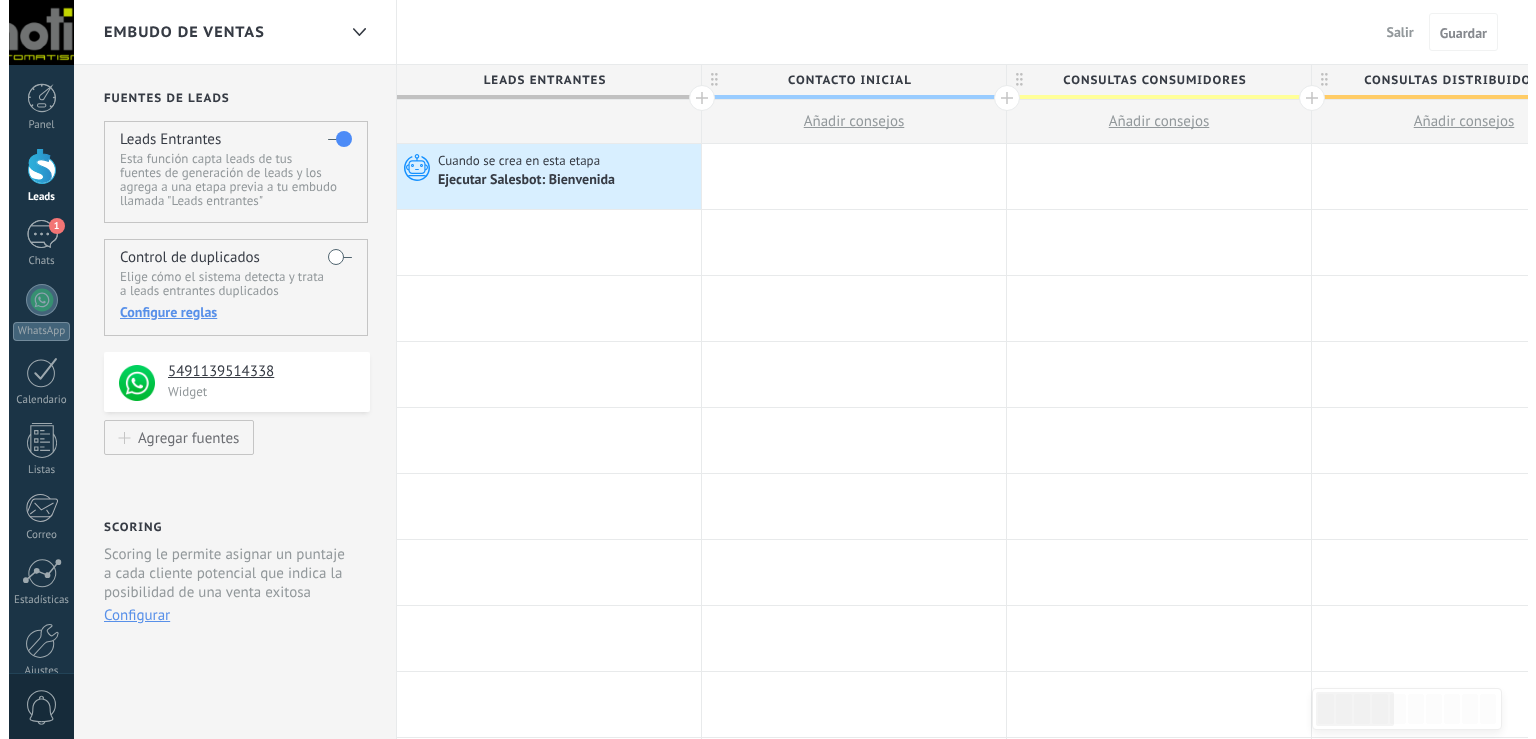scroll, scrollTop: 0, scrollLeft: 0, axis: both 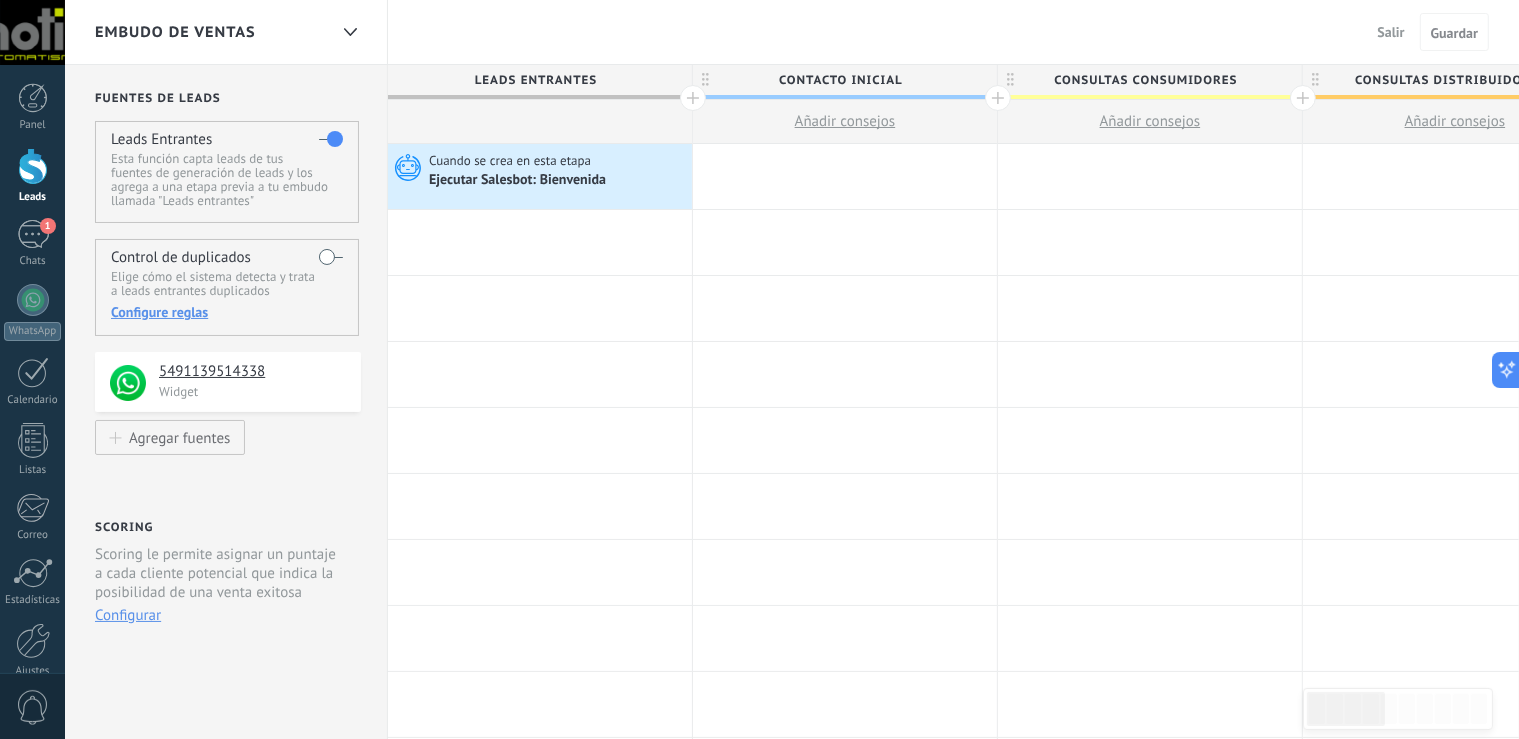 click on "Salir" at bounding box center (1391, 32) 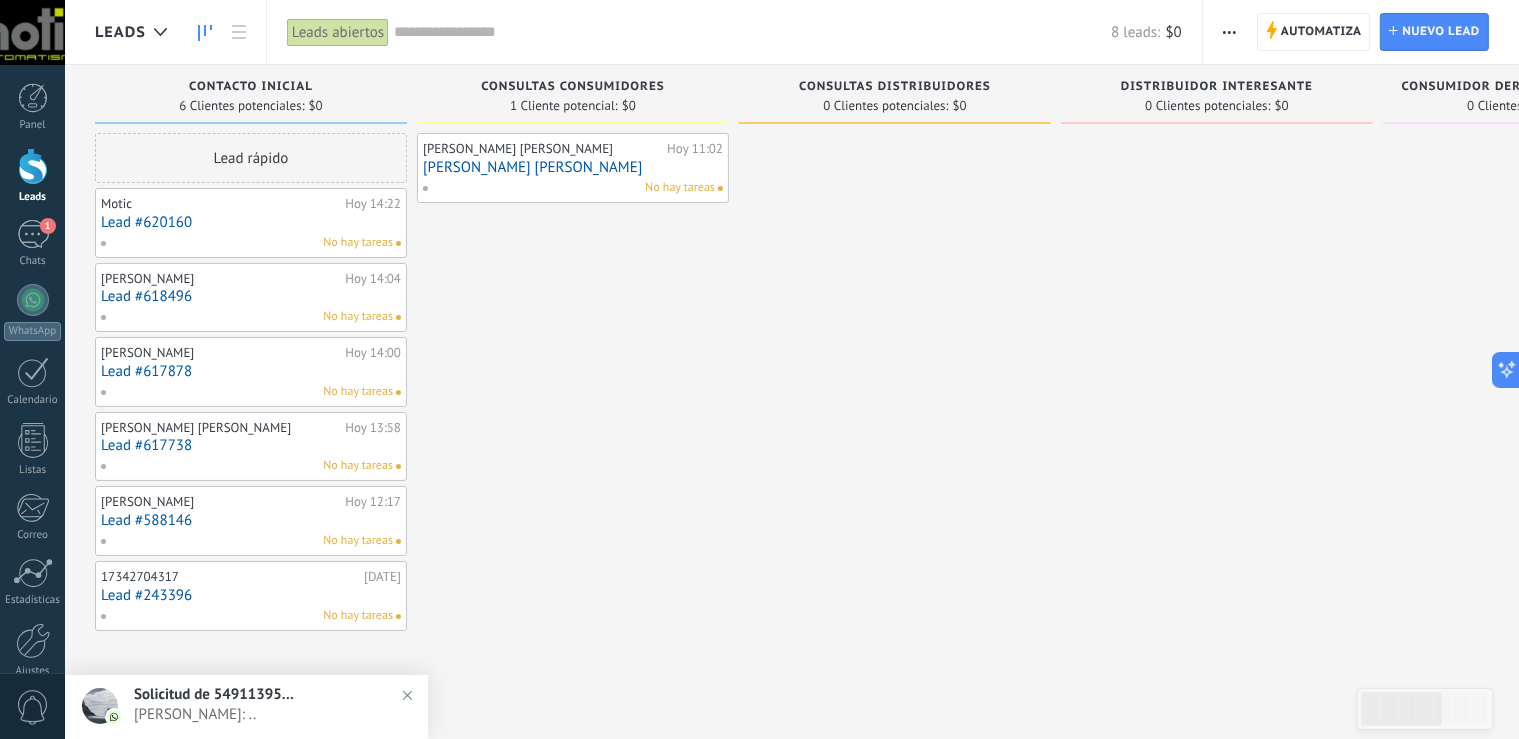 click on "Solicitud de 5491139514338" at bounding box center (214, 694) 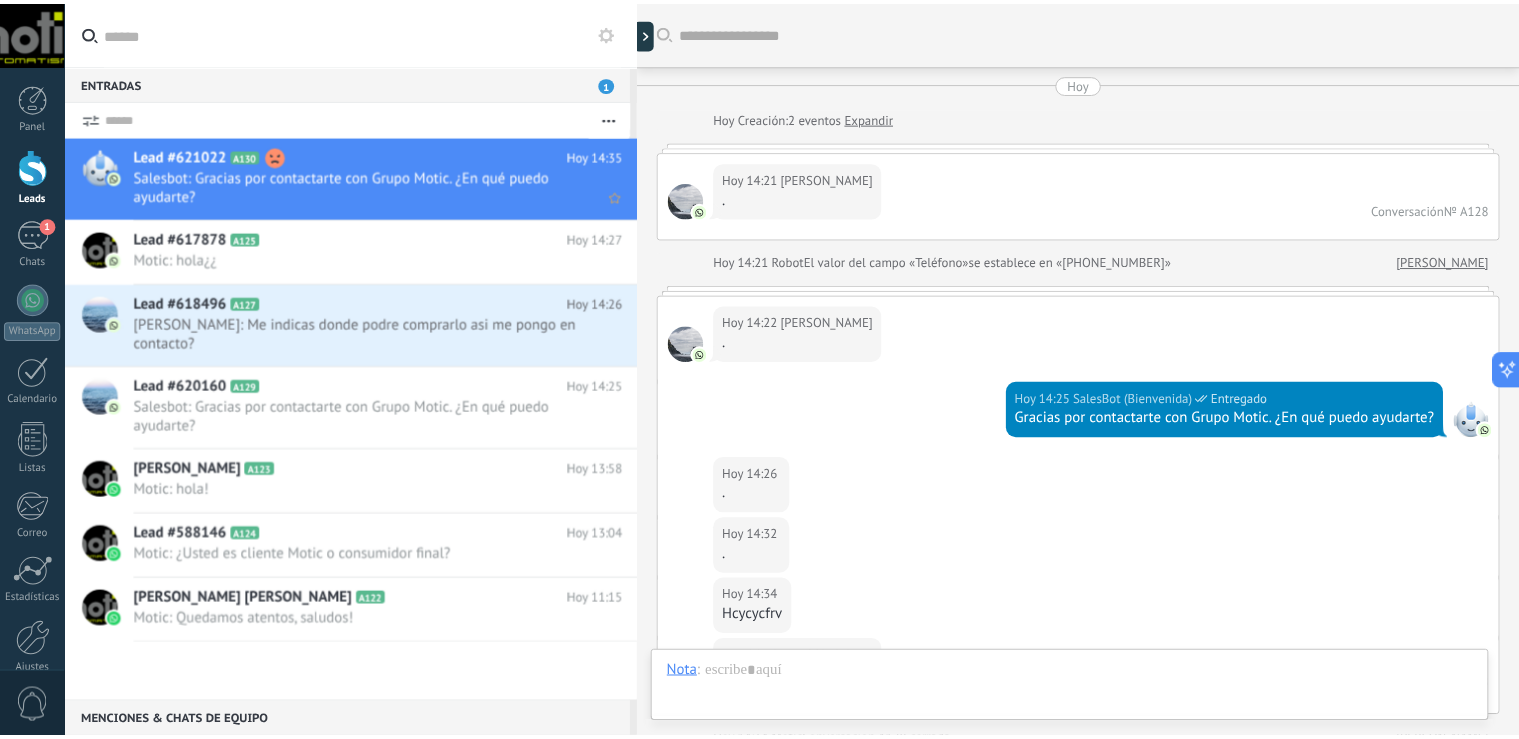 scroll, scrollTop: 708, scrollLeft: 0, axis: vertical 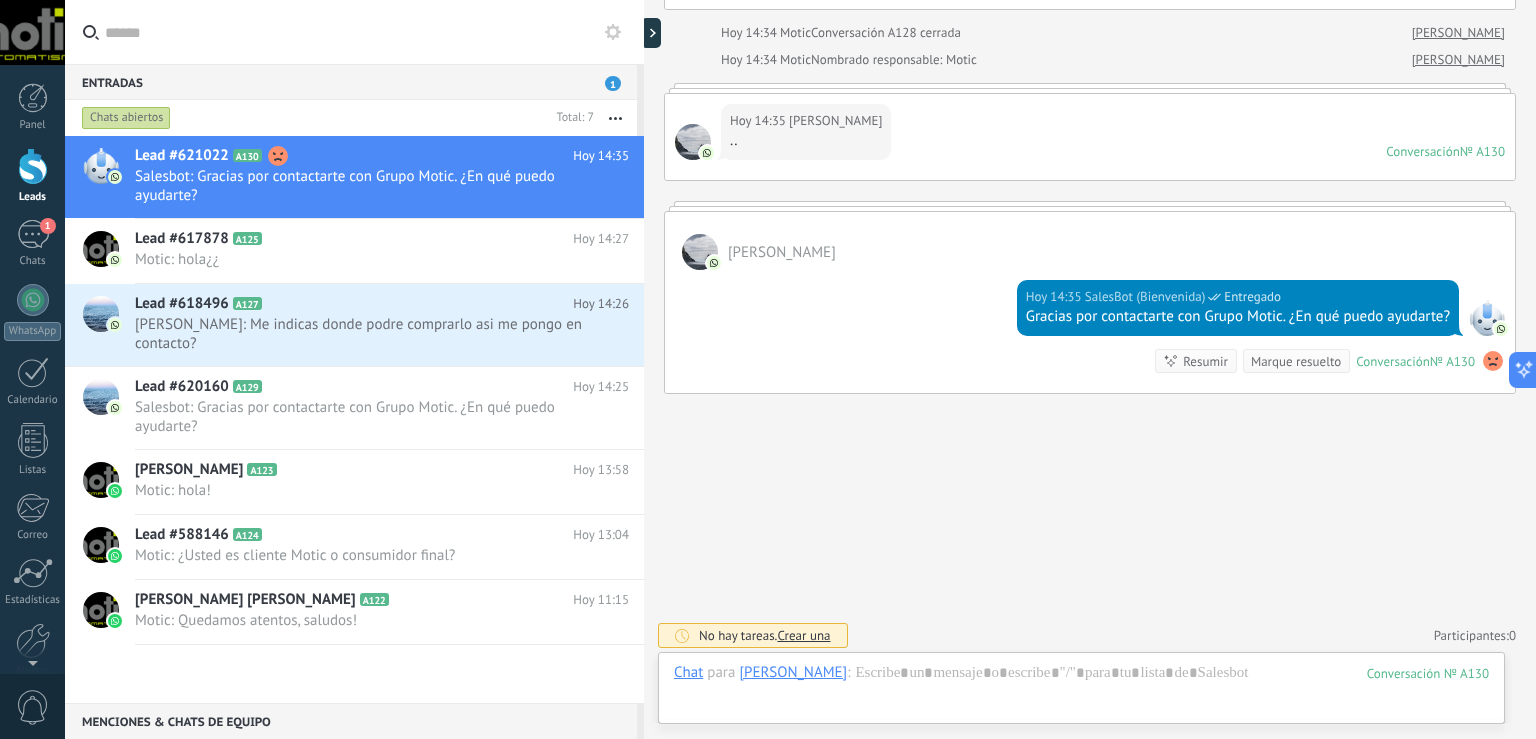 click at bounding box center (33, 166) 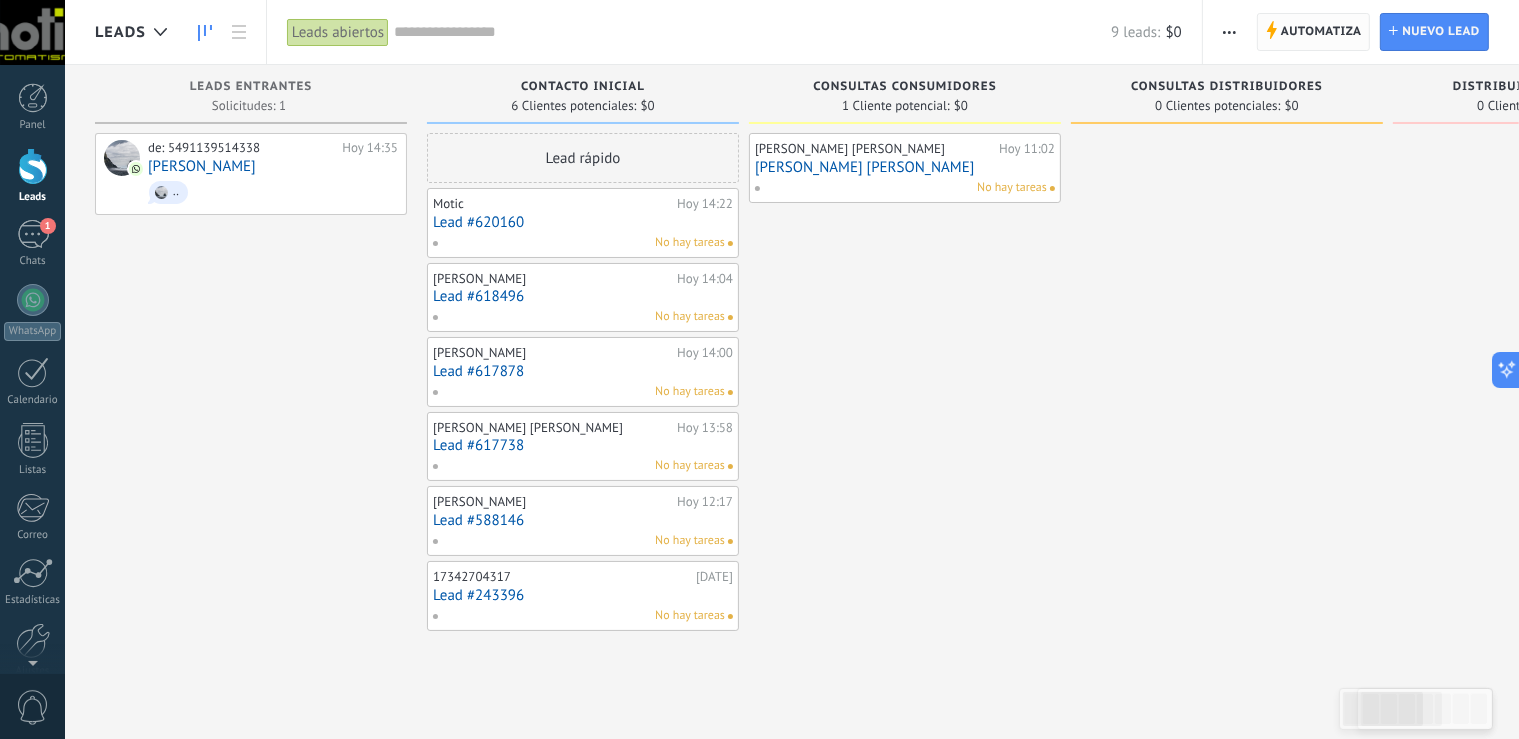 click on "Automatiza" at bounding box center [1321, 32] 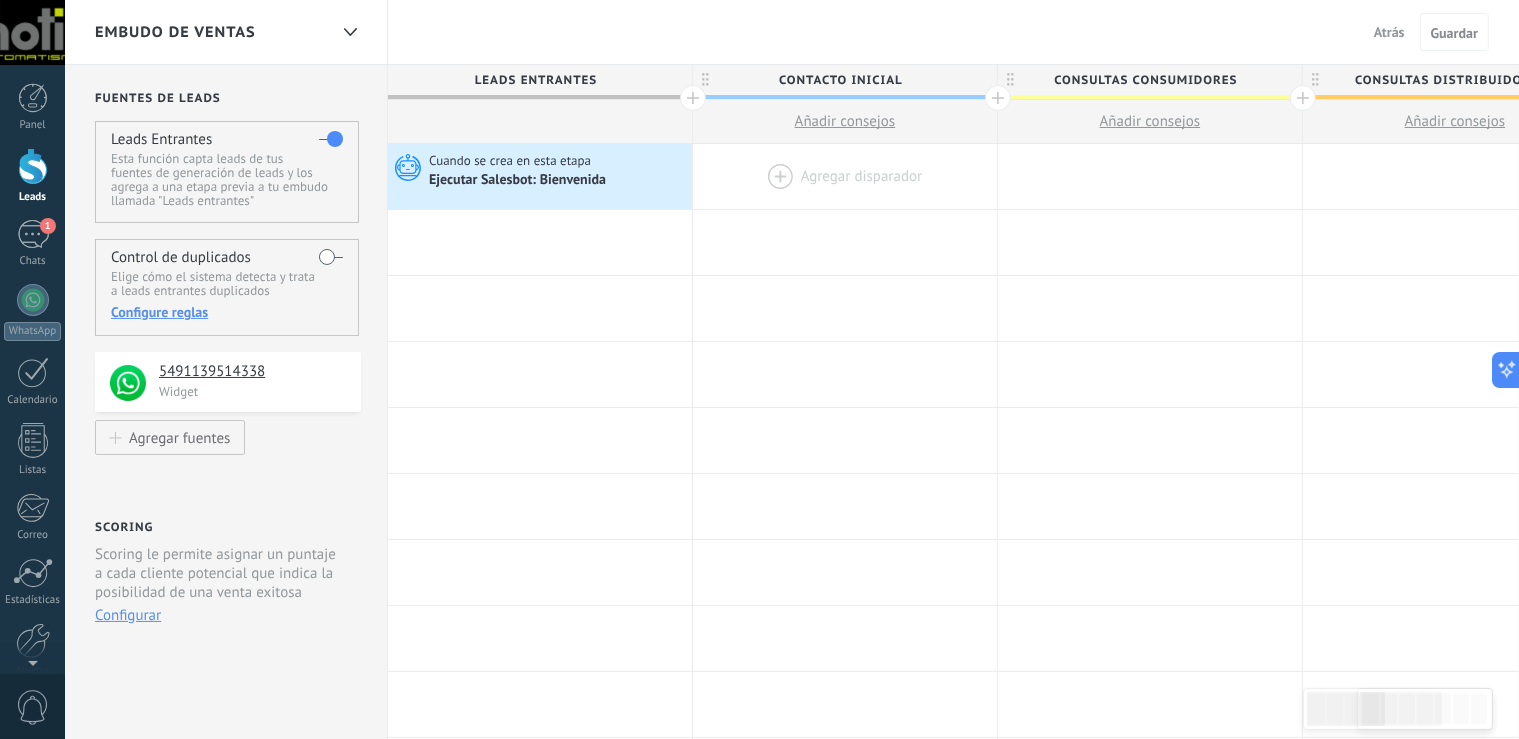 click at bounding box center (845, 176) 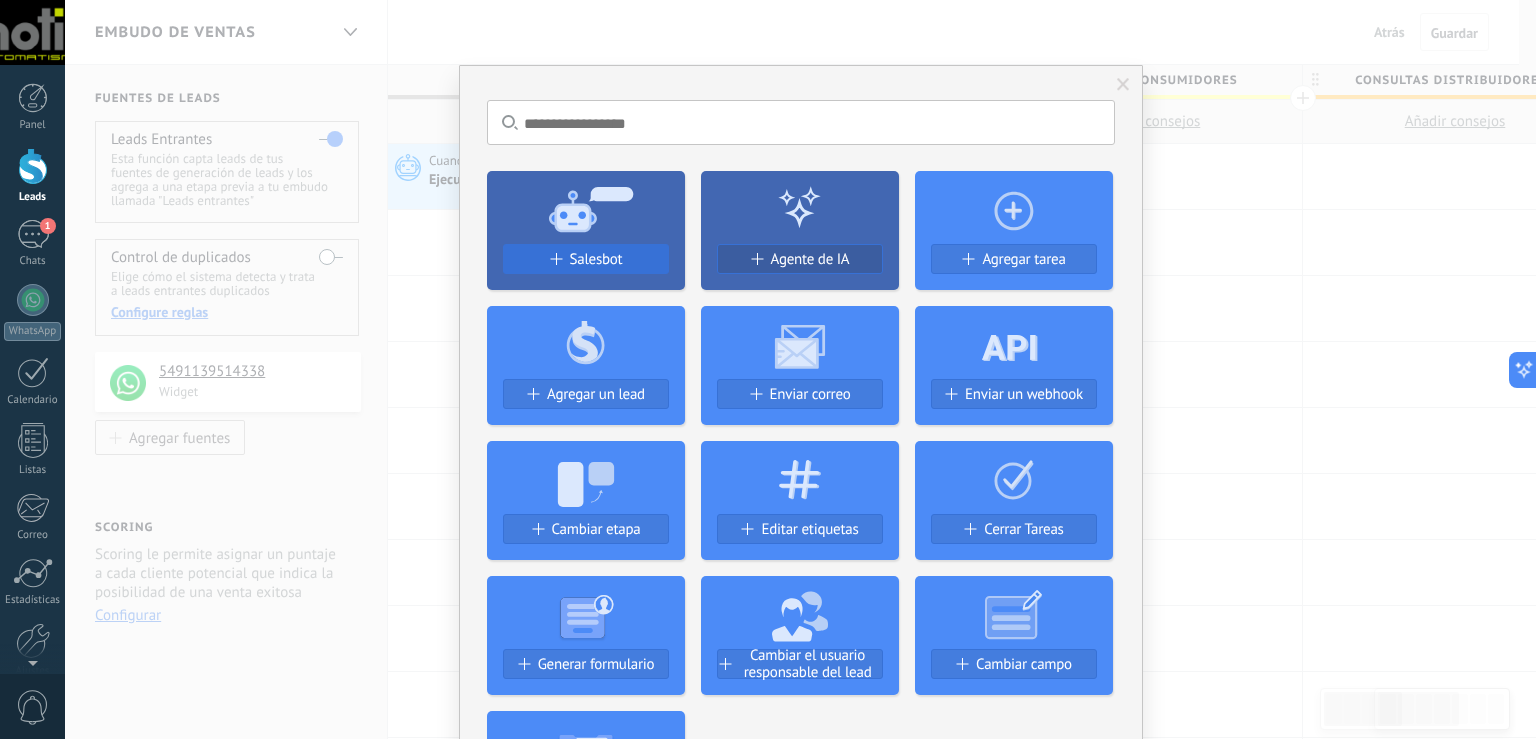 click on "Salesbot" at bounding box center (596, 259) 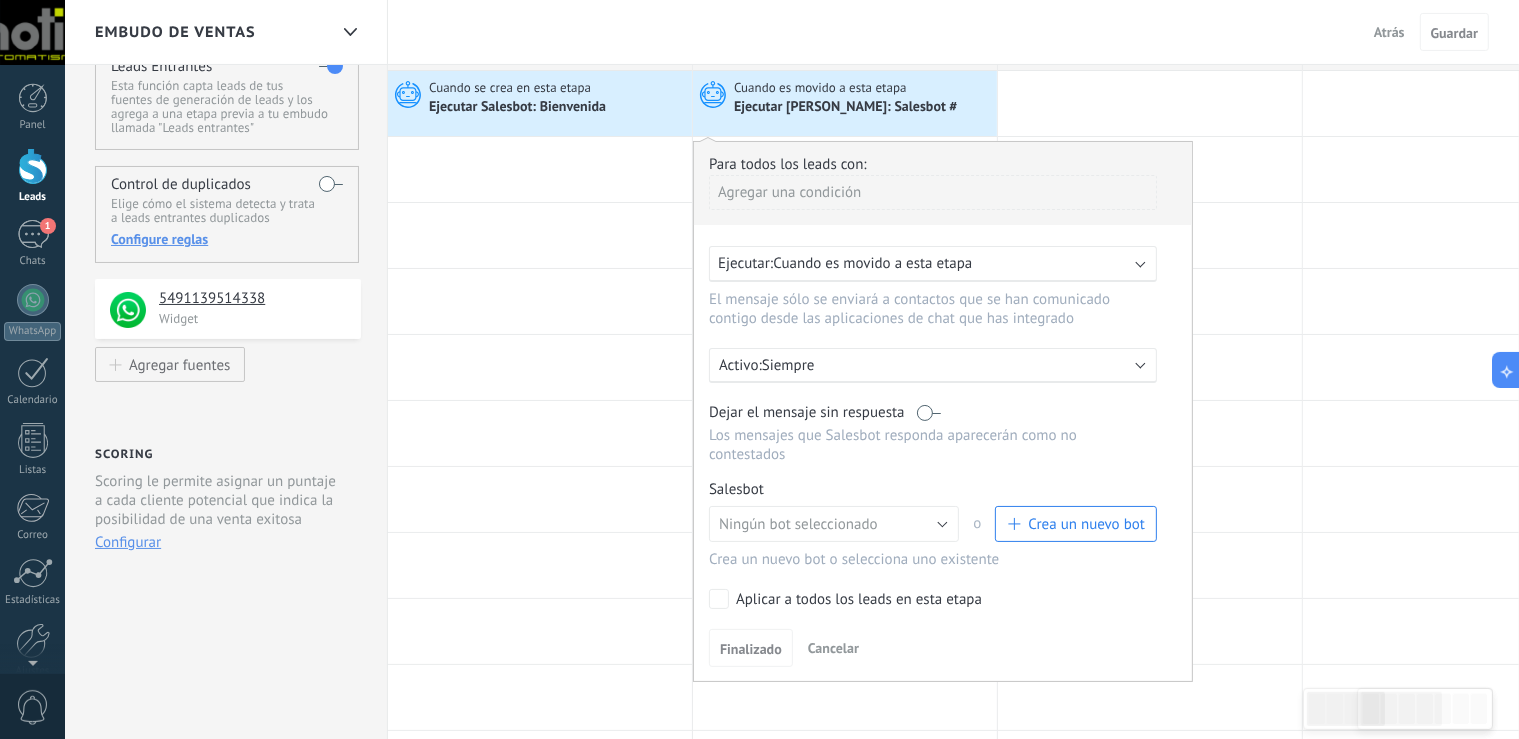 scroll, scrollTop: 105, scrollLeft: 0, axis: vertical 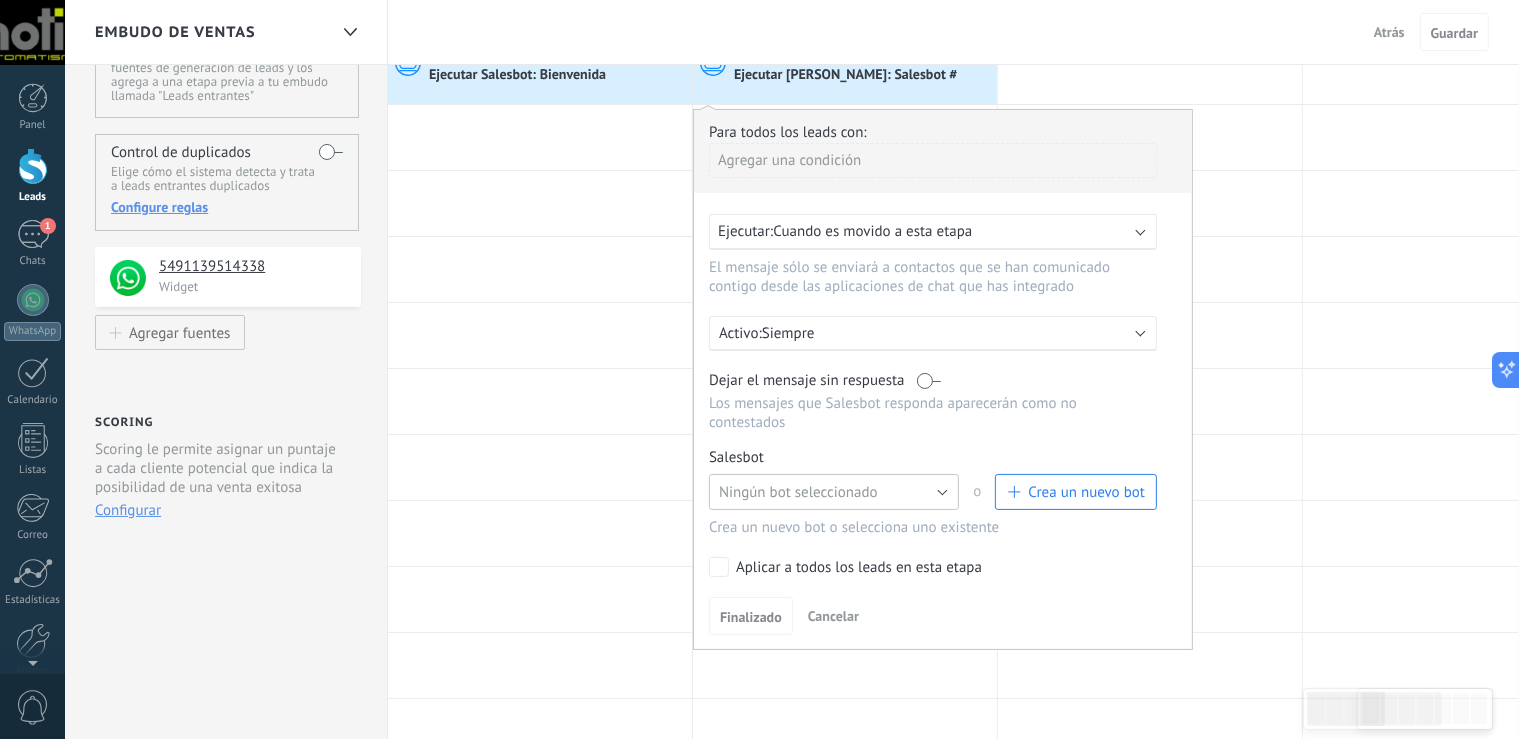 click on "Ningún bot seleccionado" at bounding box center (834, 492) 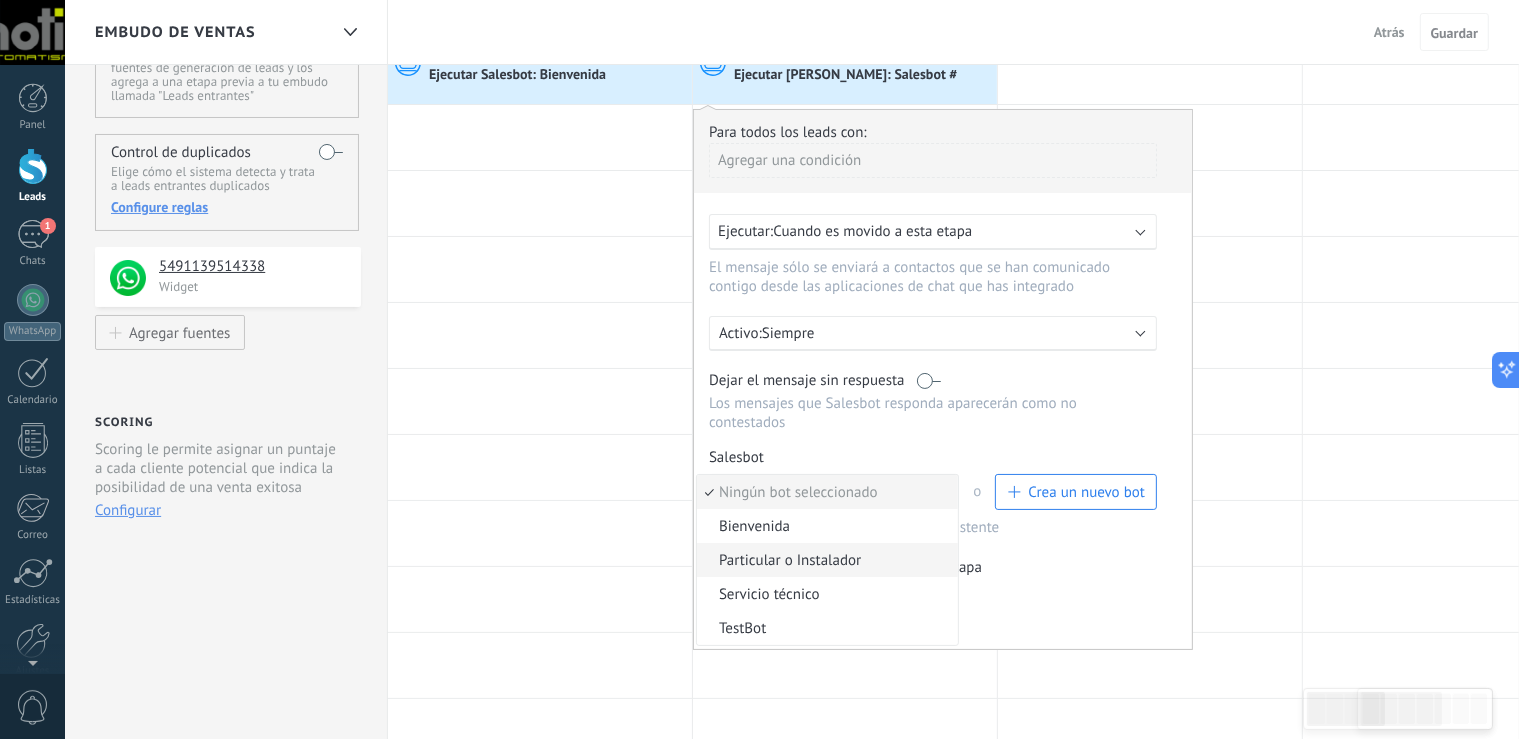 click on "Particular o Instalador" at bounding box center (824, 560) 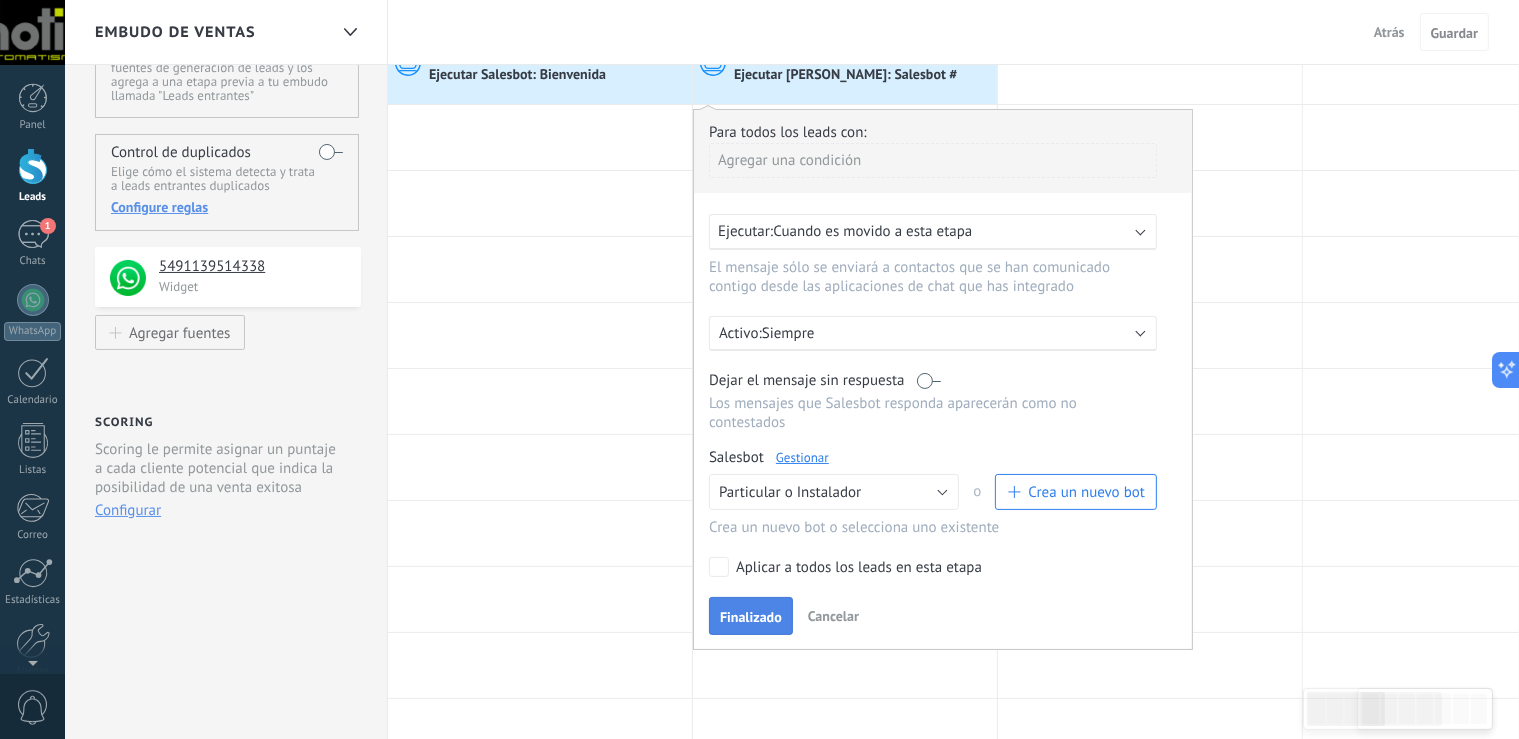 click on "Finalizado" at bounding box center (751, 617) 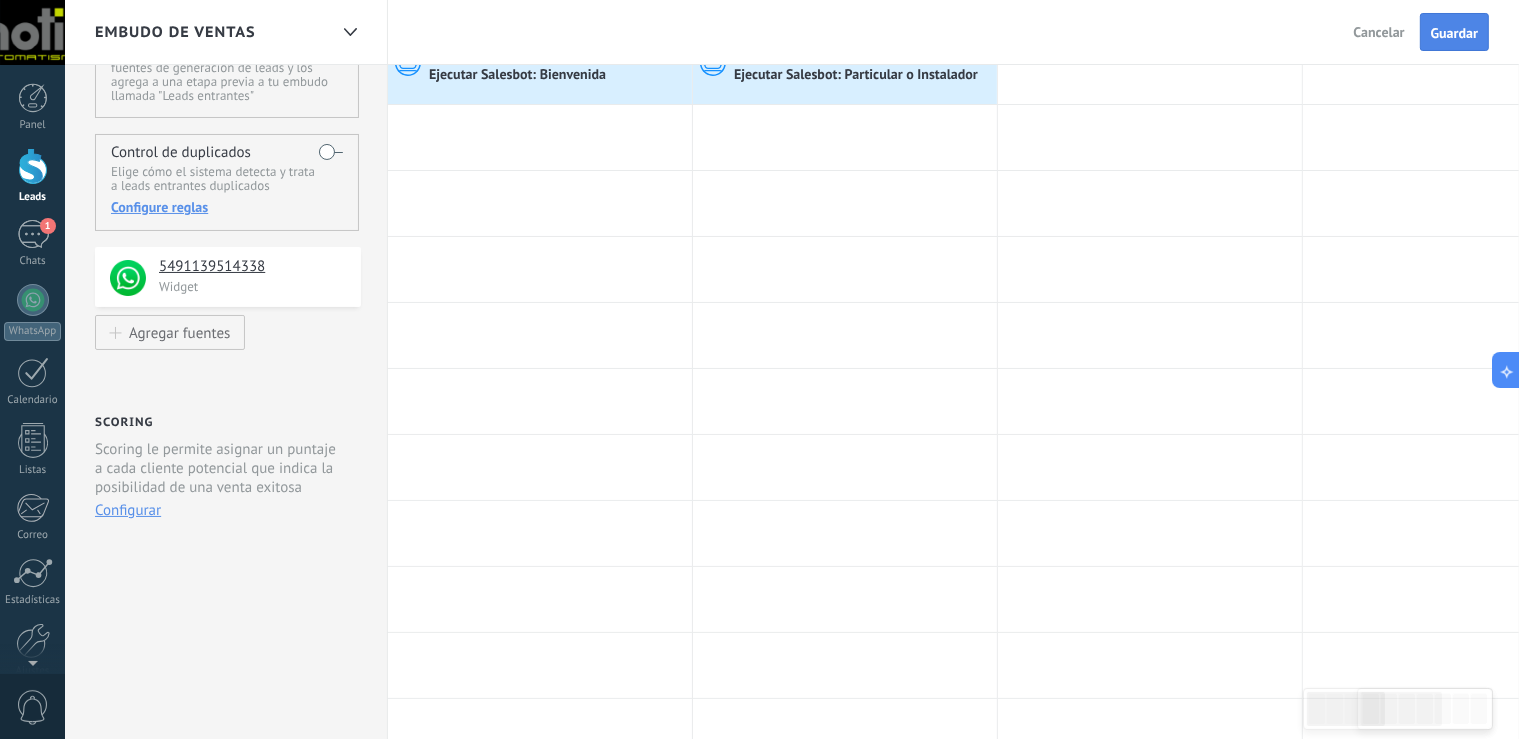 click on "Guardar" at bounding box center (1454, 33) 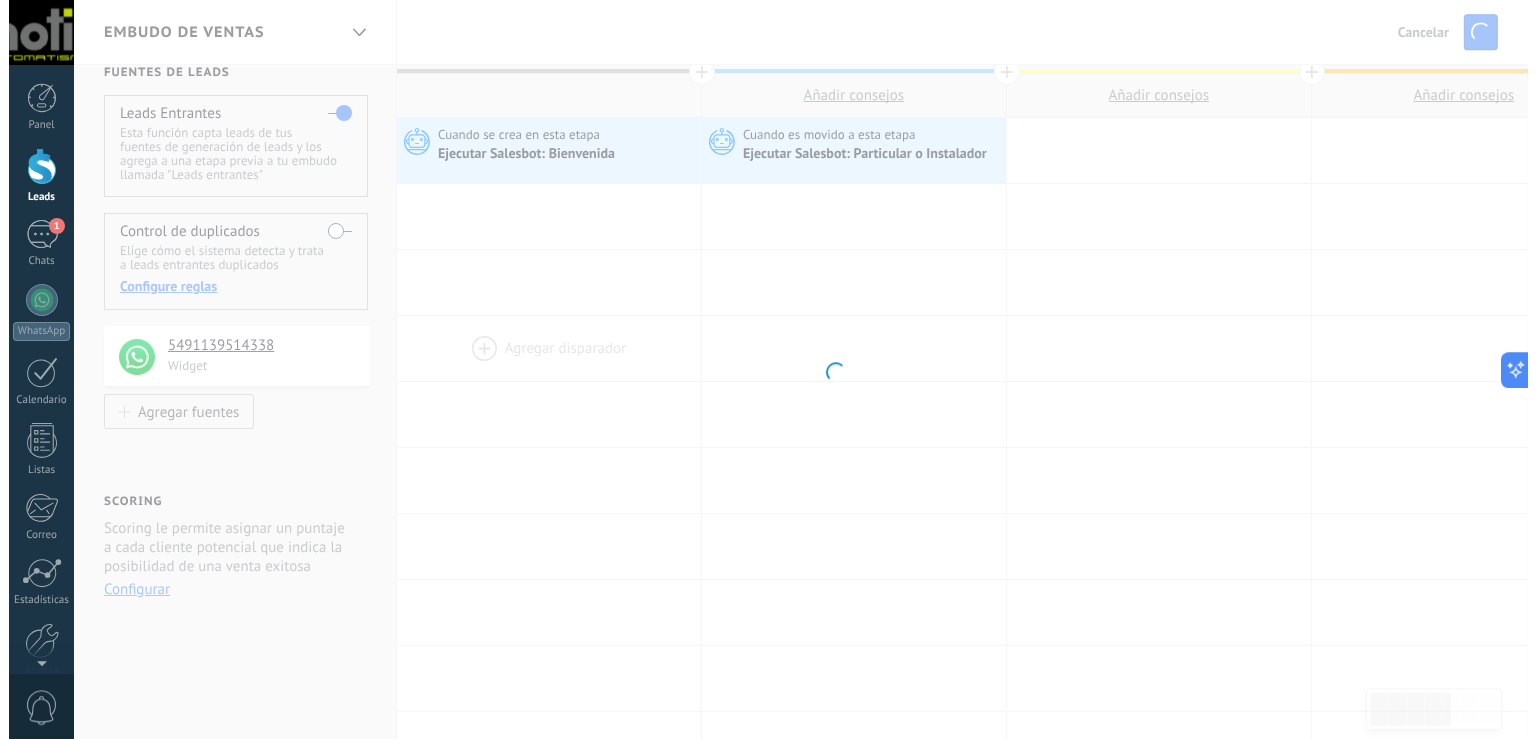 scroll, scrollTop: 0, scrollLeft: 0, axis: both 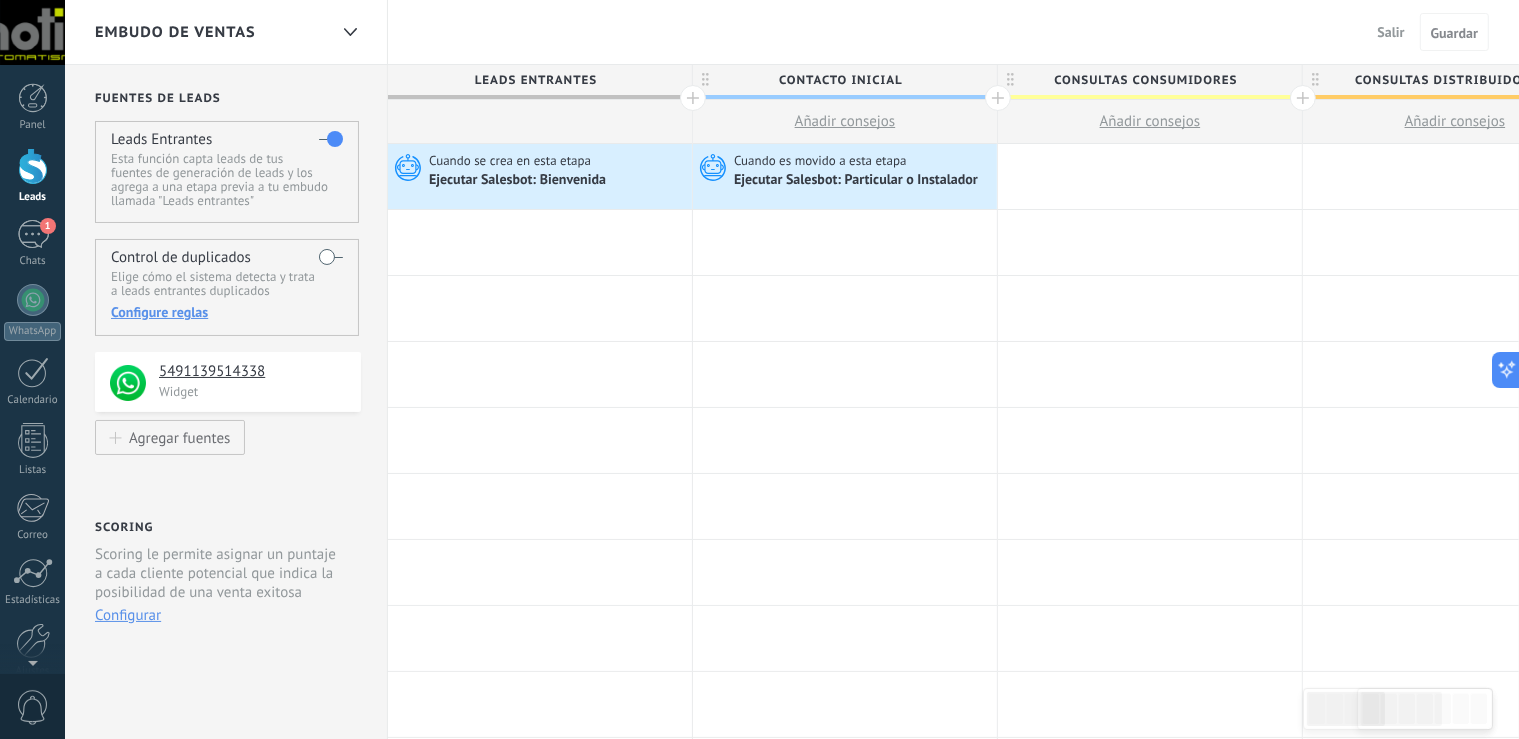 click at bounding box center [33, 166] 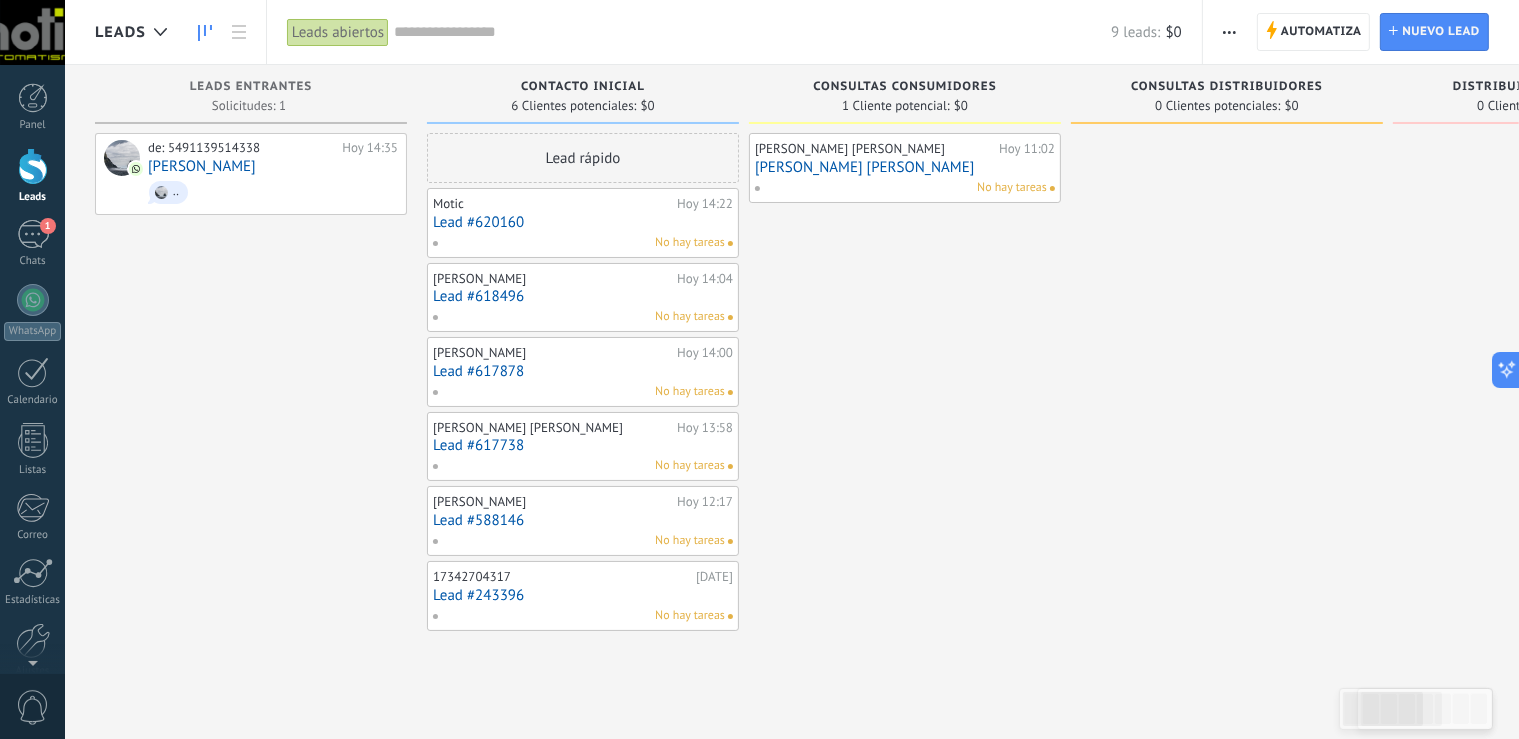 click on "No hay tareas" at bounding box center [578, 392] 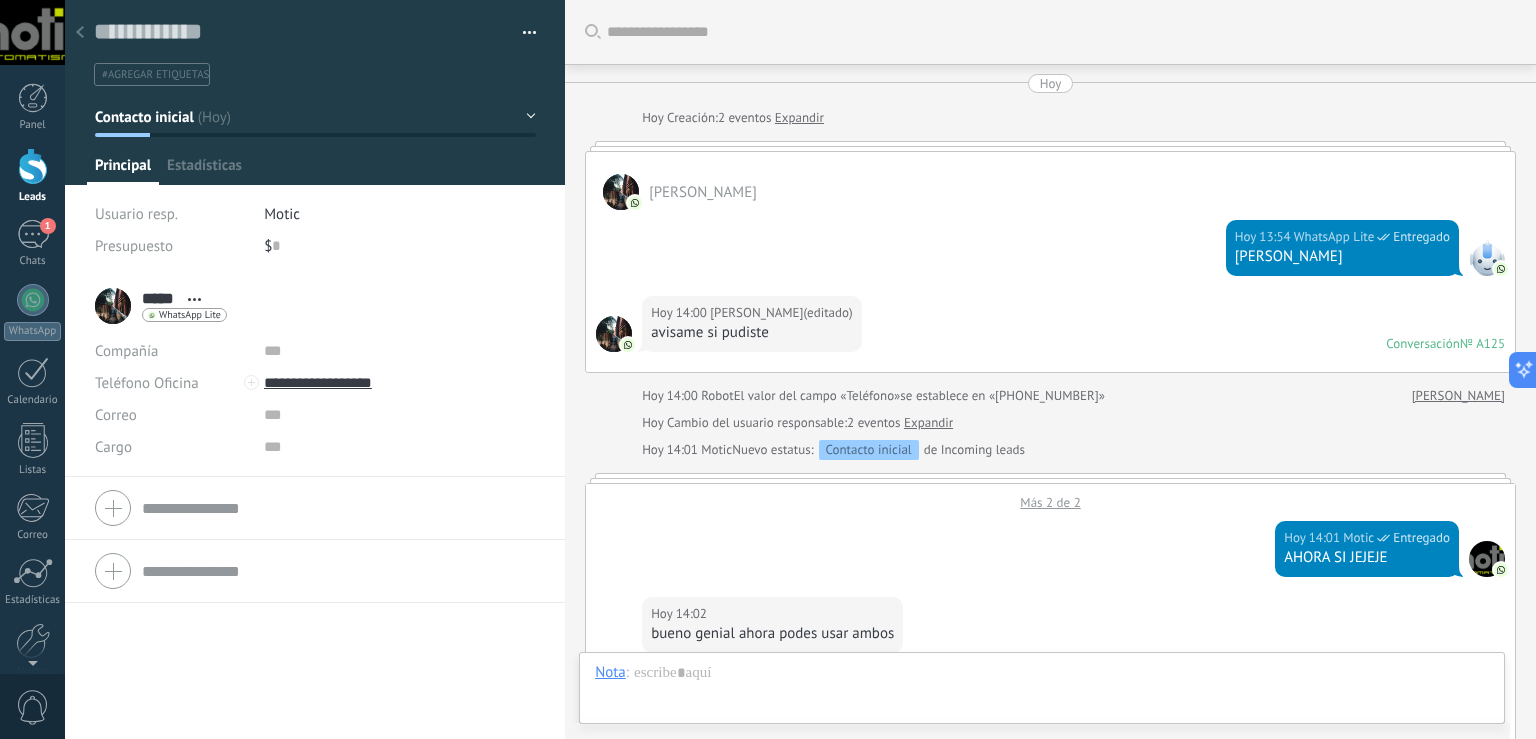 scroll, scrollTop: 991, scrollLeft: 0, axis: vertical 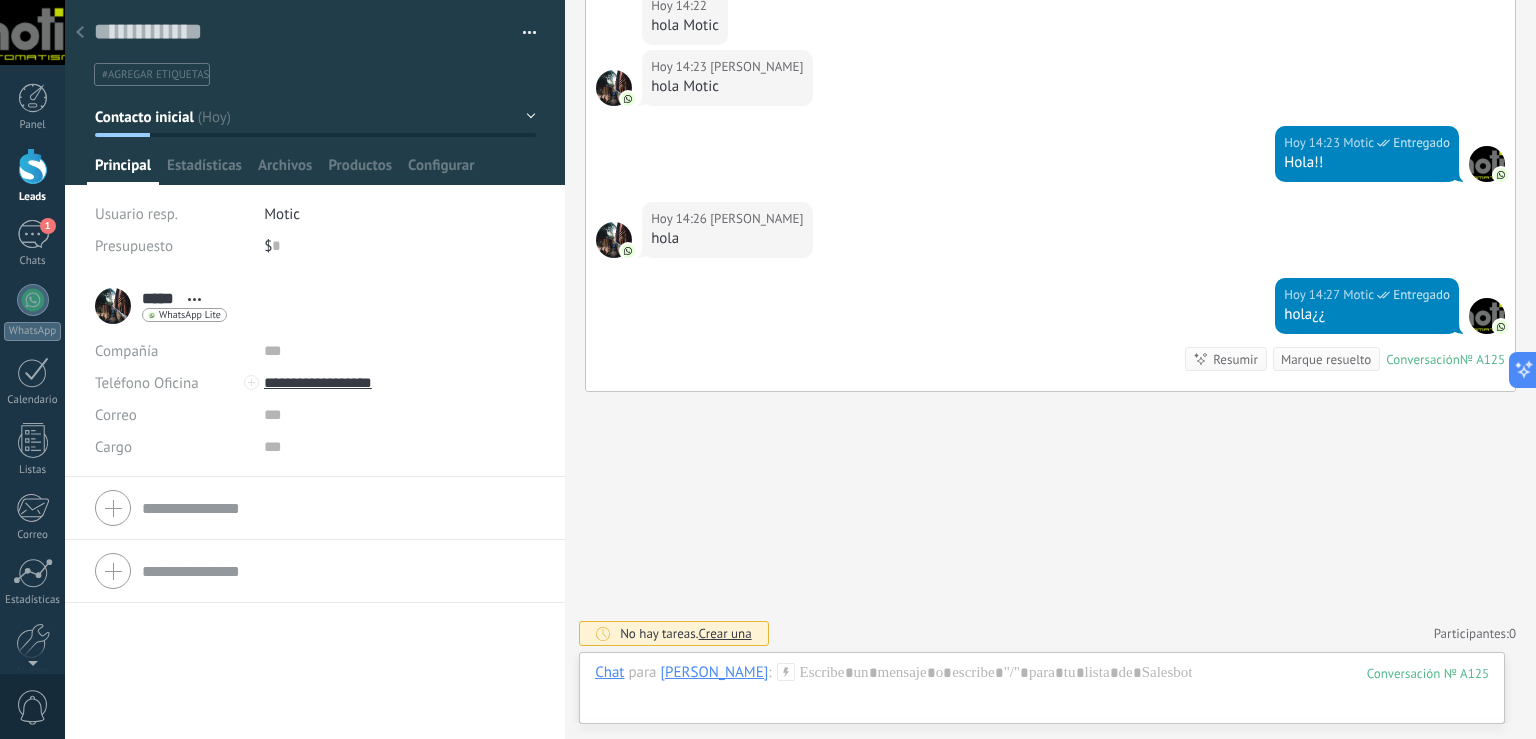 click on "Leads" at bounding box center (32, 176) 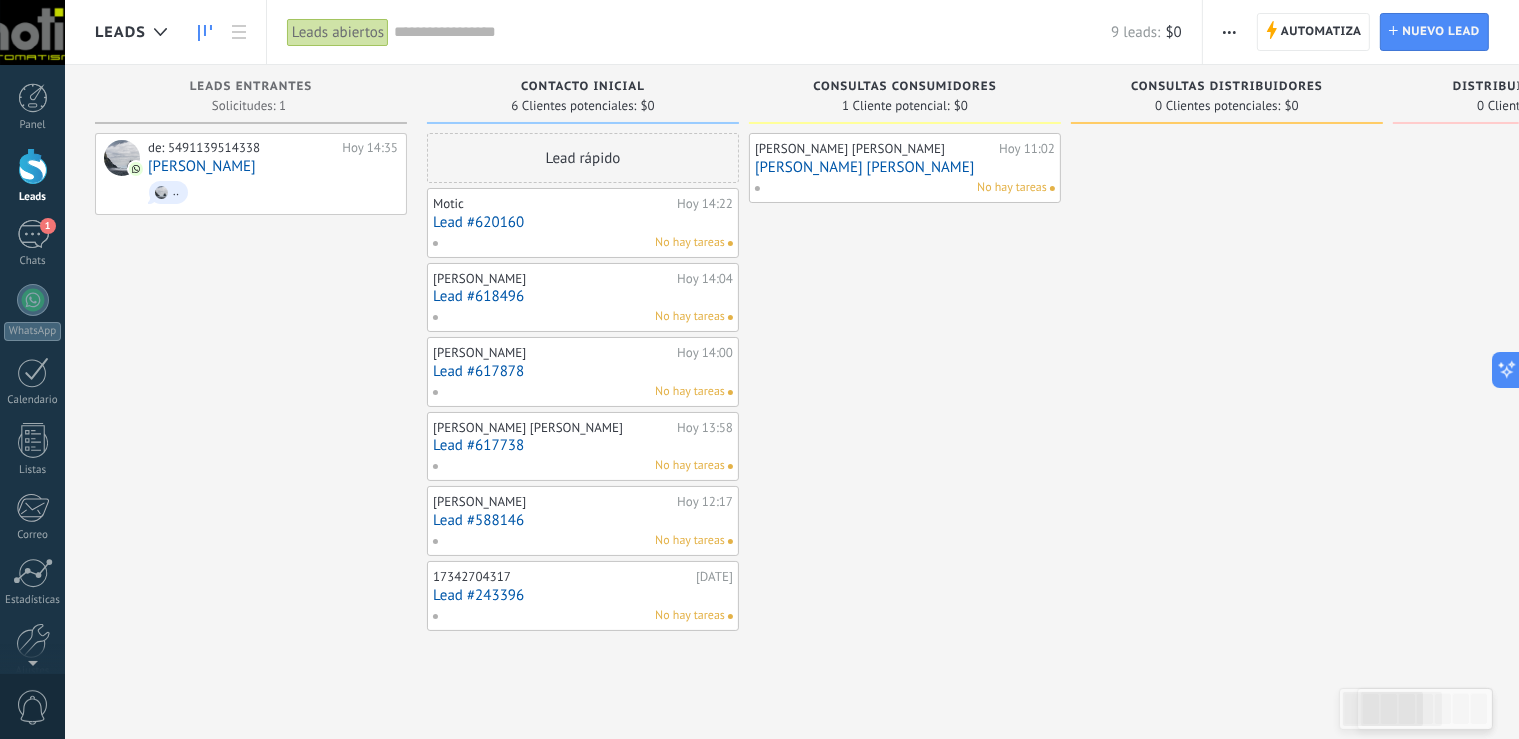 click on "Lead #617878" at bounding box center (583, 371) 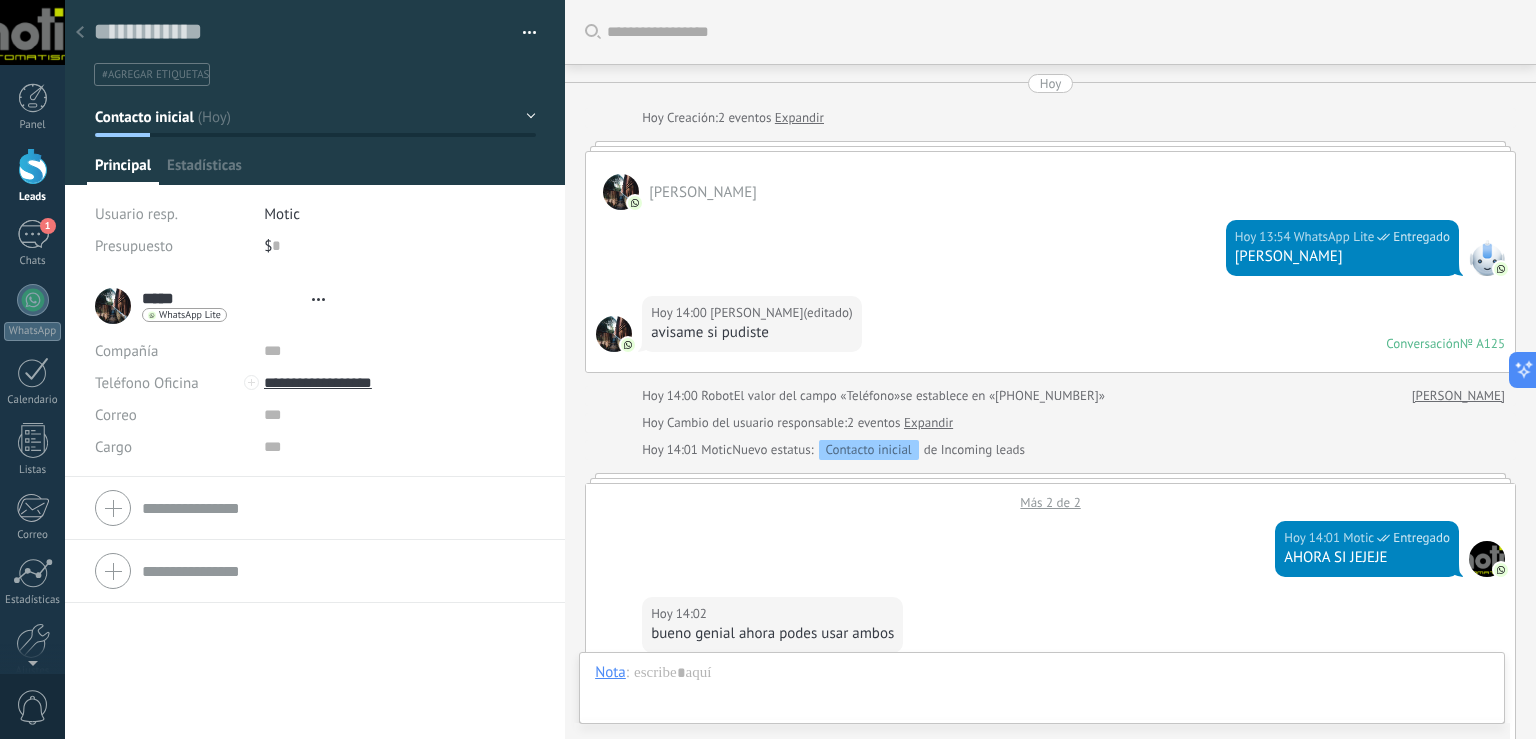 type on "**********" 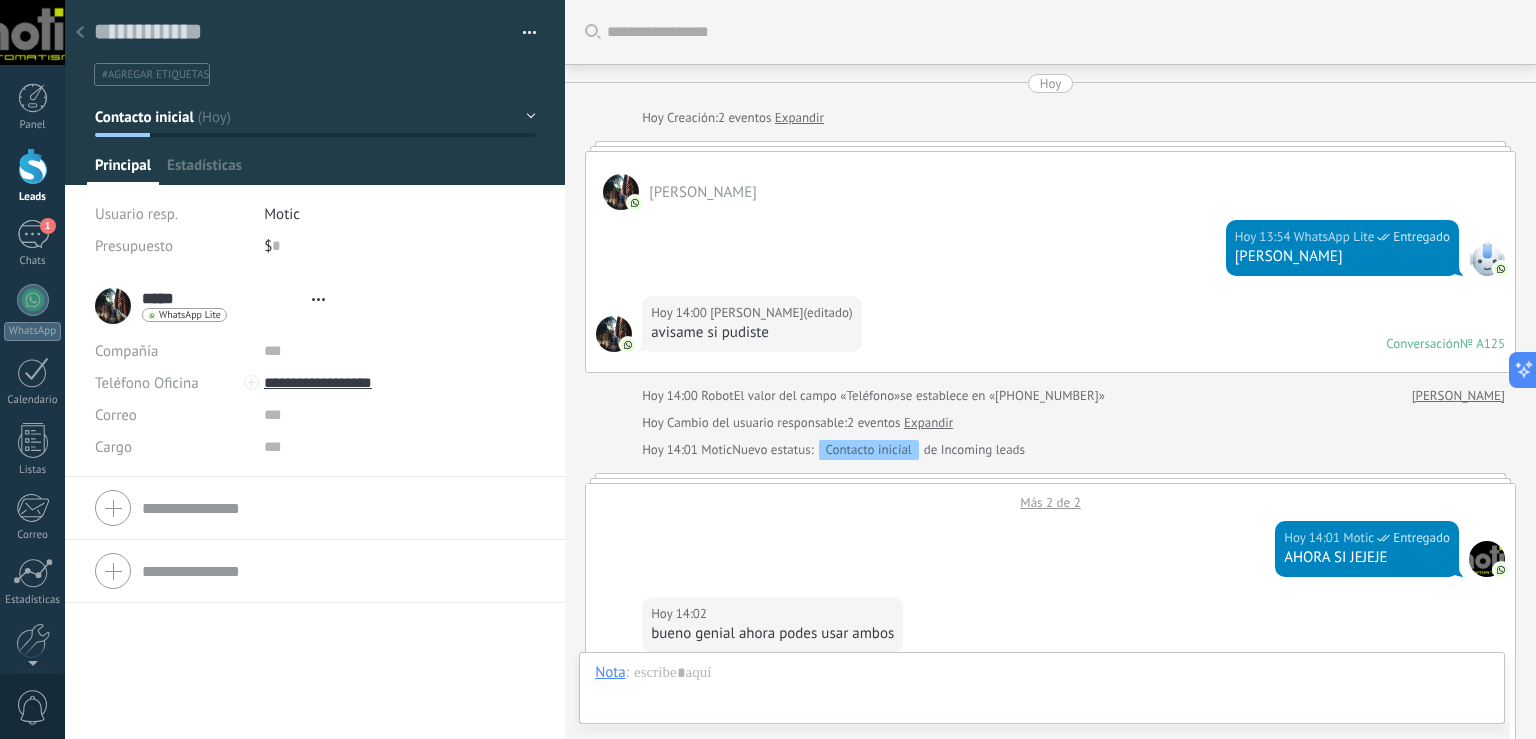 scroll, scrollTop: 991, scrollLeft: 0, axis: vertical 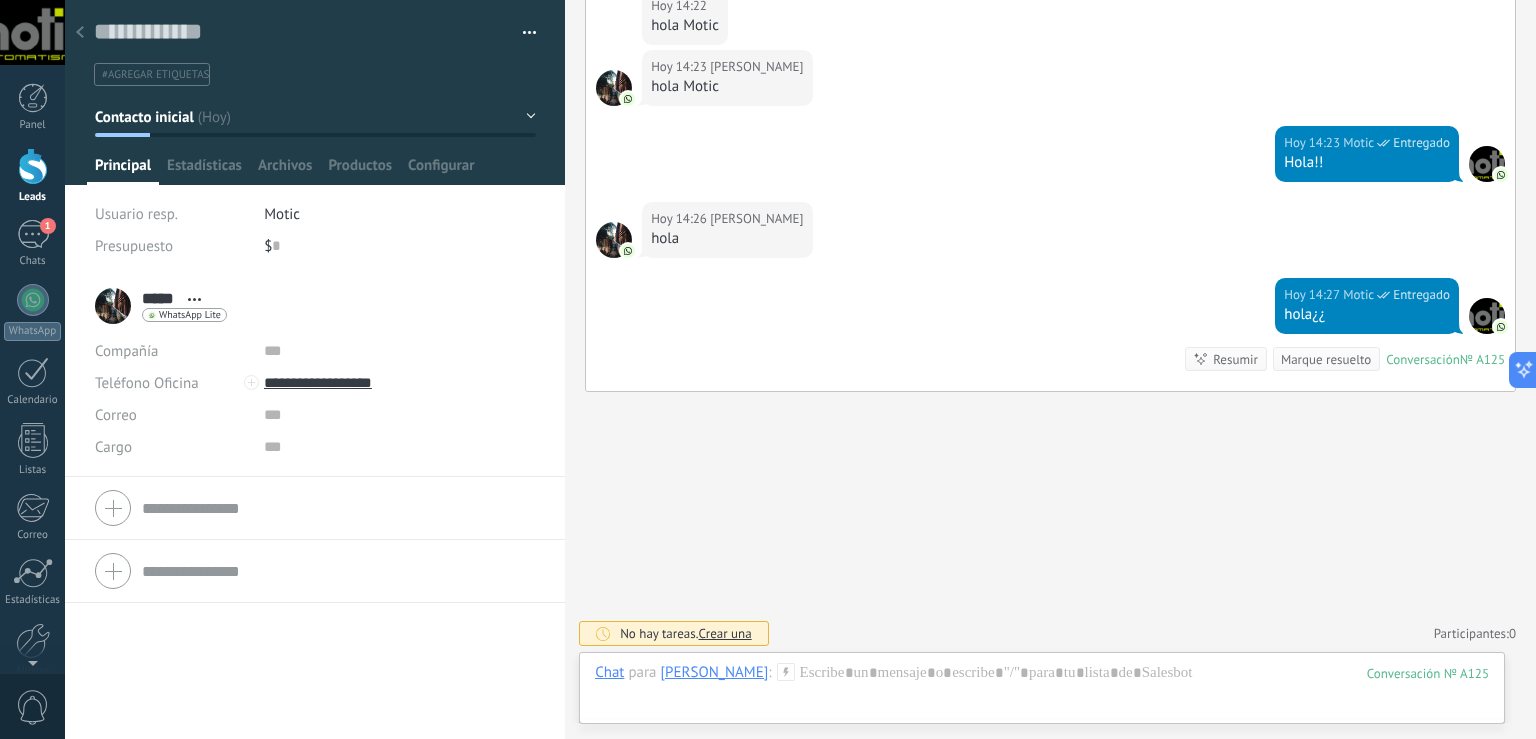 click at bounding box center [522, 33] 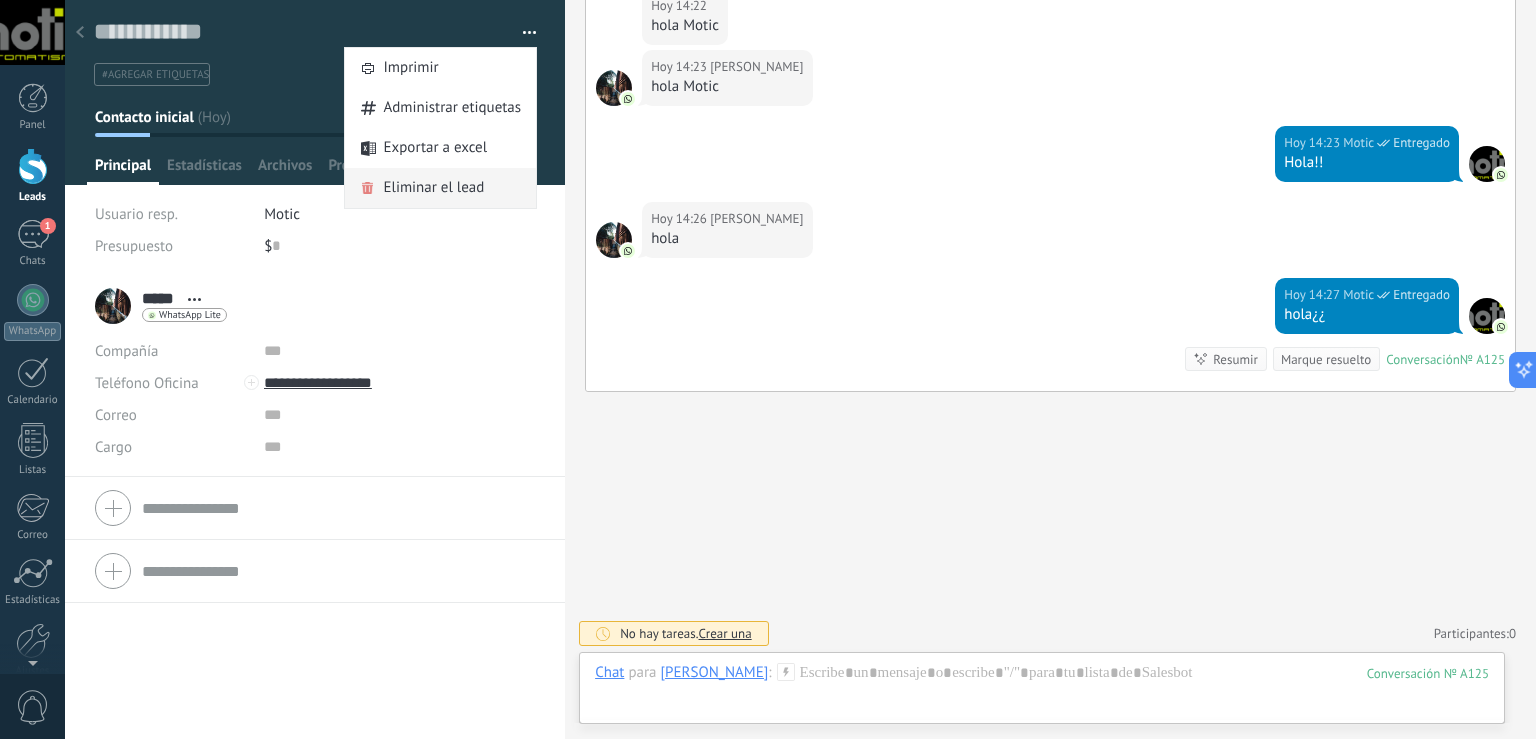 click on "Eliminar el lead" at bounding box center [433, 188] 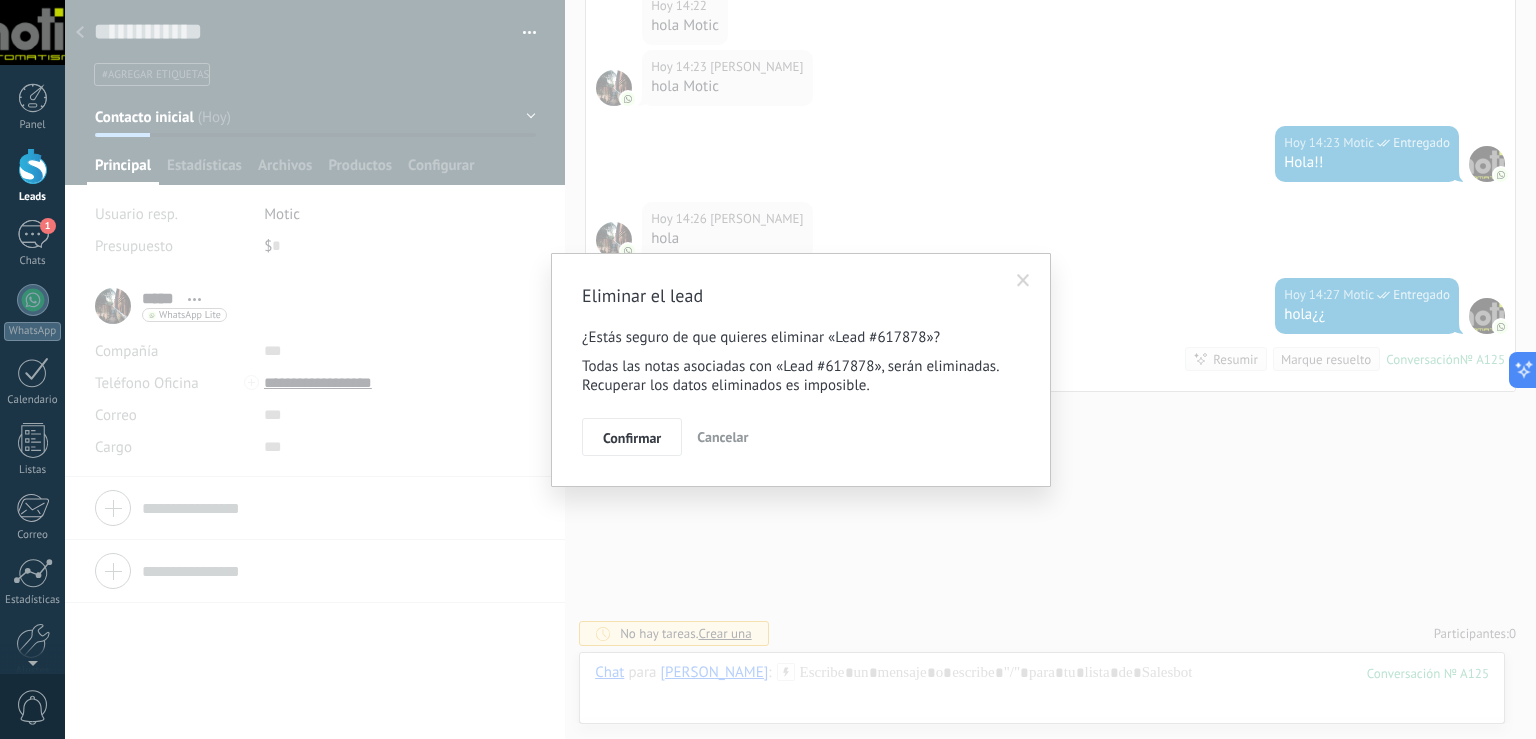 scroll, scrollTop: 29, scrollLeft: 0, axis: vertical 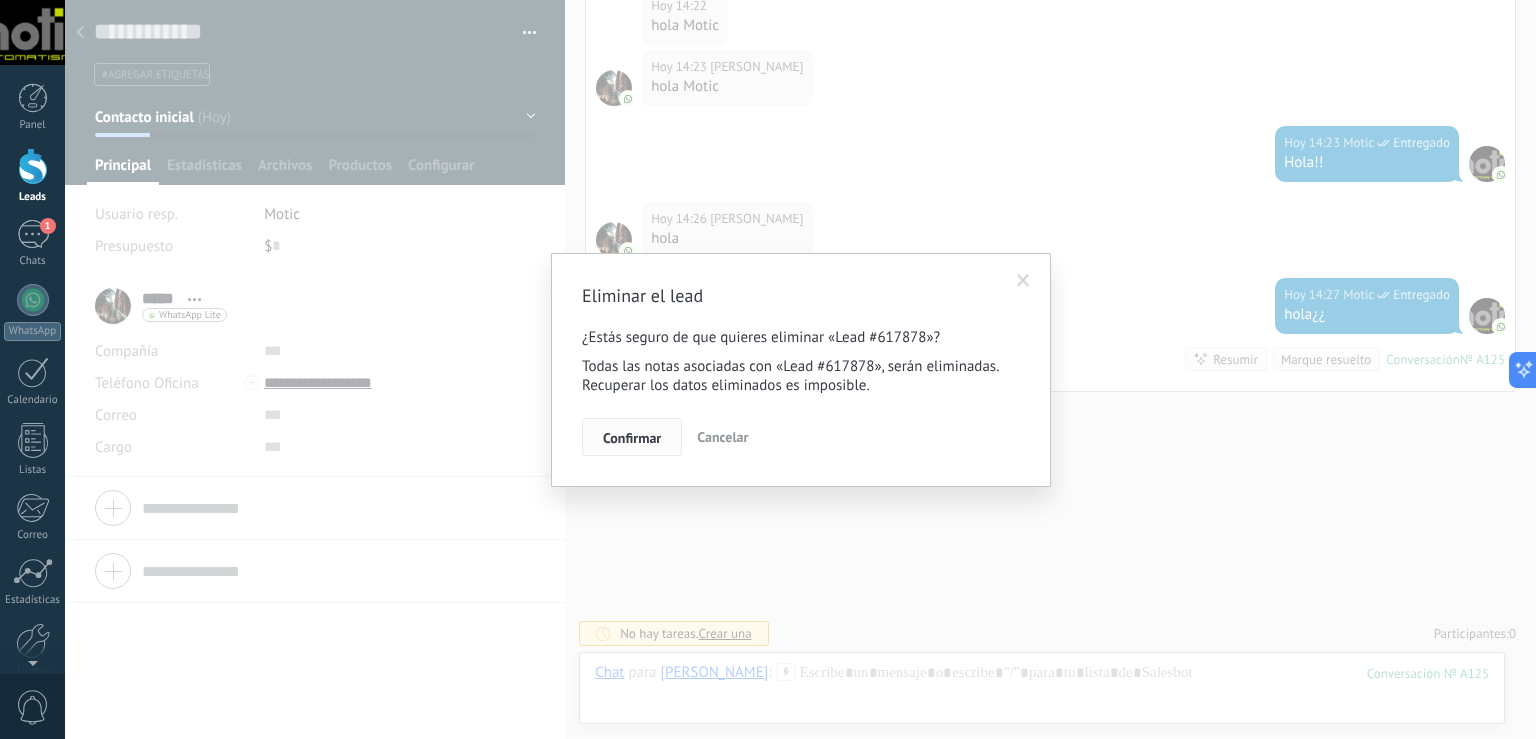 click on "Confirmar" at bounding box center [632, 437] 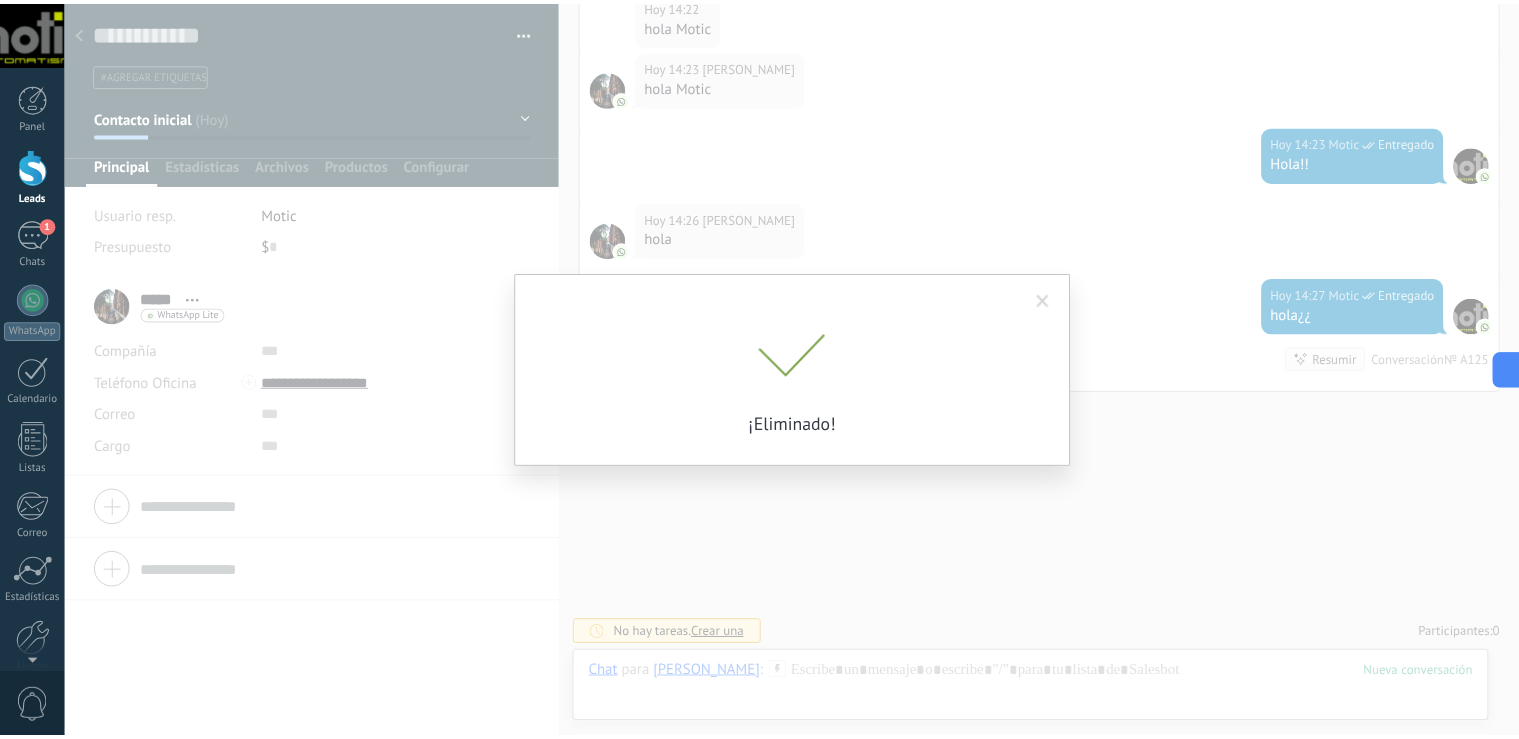 scroll, scrollTop: 1024, scrollLeft: 0, axis: vertical 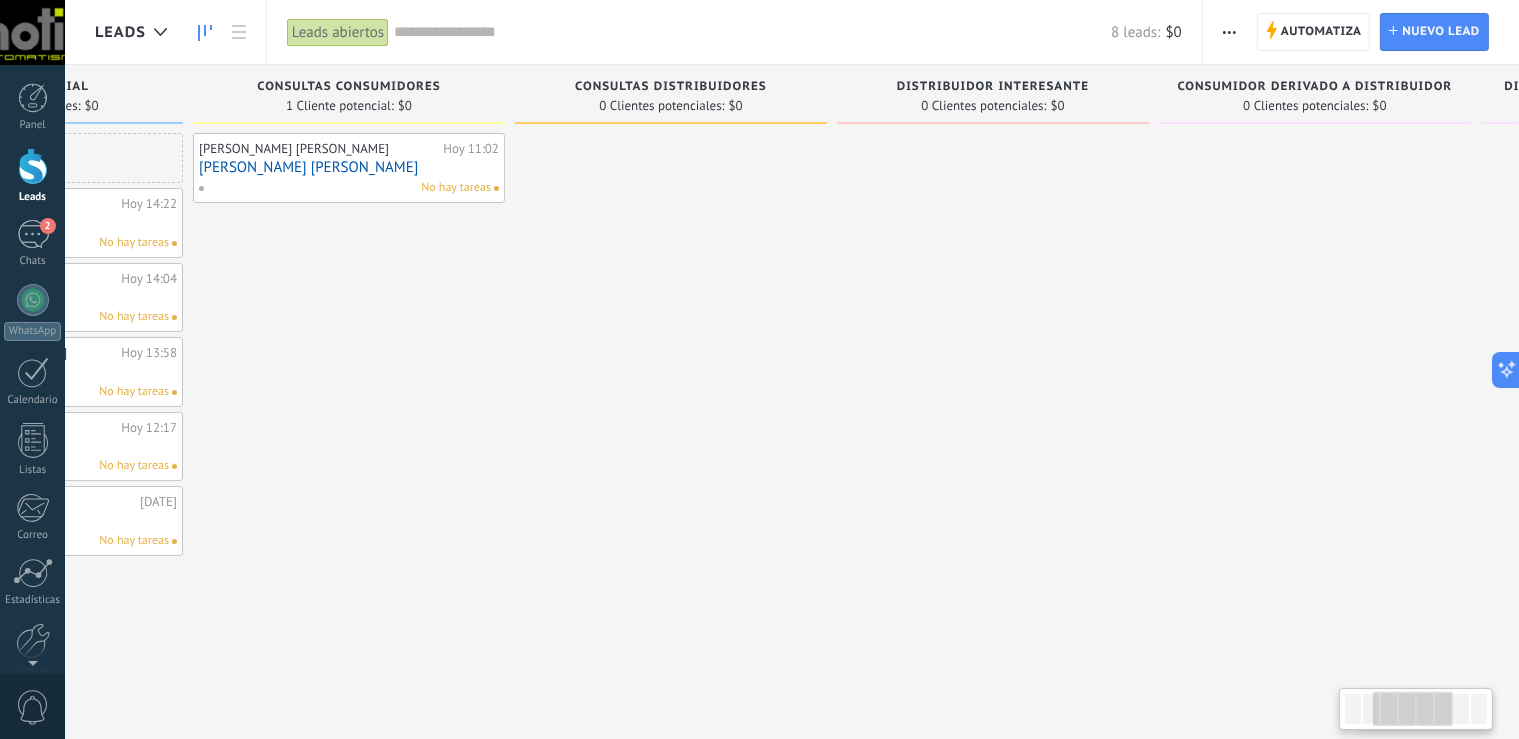 drag, startPoint x: 1390, startPoint y: 723, endPoint x: 1420, endPoint y: 728, distance: 30.413813 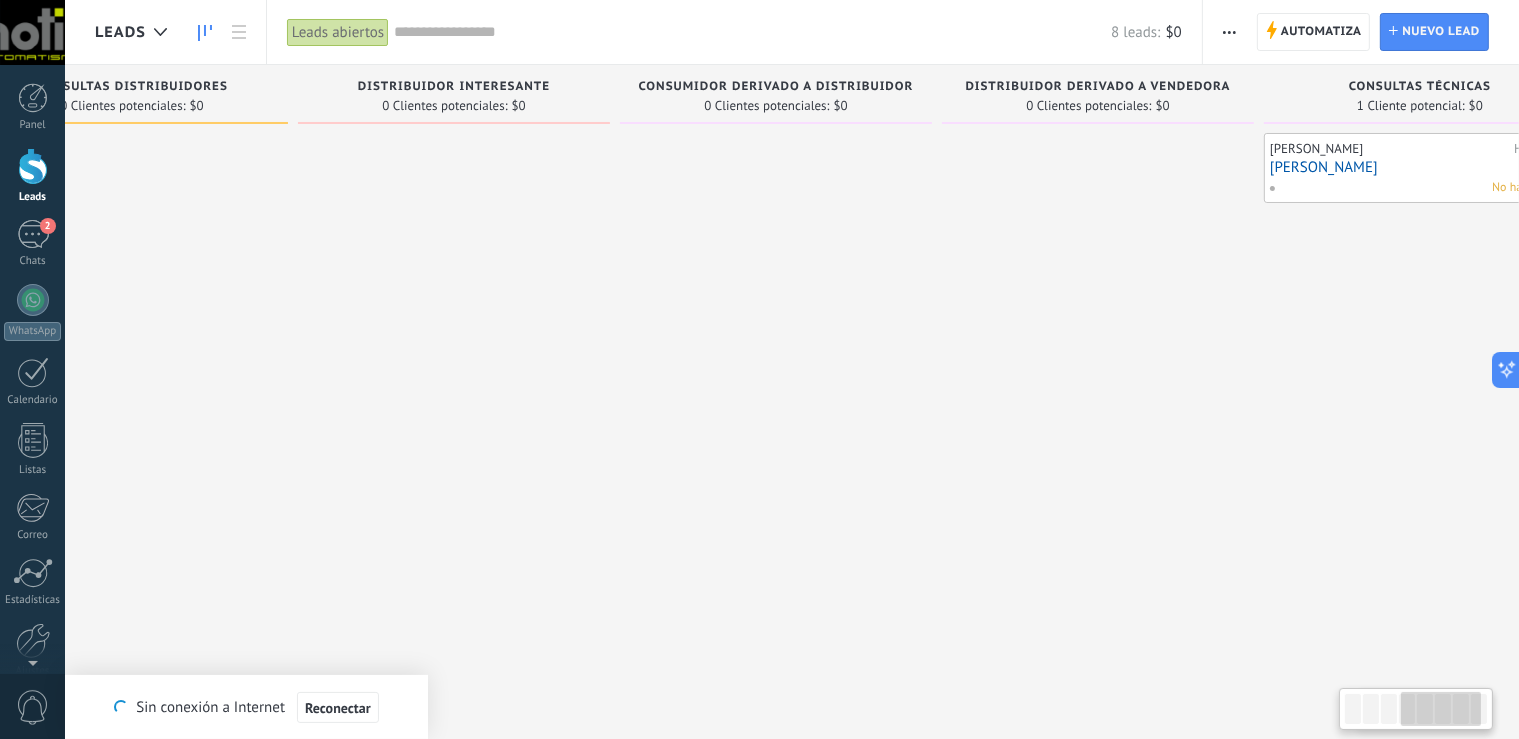 scroll, scrollTop: 0, scrollLeft: 1076, axis: horizontal 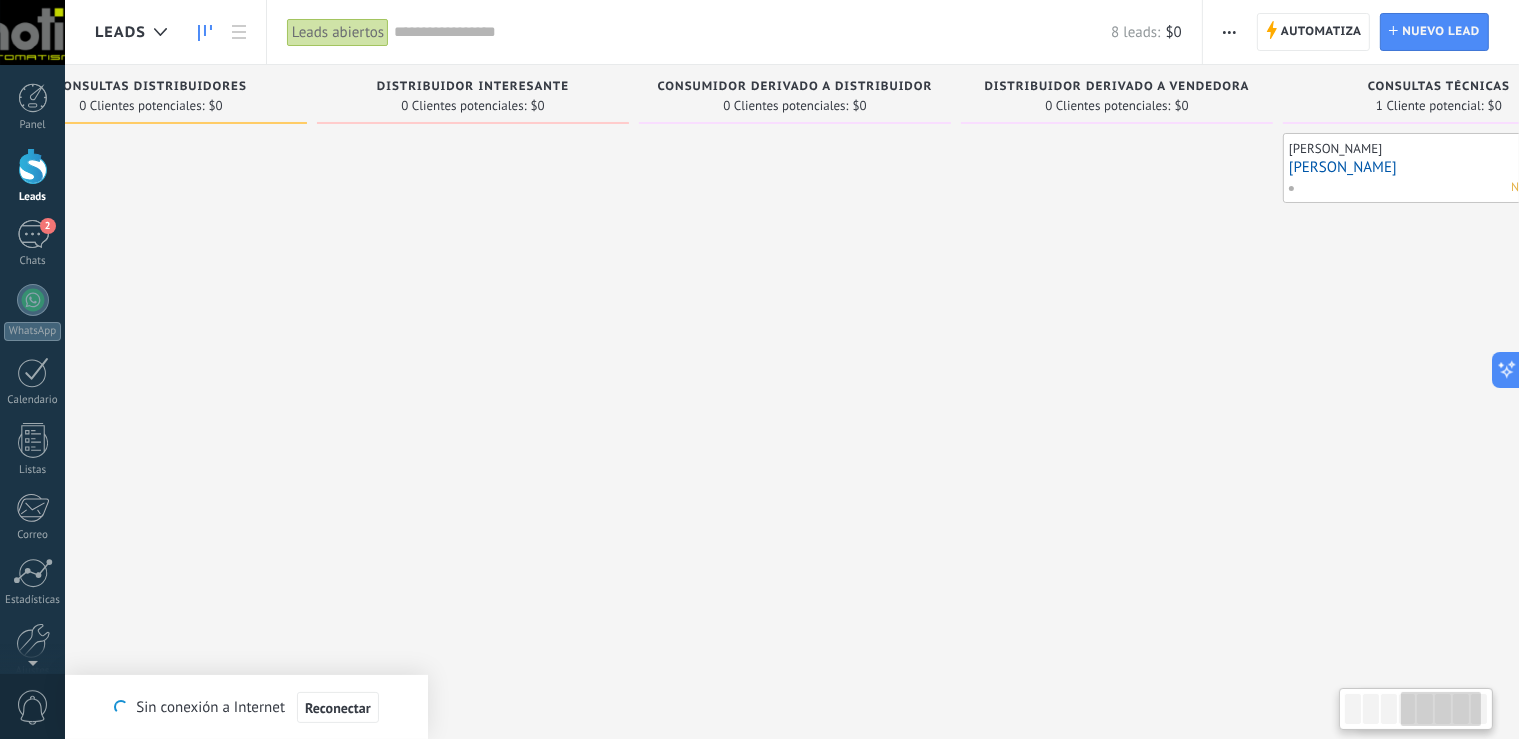 drag, startPoint x: 1402, startPoint y: 702, endPoint x: 1430, endPoint y: 710, distance: 29.12044 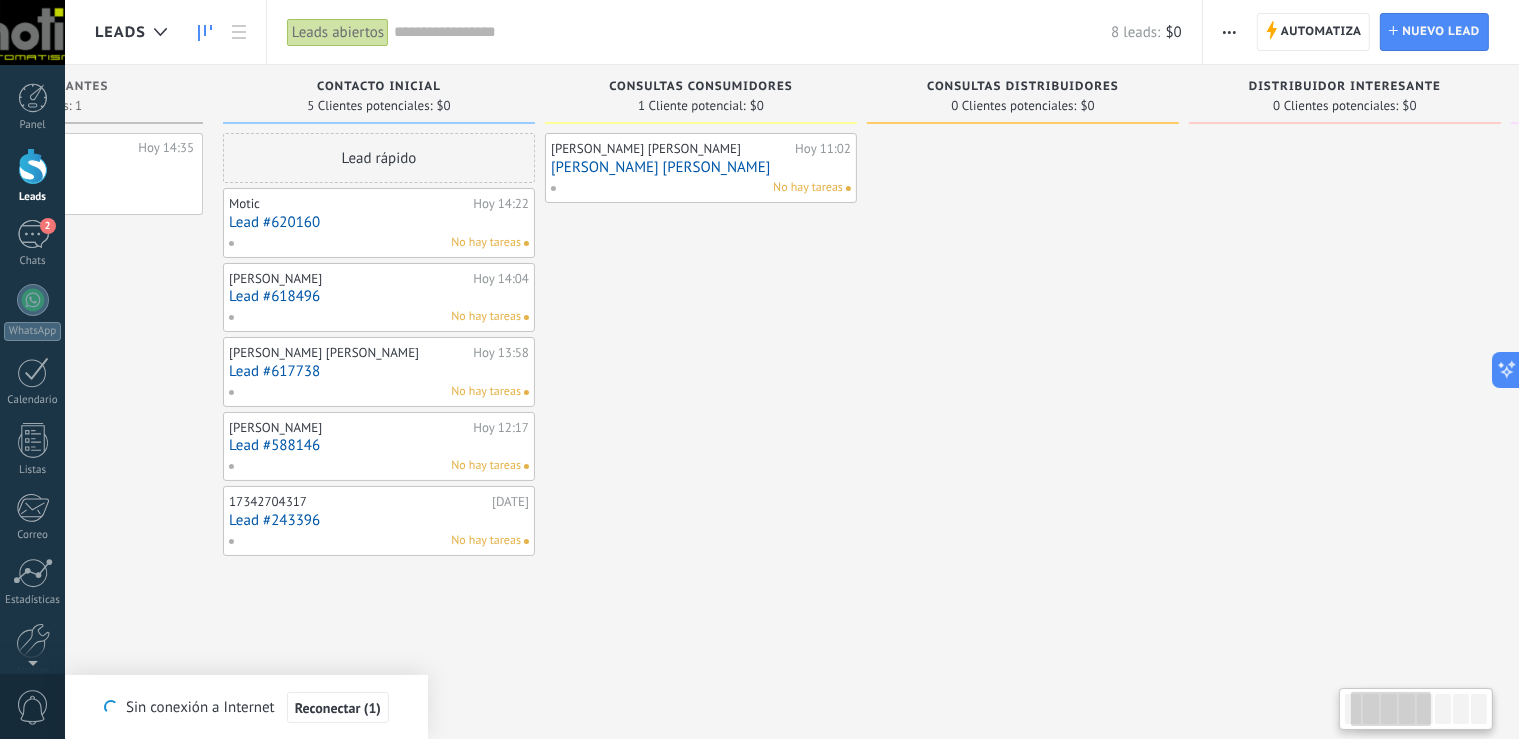 scroll, scrollTop: 0, scrollLeft: 92, axis: horizontal 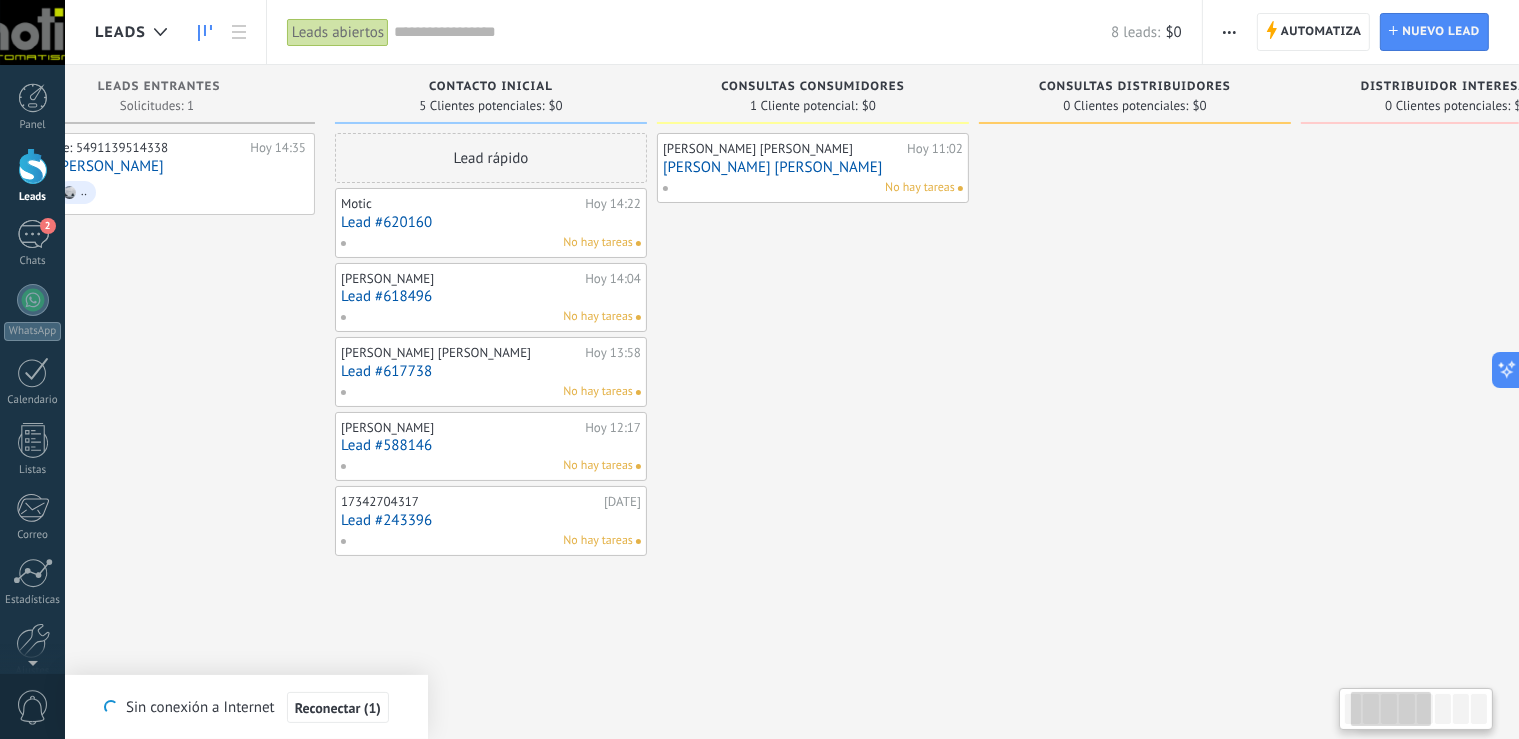 drag, startPoint x: 1407, startPoint y: 726, endPoint x: 1354, endPoint y: 725, distance: 53.009434 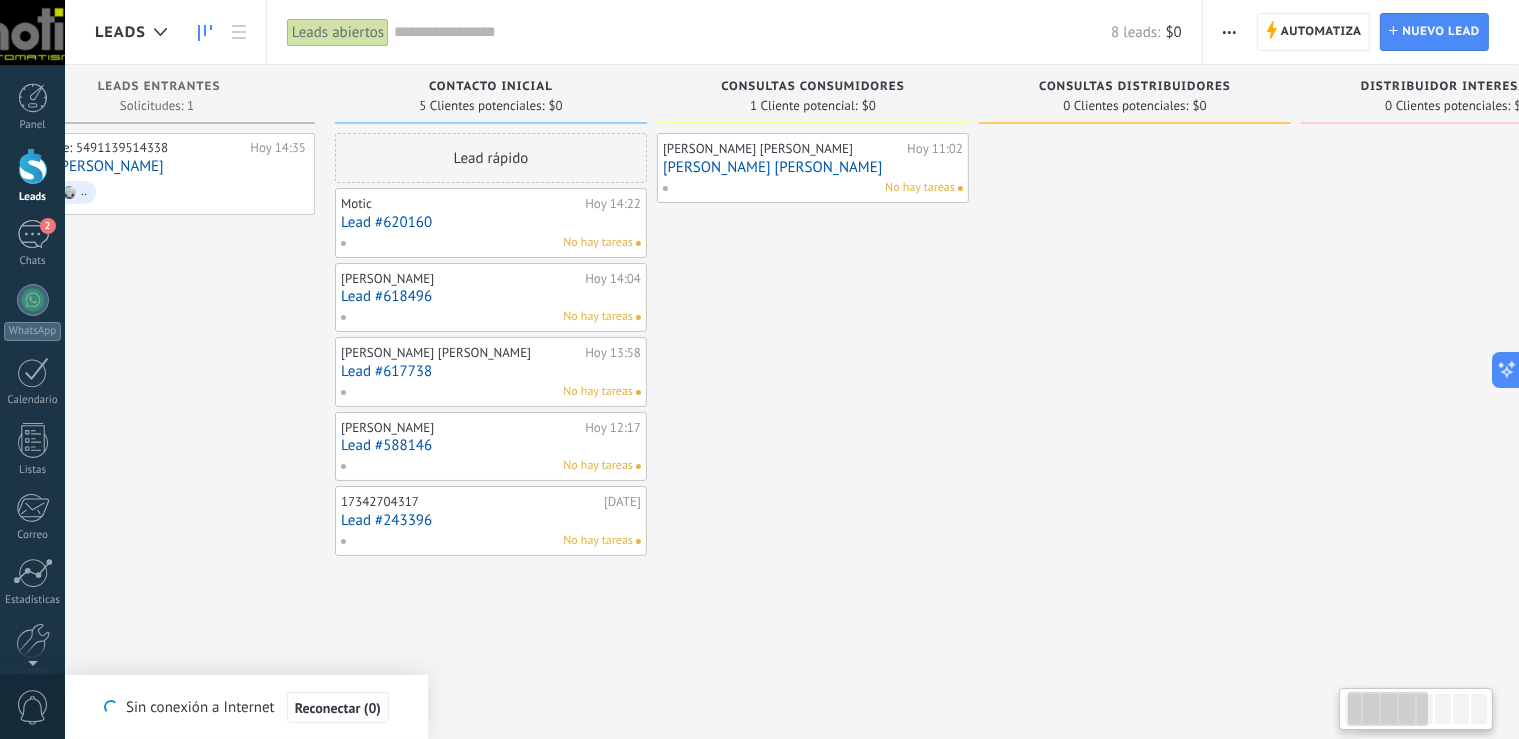 scroll, scrollTop: 0, scrollLeft: 15, axis: horizontal 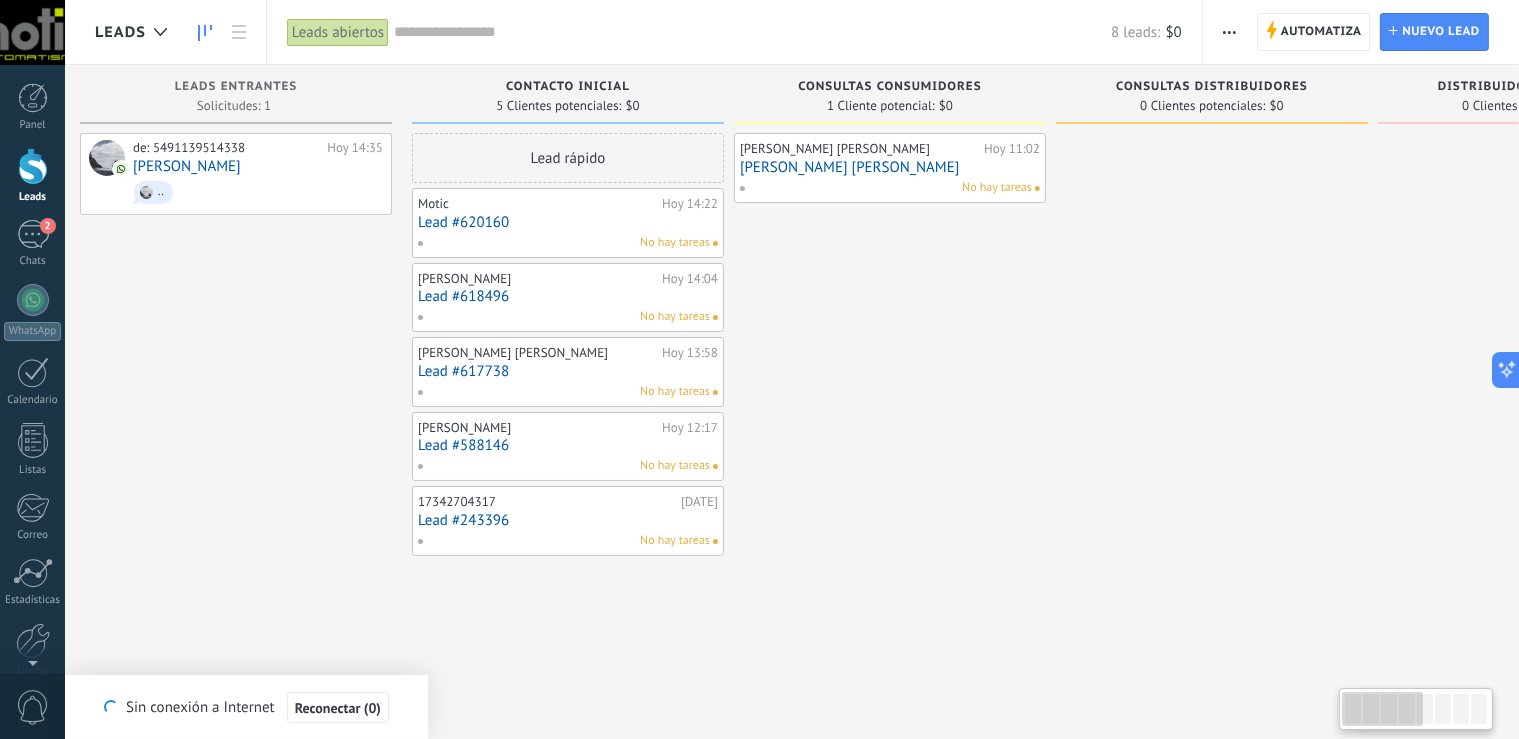 drag, startPoint x: 1402, startPoint y: 721, endPoint x: 1362, endPoint y: 720, distance: 40.012497 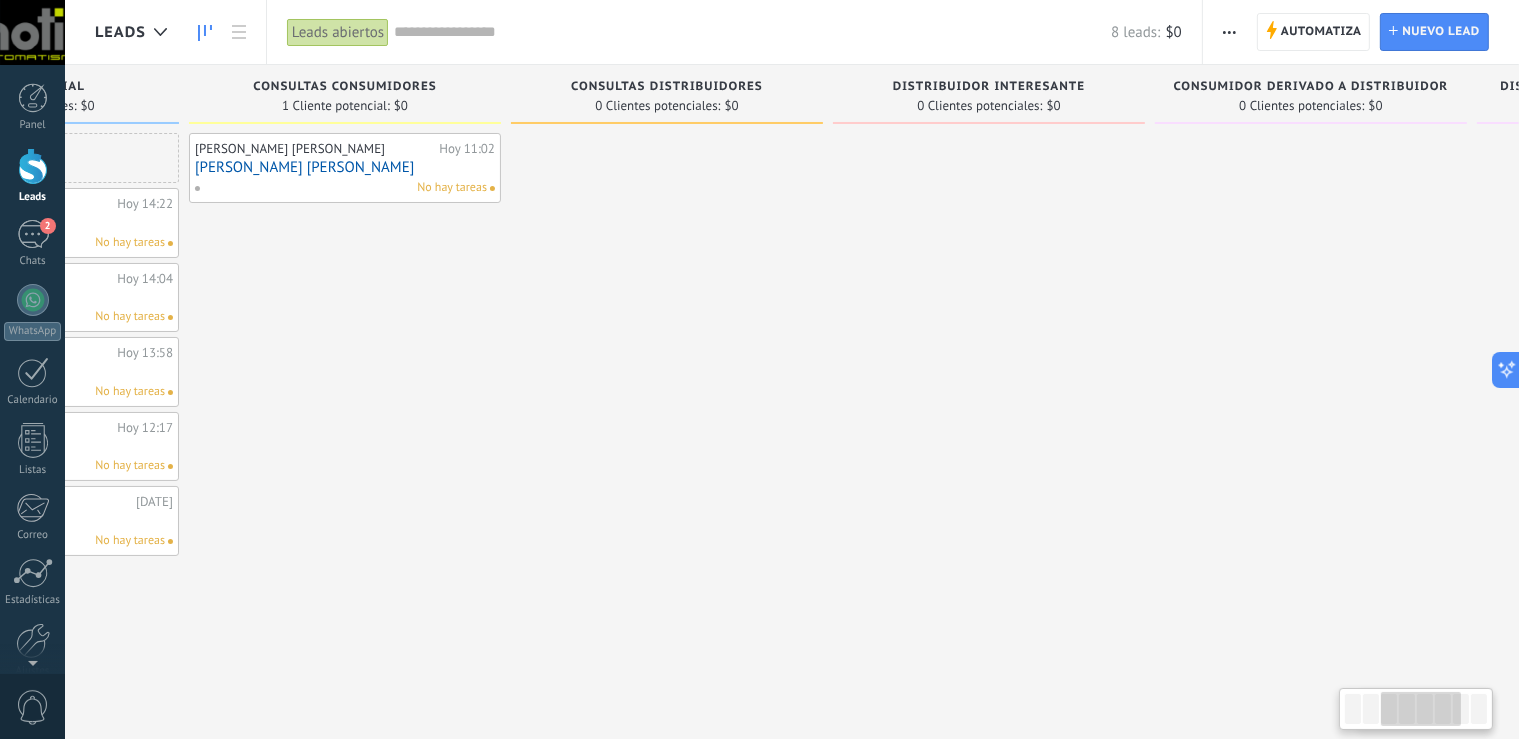 scroll, scrollTop: 0, scrollLeft: 15, axis: horizontal 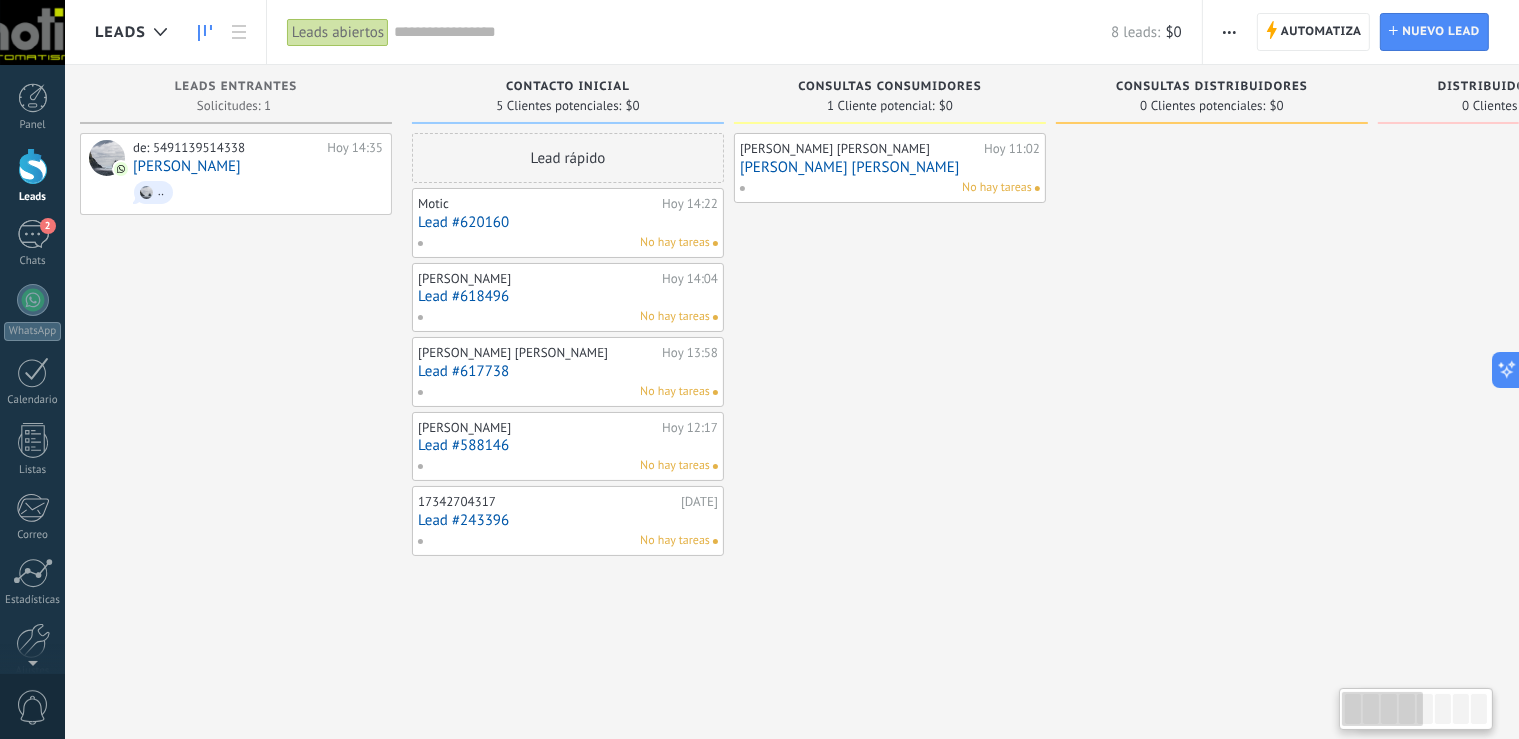 drag, startPoint x: 1383, startPoint y: 704, endPoint x: 1344, endPoint y: 701, distance: 39.115215 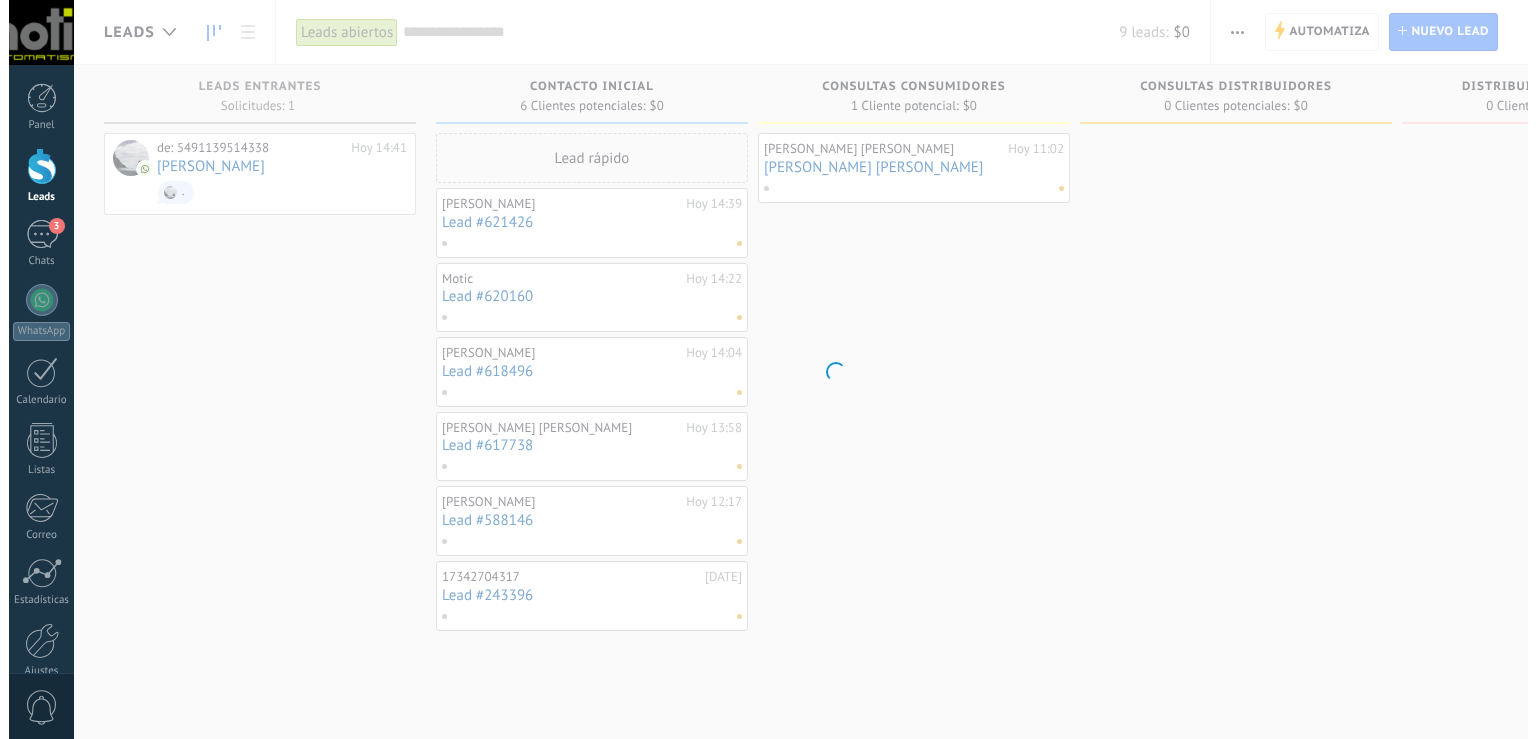 scroll, scrollTop: 0, scrollLeft: 0, axis: both 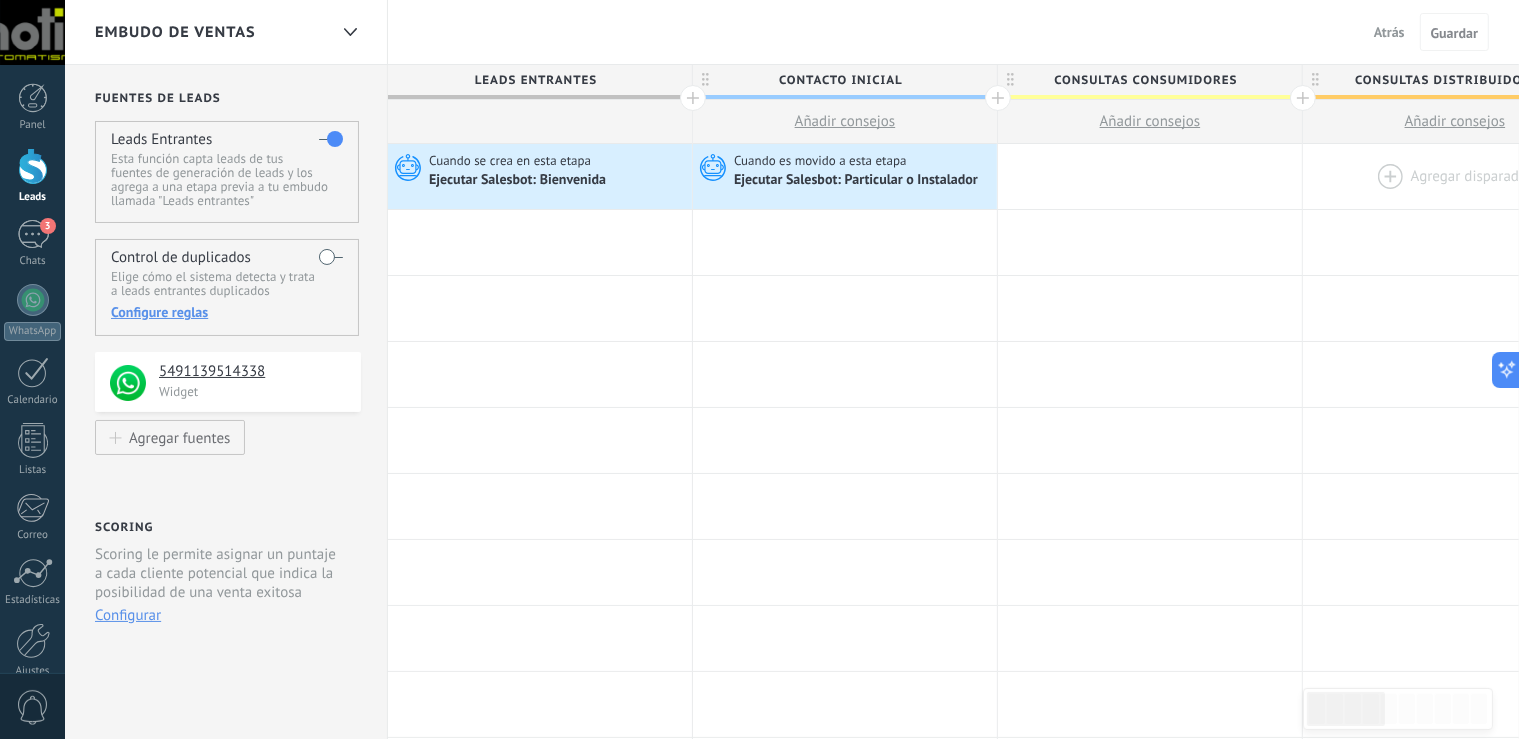 click at bounding box center [1455, 176] 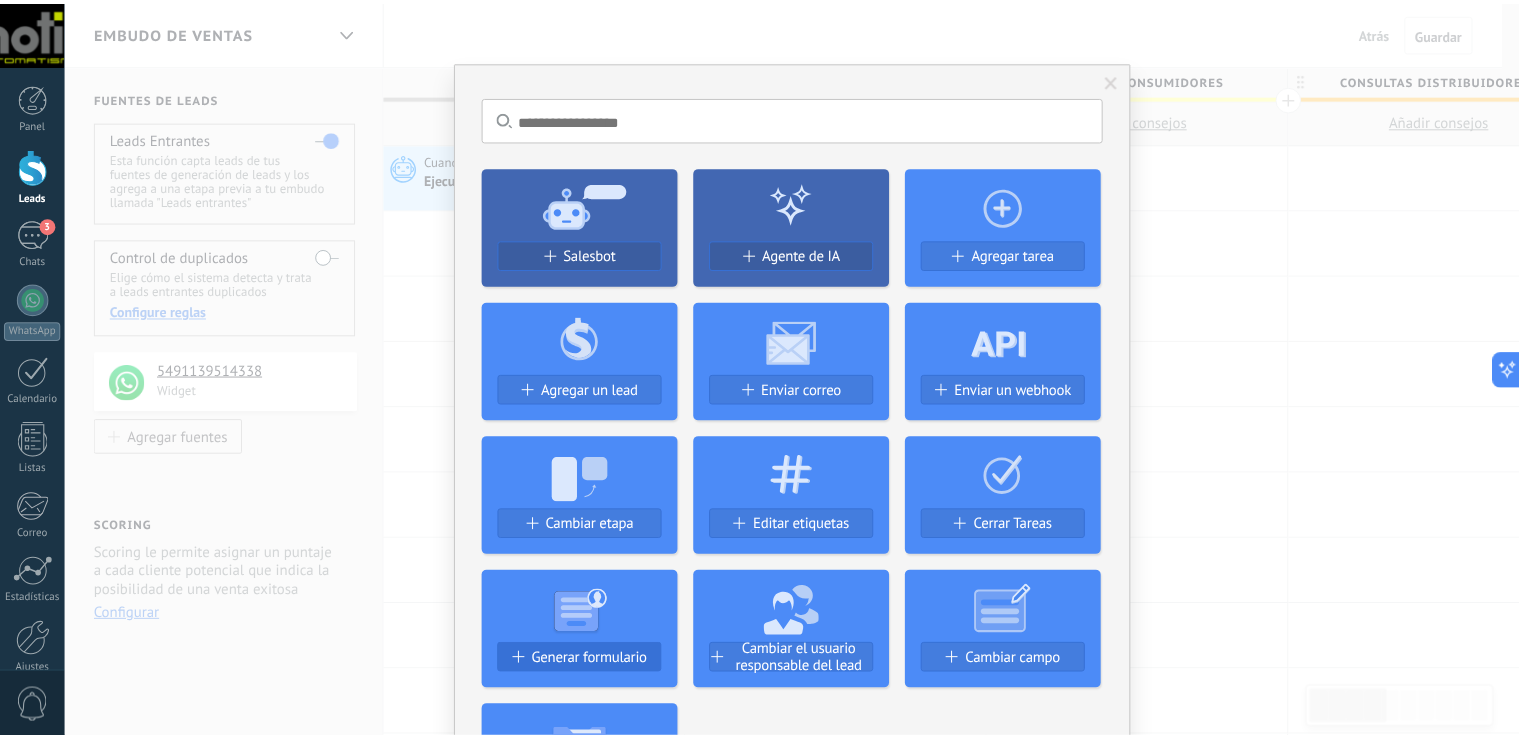 scroll, scrollTop: 0, scrollLeft: 0, axis: both 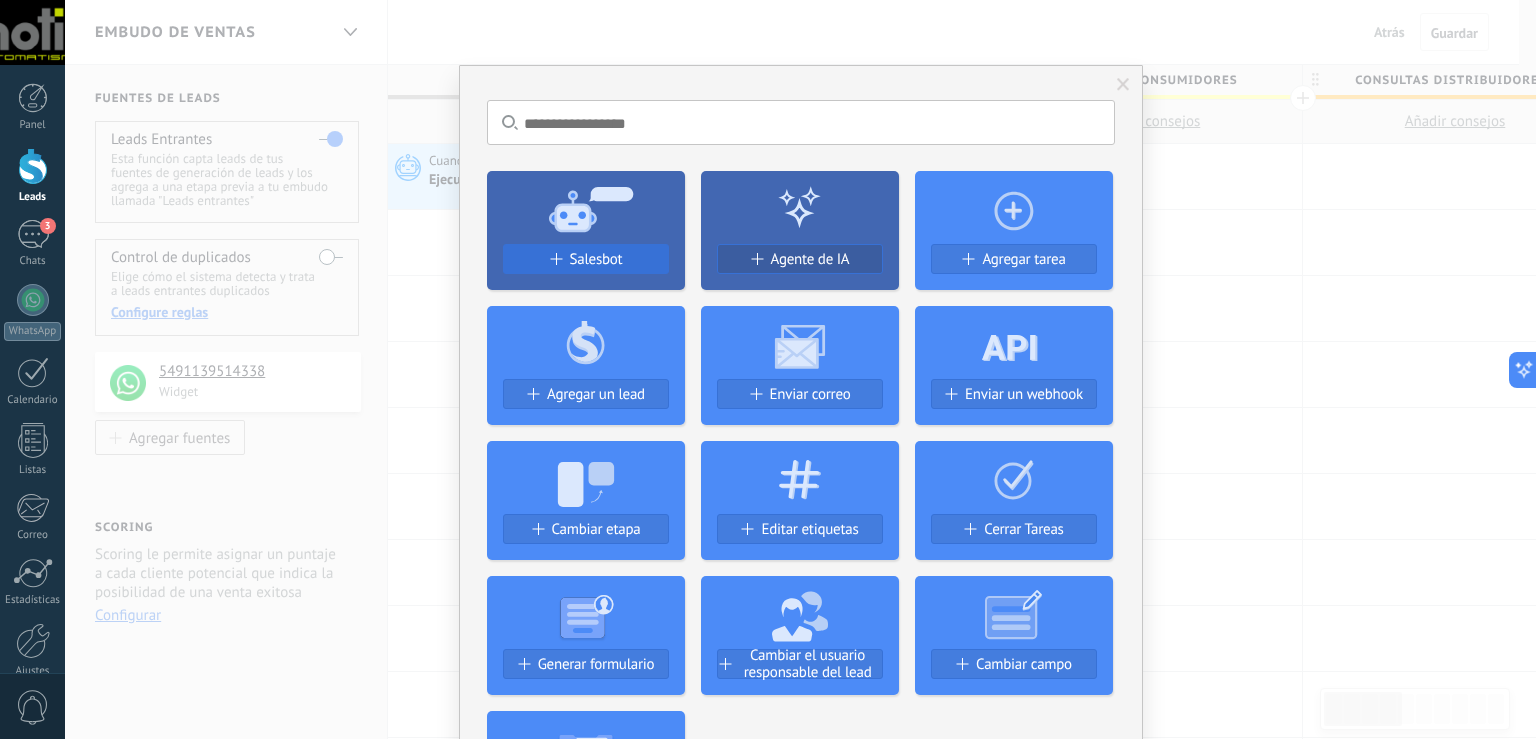 click on "Salesbot" at bounding box center (586, 259) 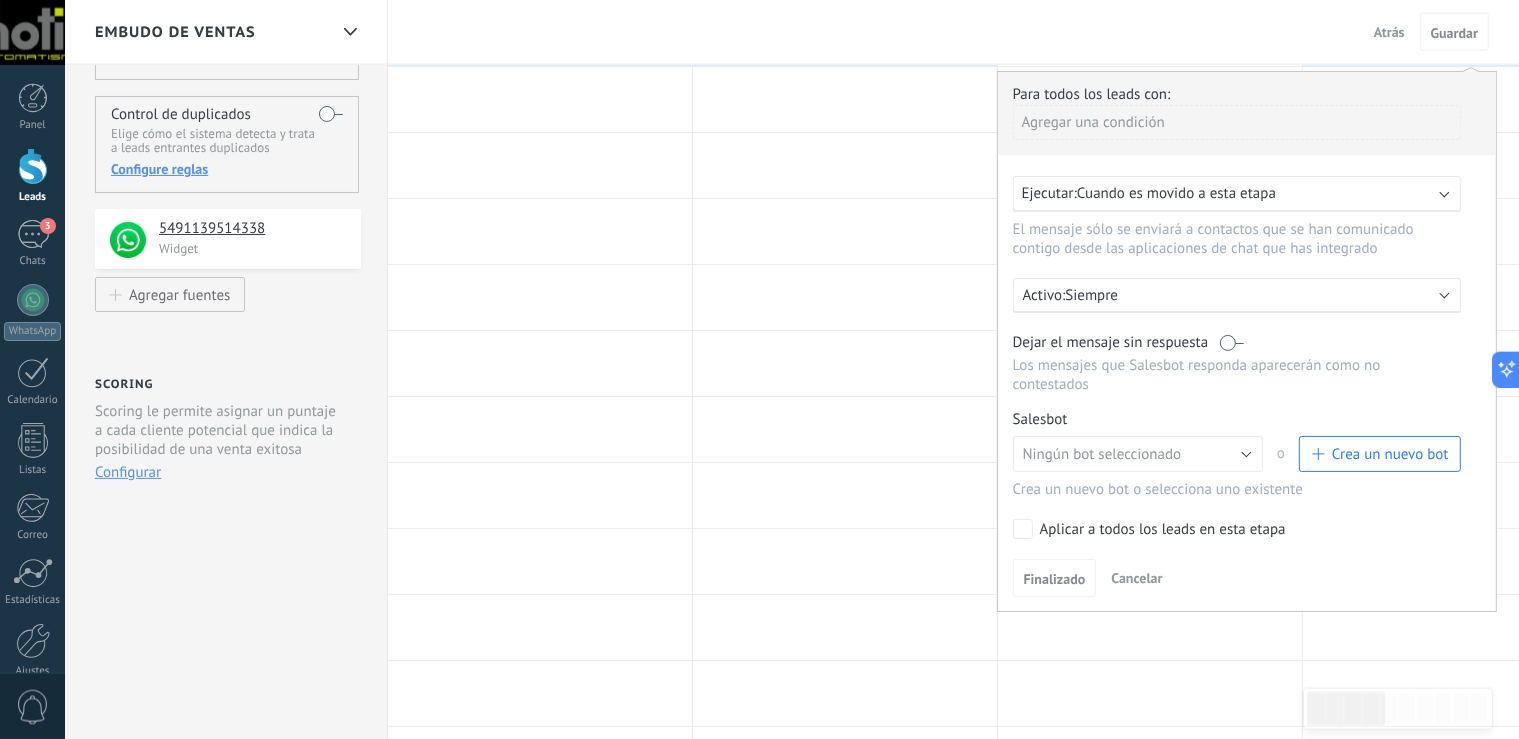 scroll, scrollTop: 105, scrollLeft: 0, axis: vertical 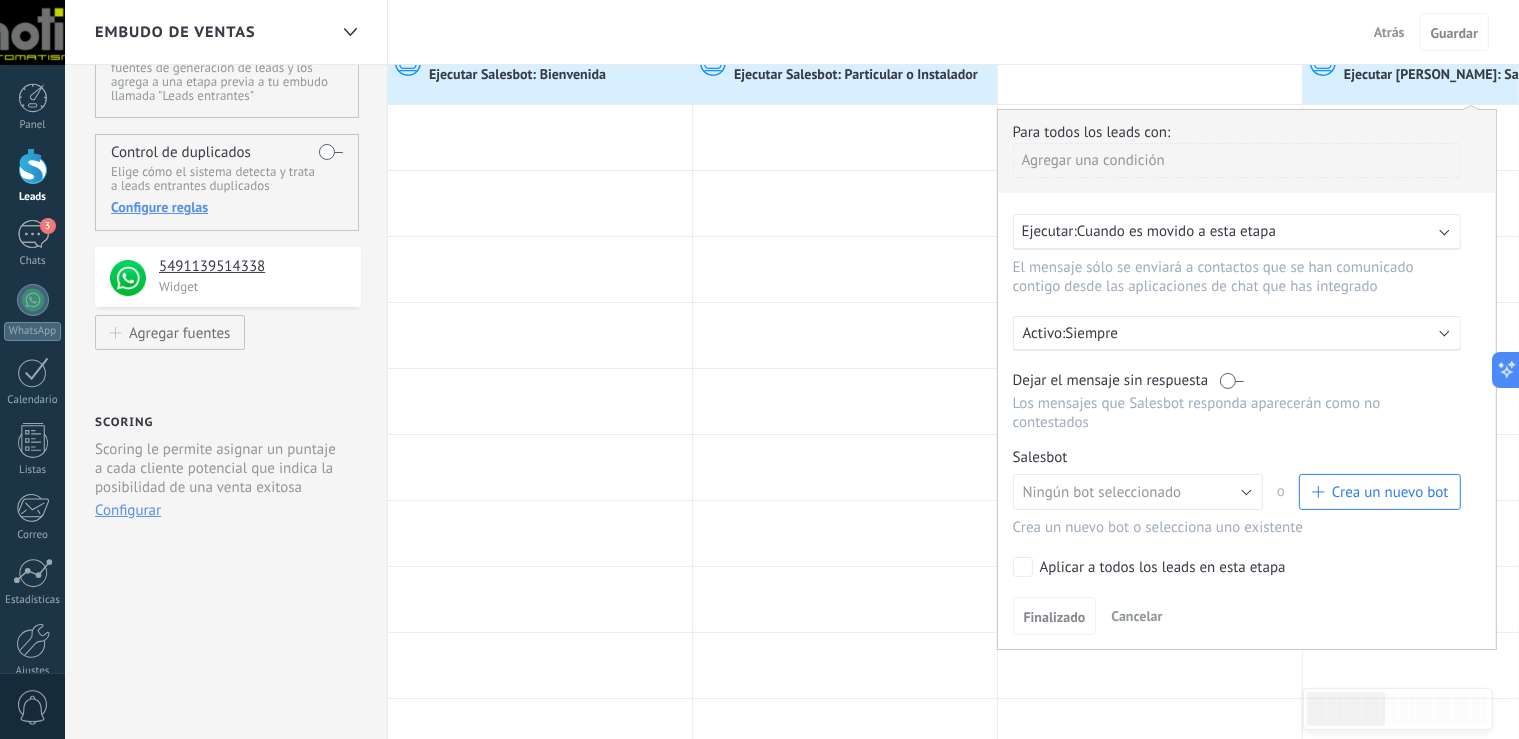 click on "Crea un nuevo bot" at bounding box center (1390, 492) 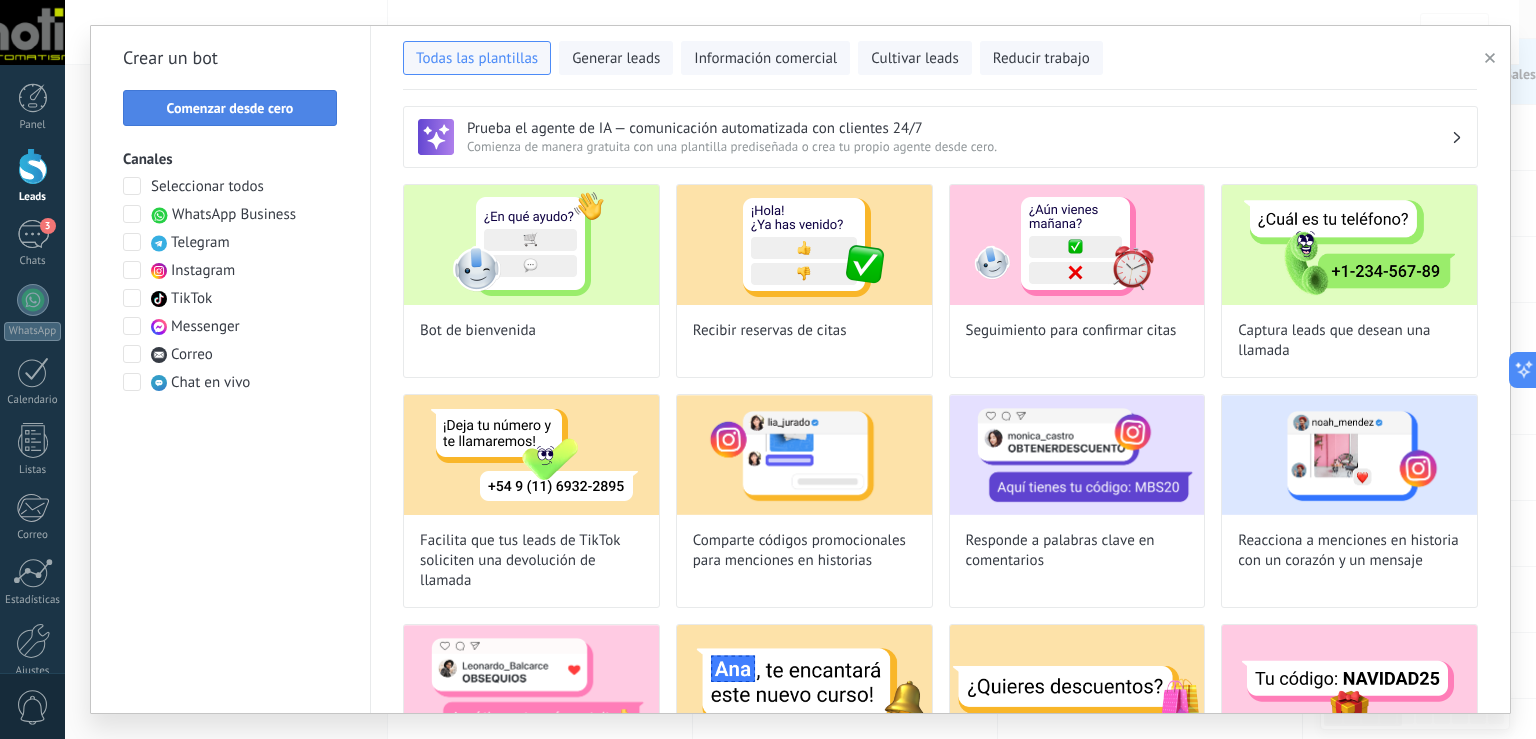 click on "Comenzar desde cero" at bounding box center (230, 108) 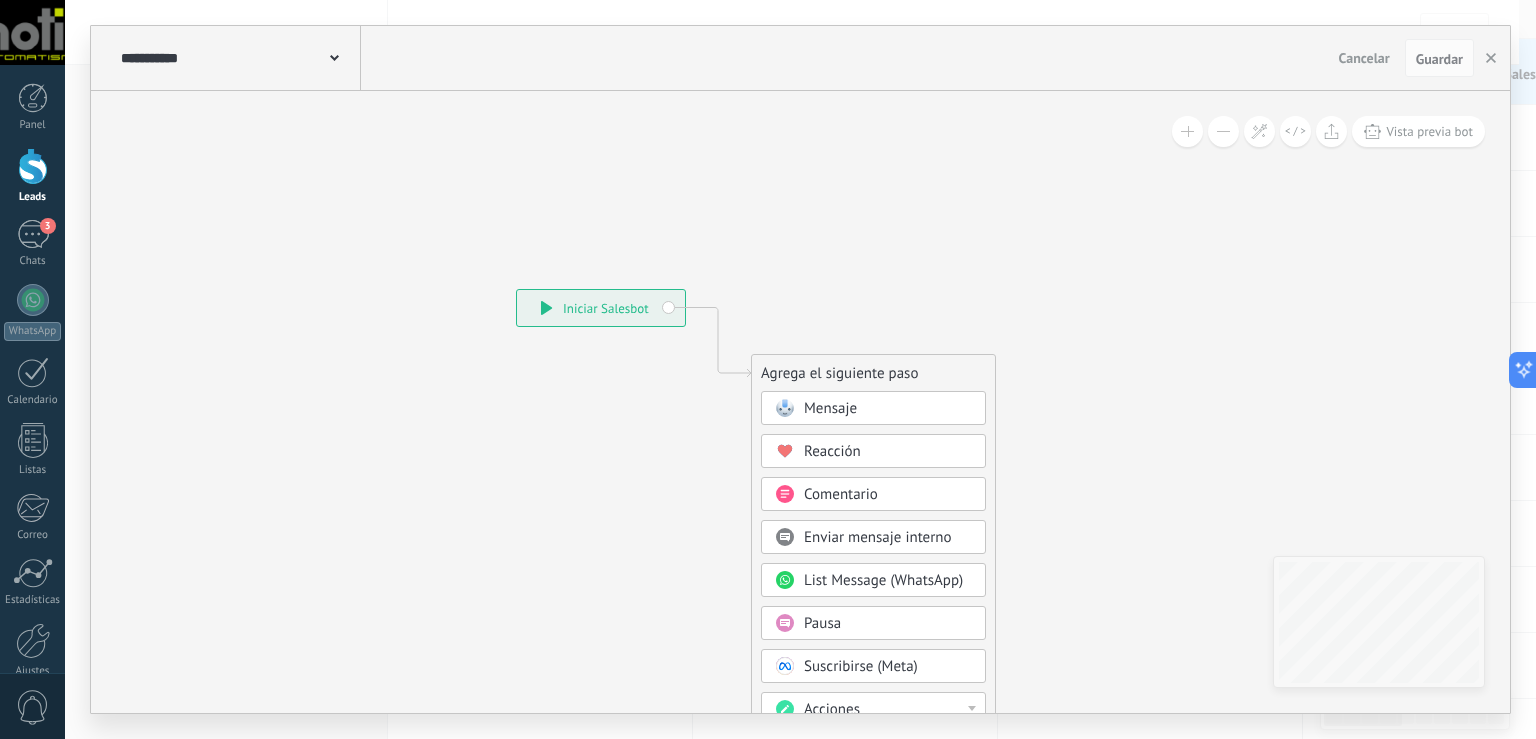 click on "Cancelar" at bounding box center (1364, 58) 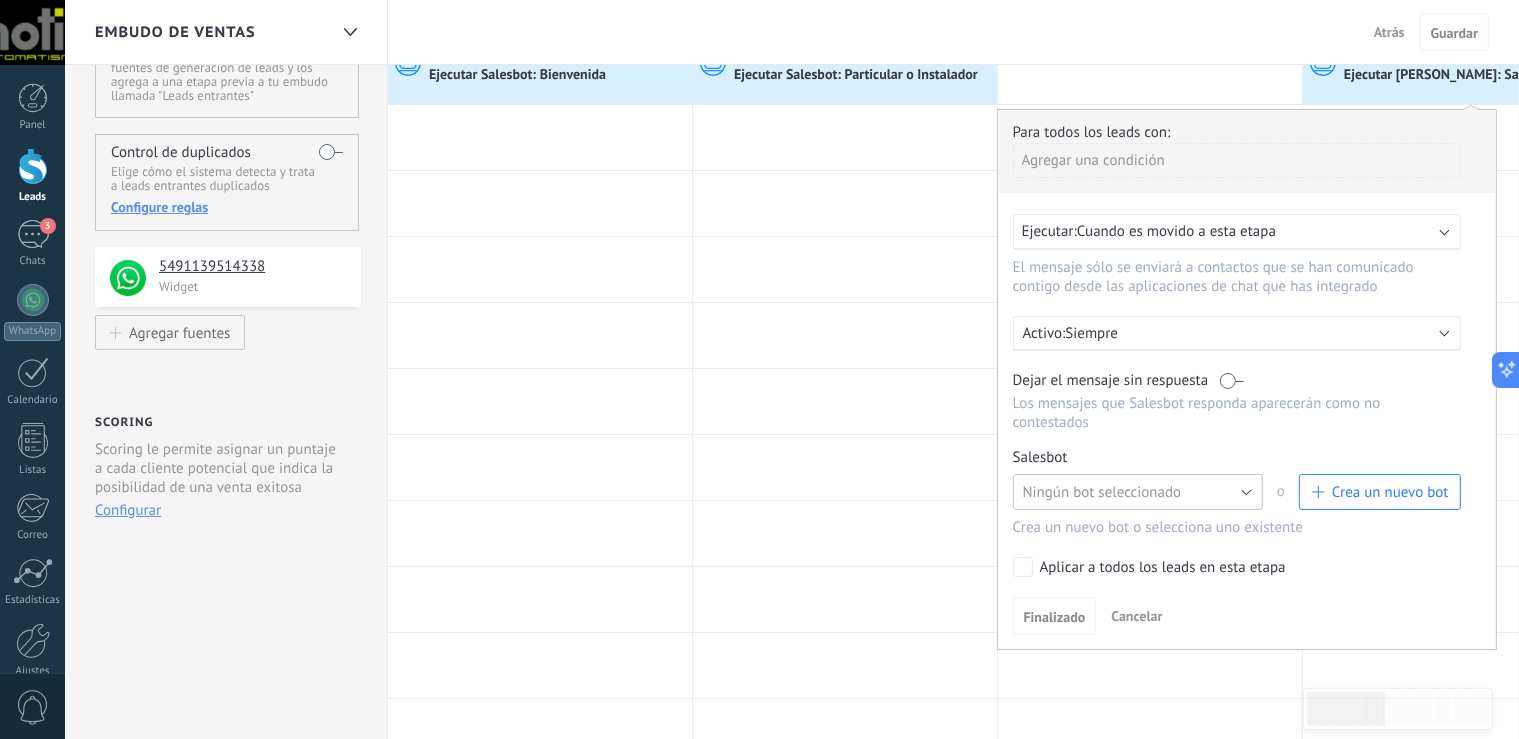 click on "Ningún bot seleccionado" at bounding box center [1138, 492] 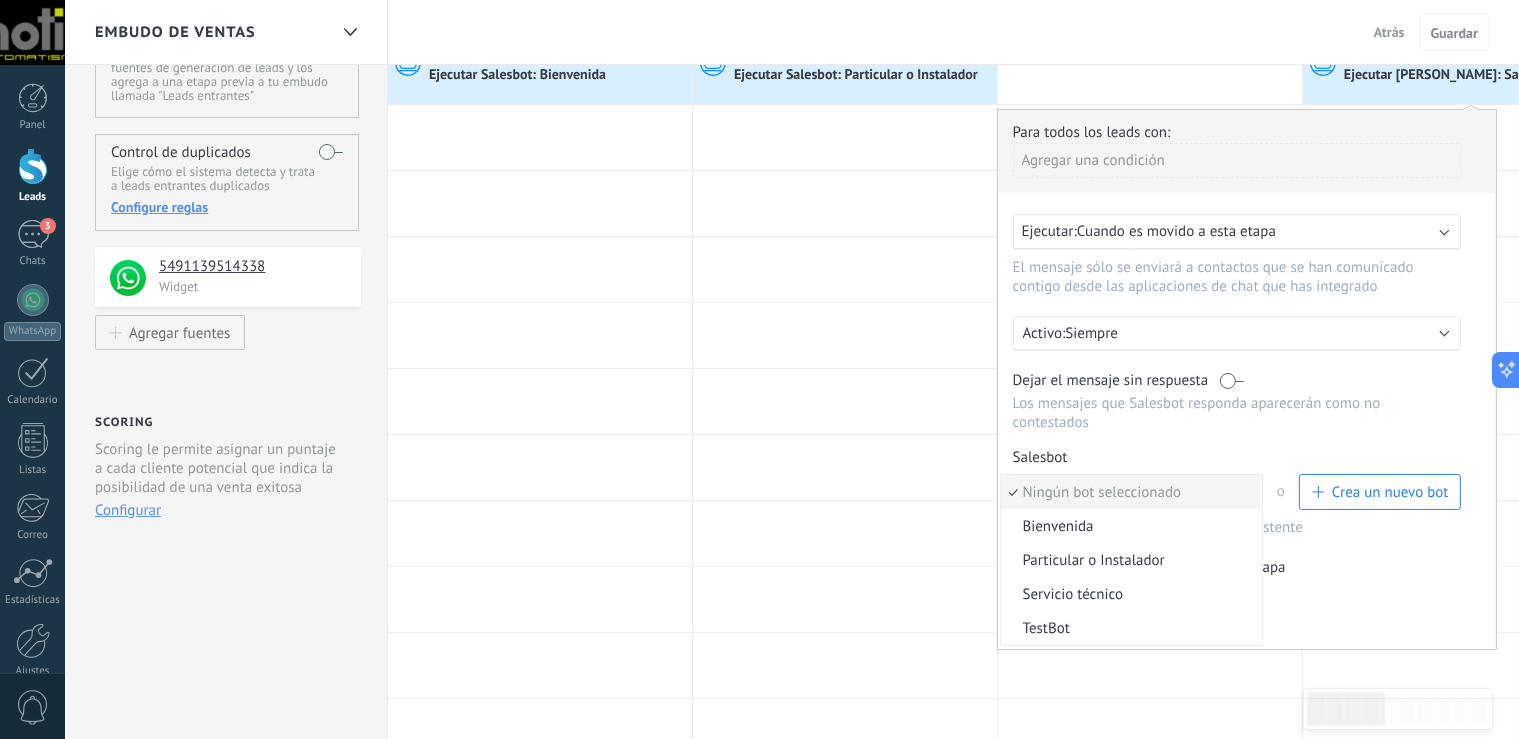 click on "Ningún bot seleccionado" at bounding box center [1128, 492] 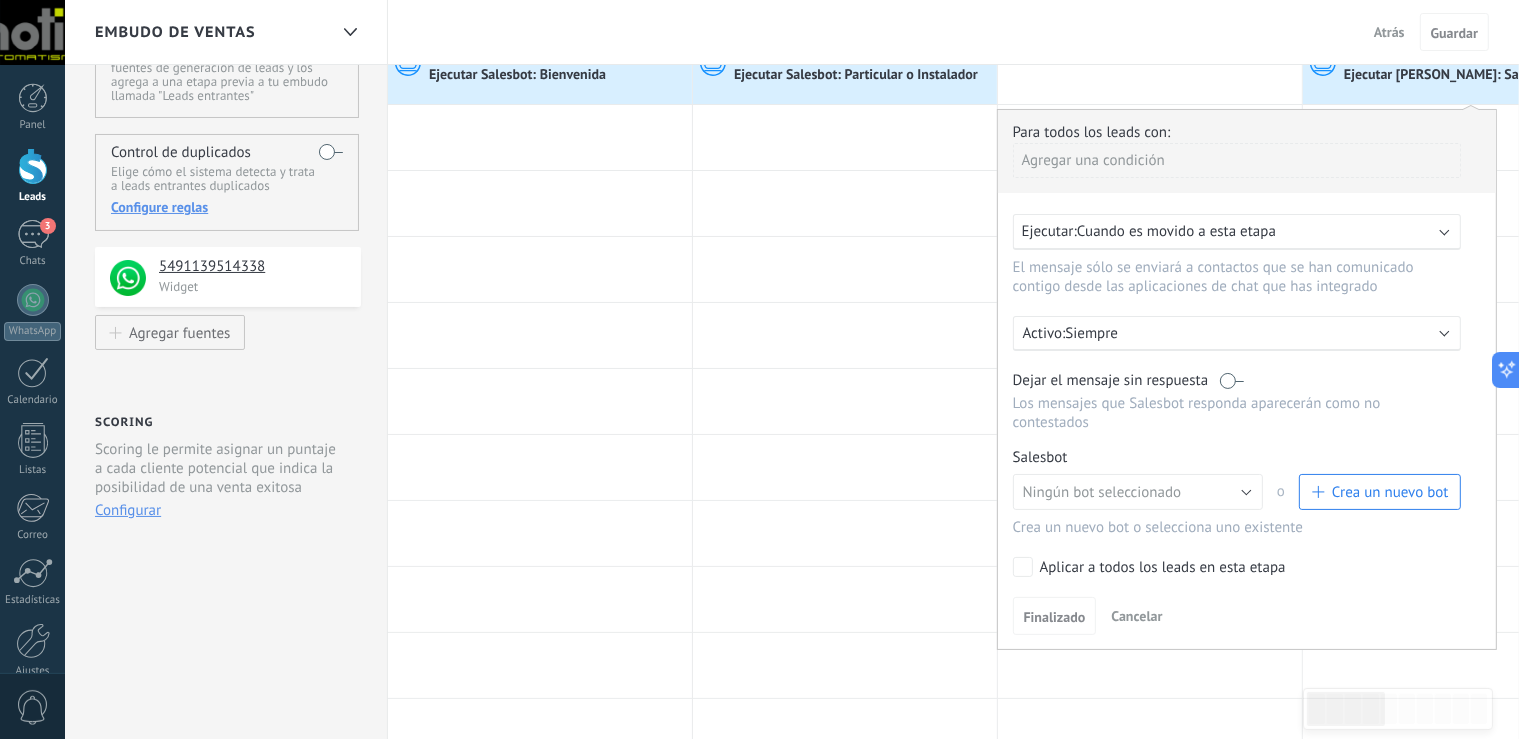 click on "Crea un nuevo bot" at bounding box center (1390, 492) 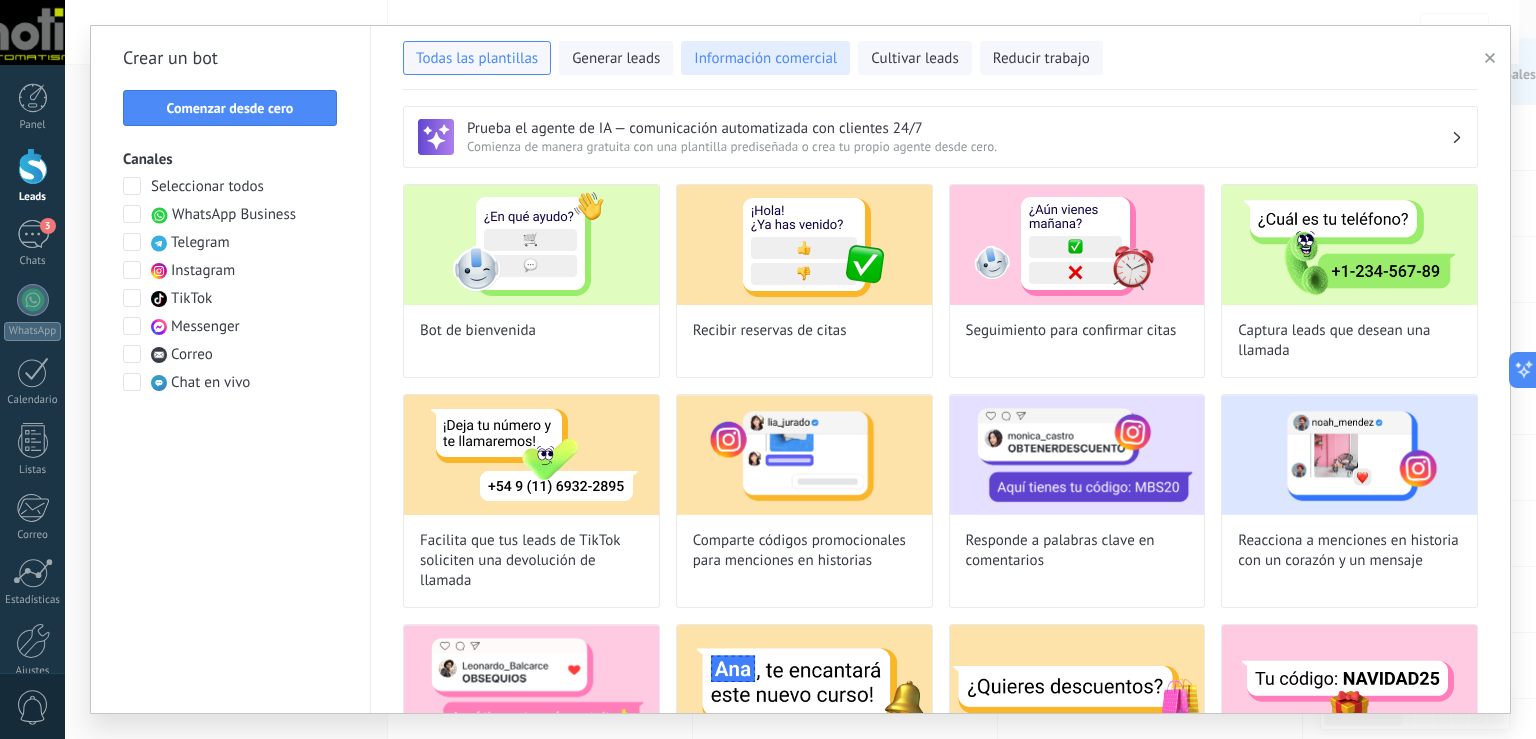 click on "Información comercial" at bounding box center (765, 59) 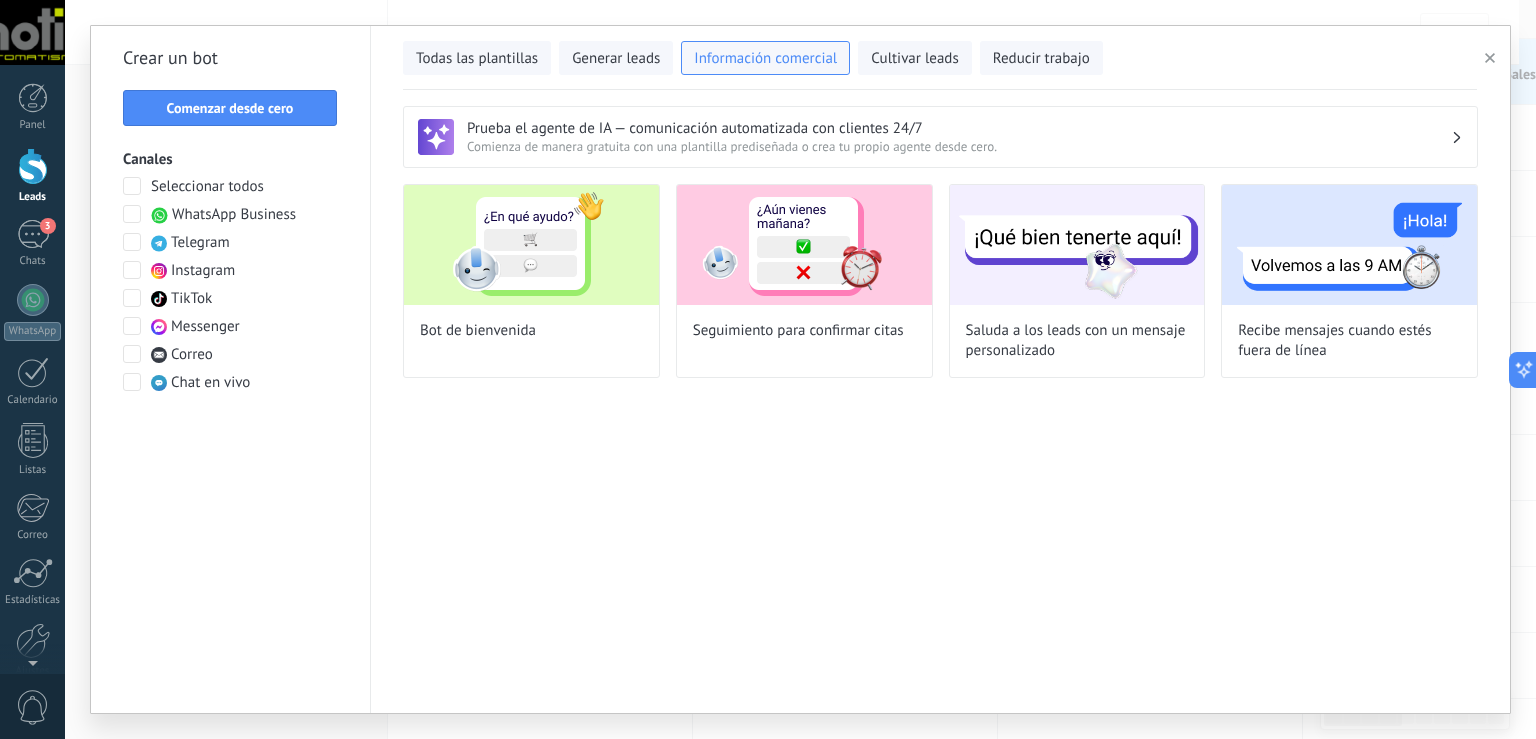 click at bounding box center [33, 166] 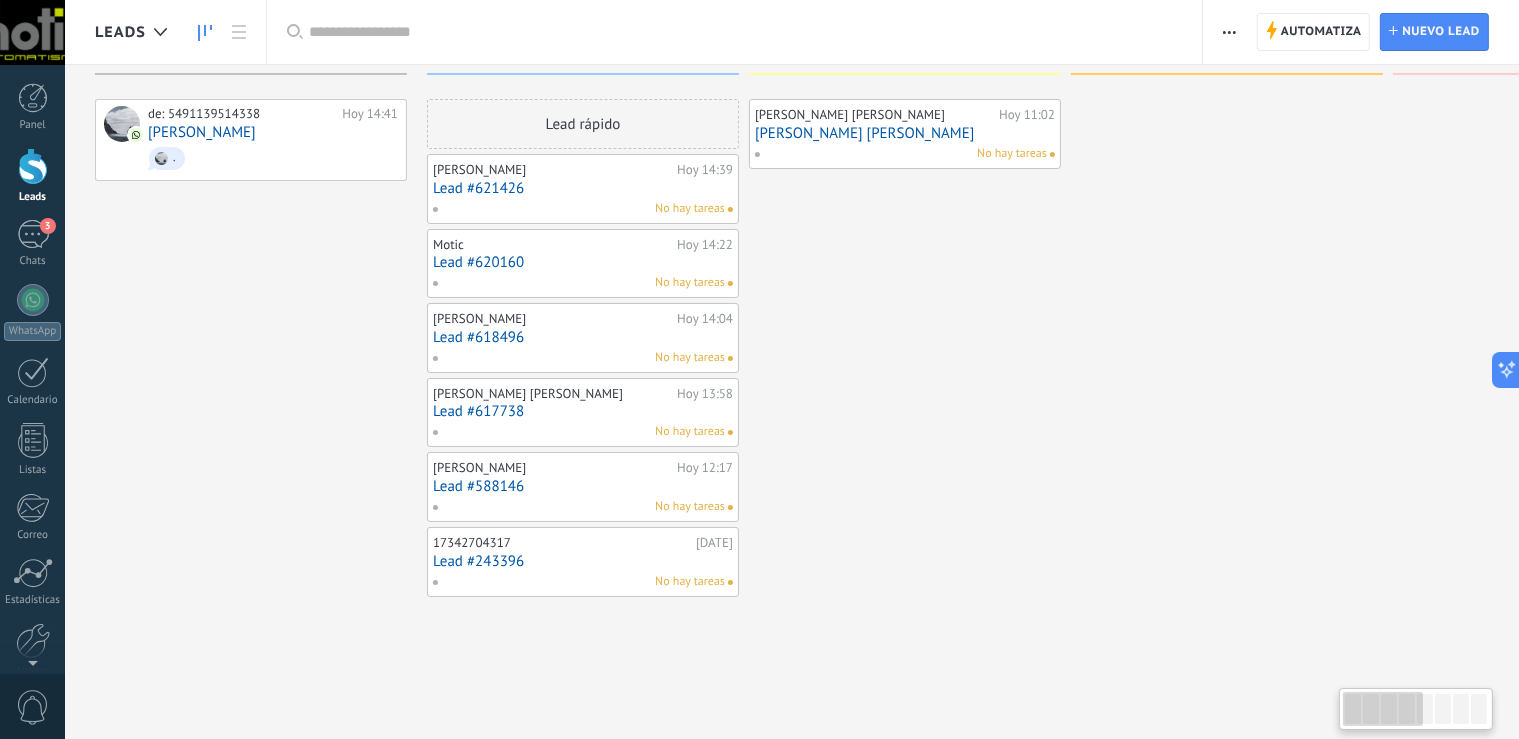 scroll, scrollTop: 0, scrollLeft: 0, axis: both 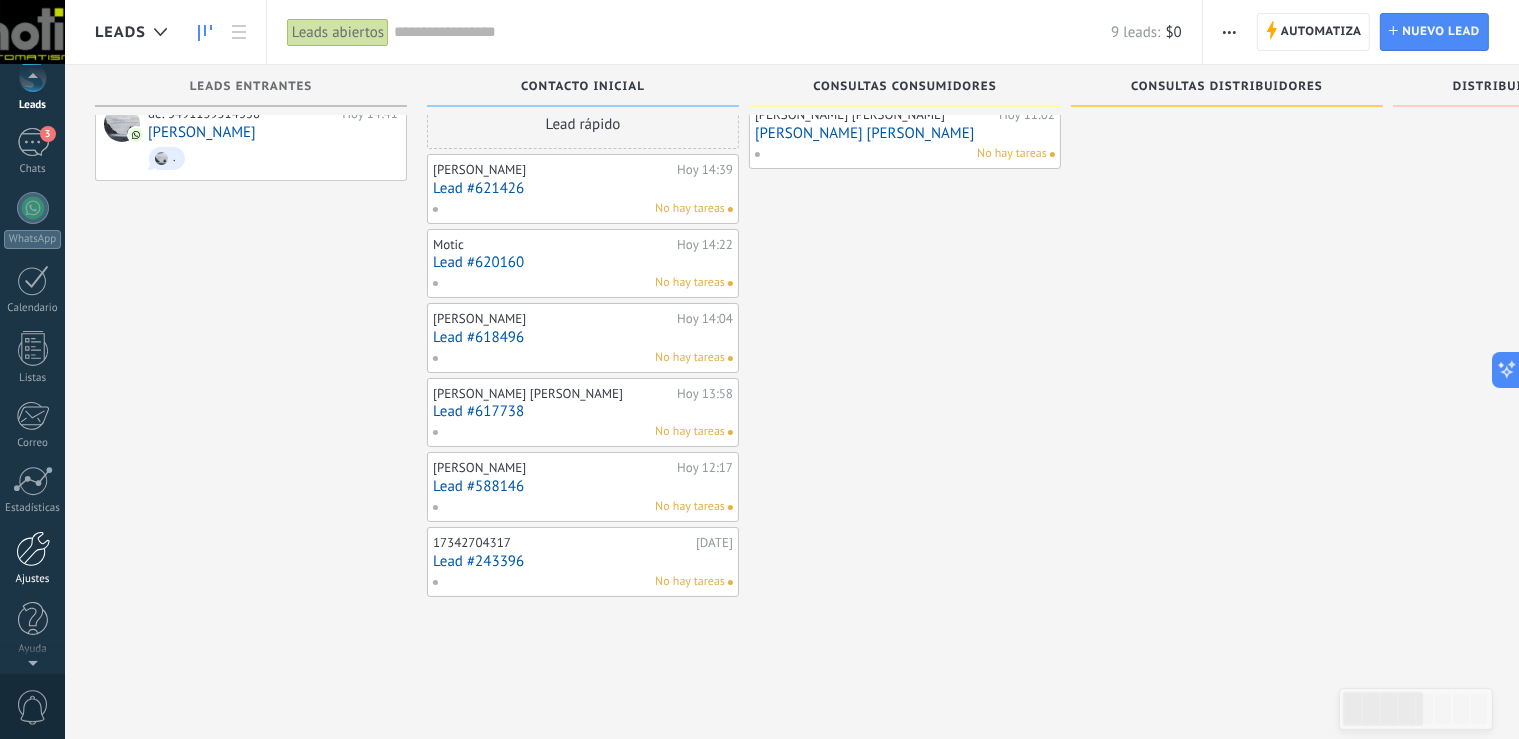 click at bounding box center [33, 549] 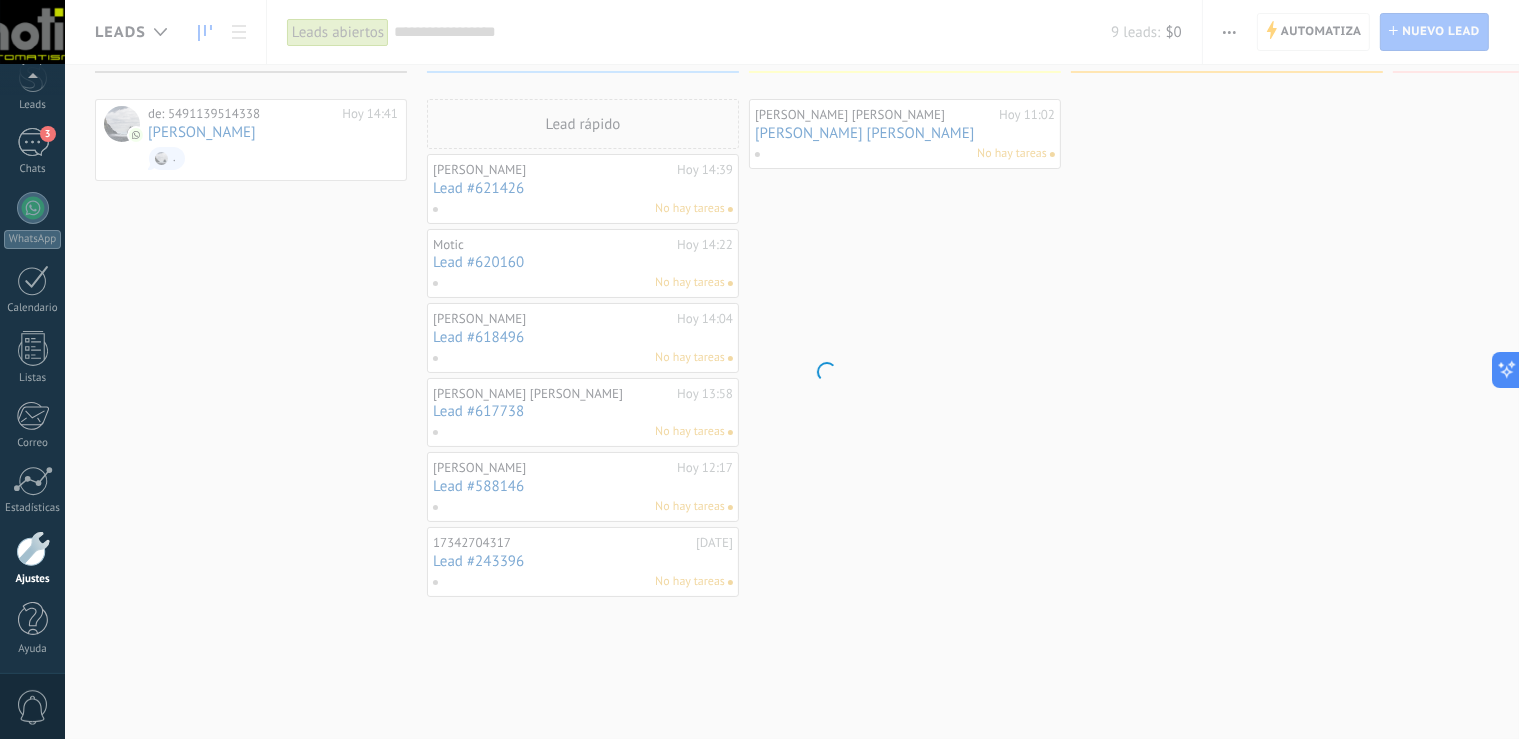 scroll, scrollTop: 92, scrollLeft: 0, axis: vertical 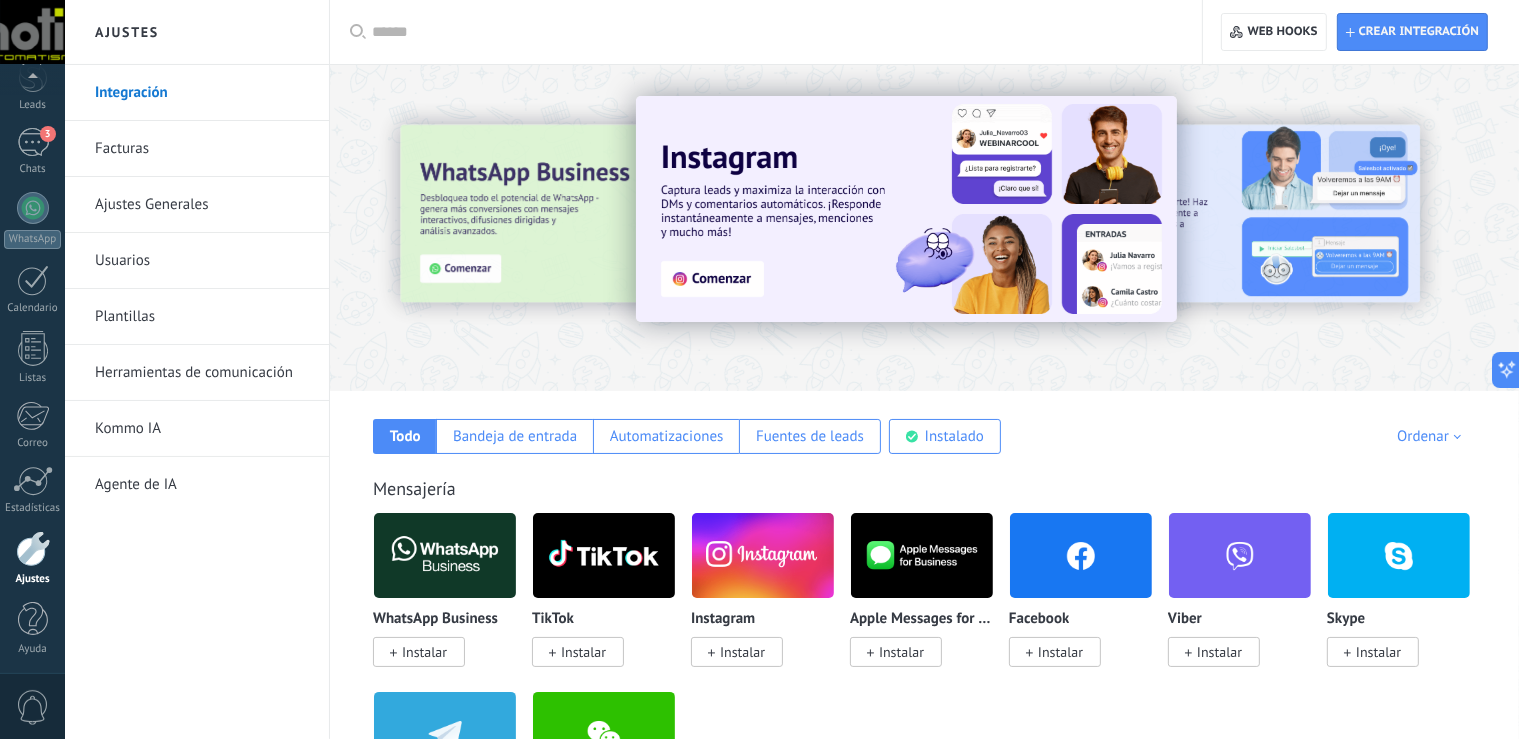 click on "Plantillas" at bounding box center [202, 317] 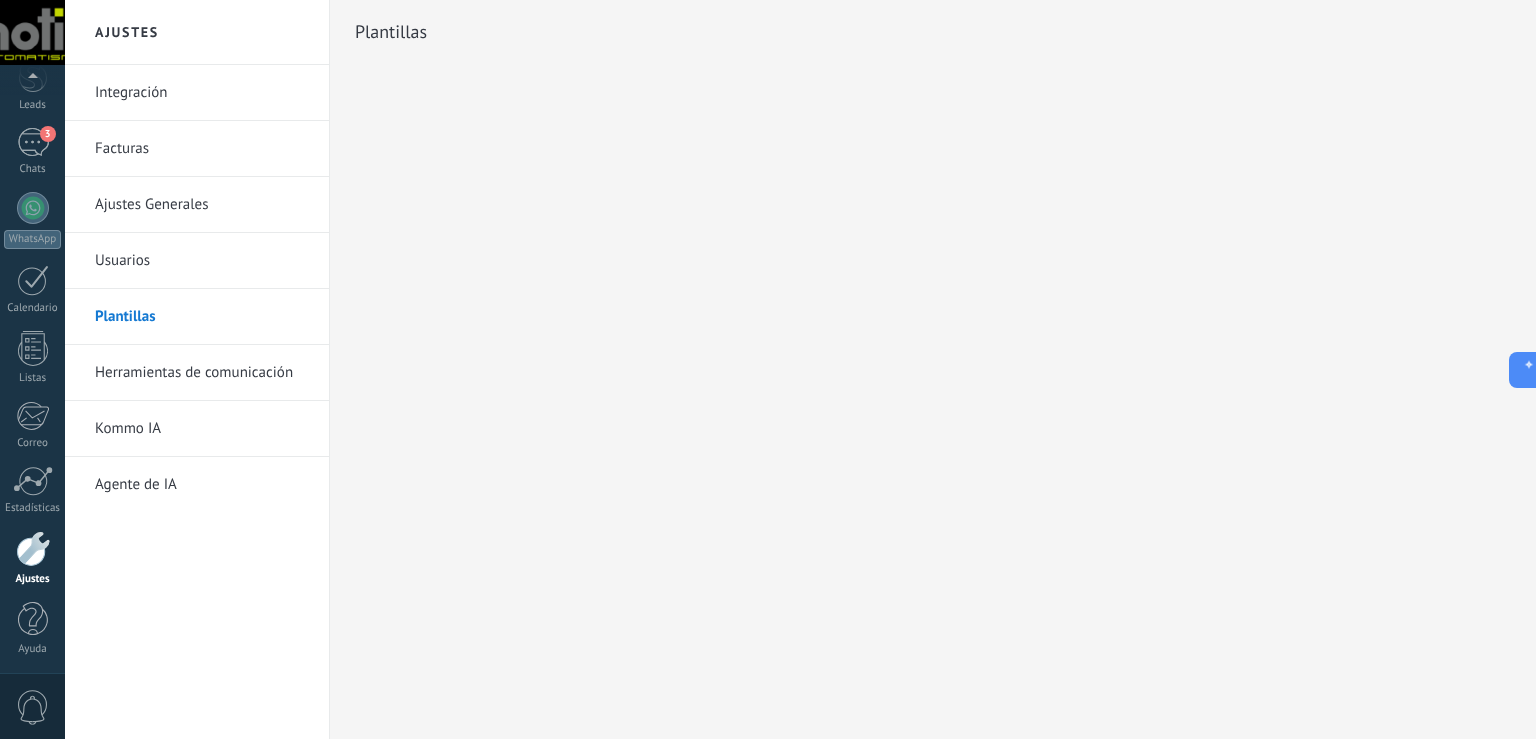 scroll, scrollTop: 92, scrollLeft: 0, axis: vertical 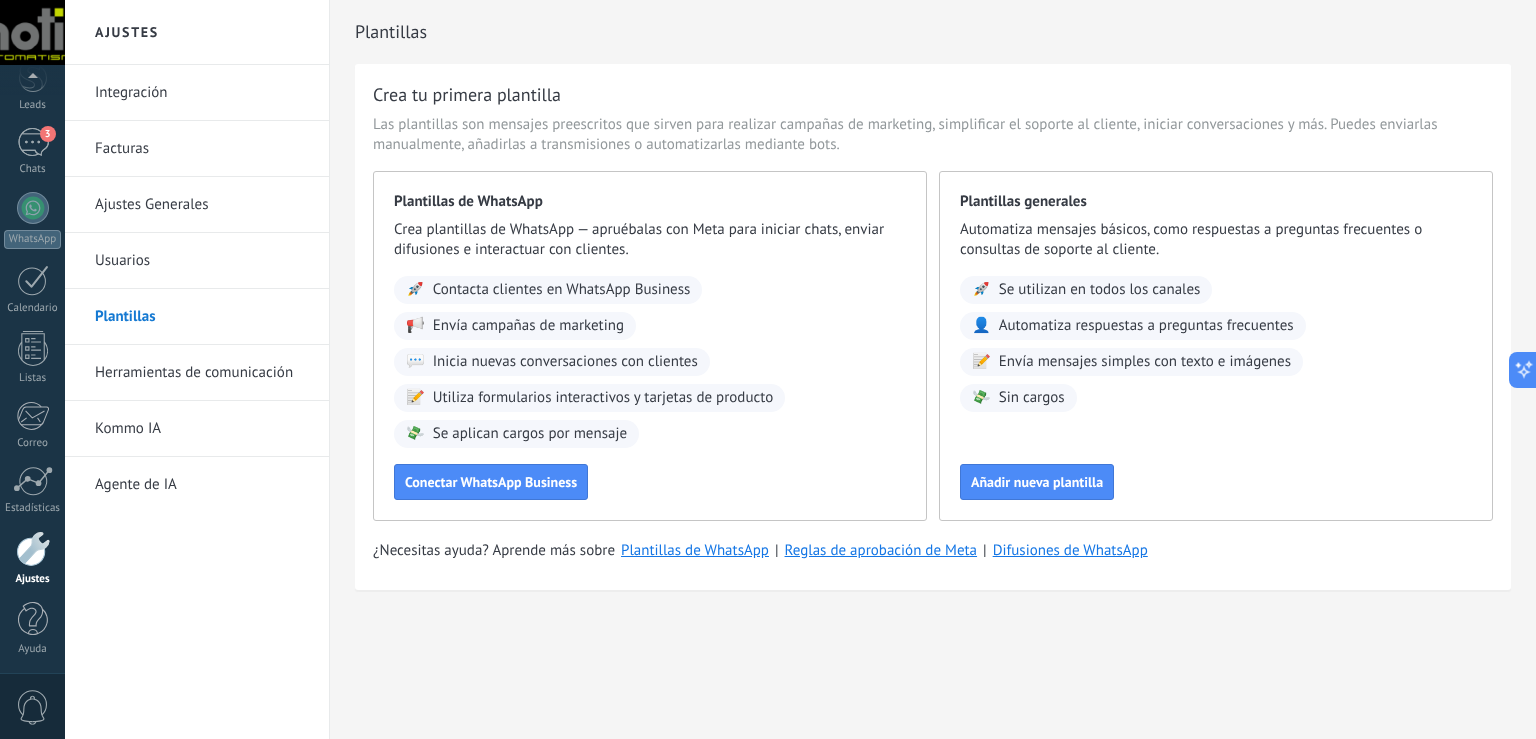 click on "0" at bounding box center (33, 707) 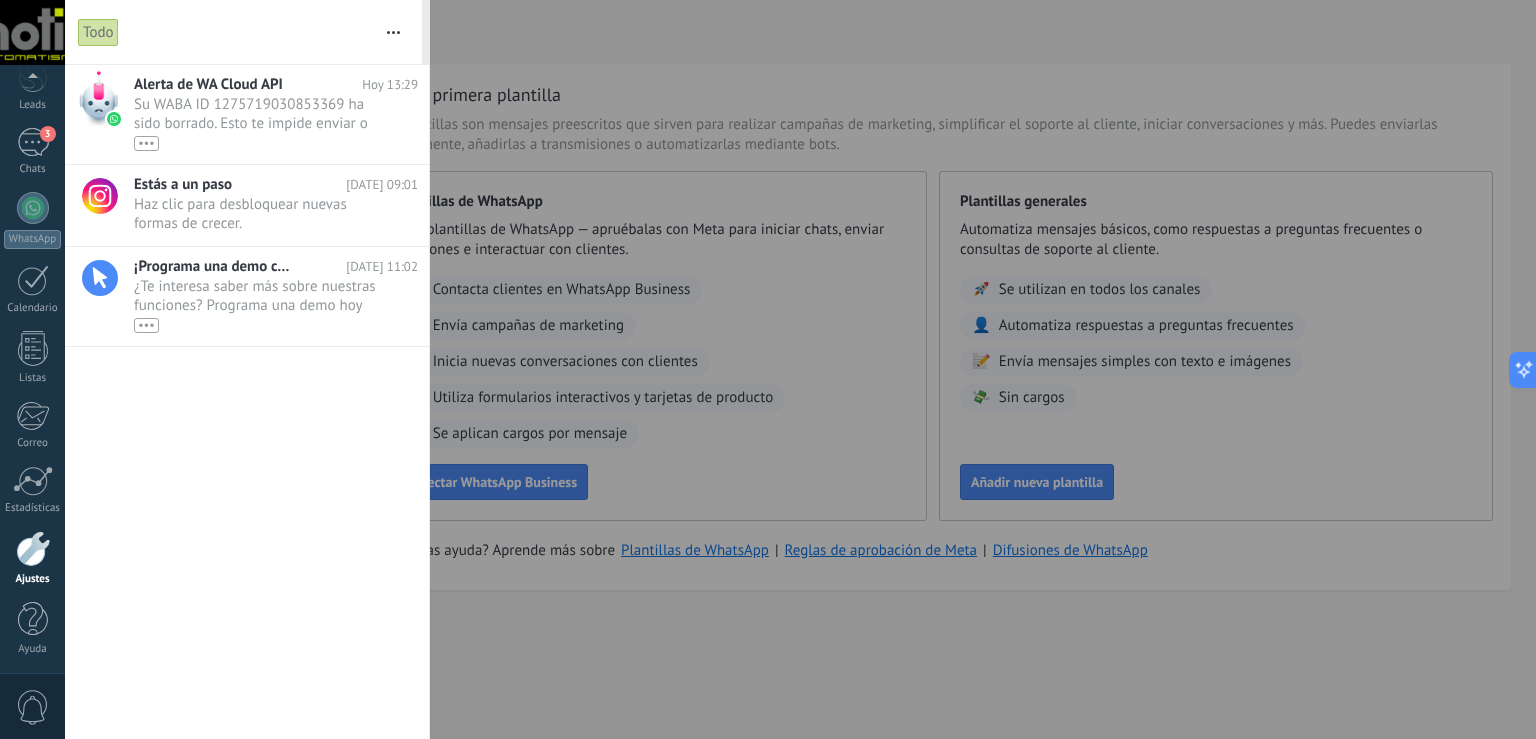 click at bounding box center [768, 369] 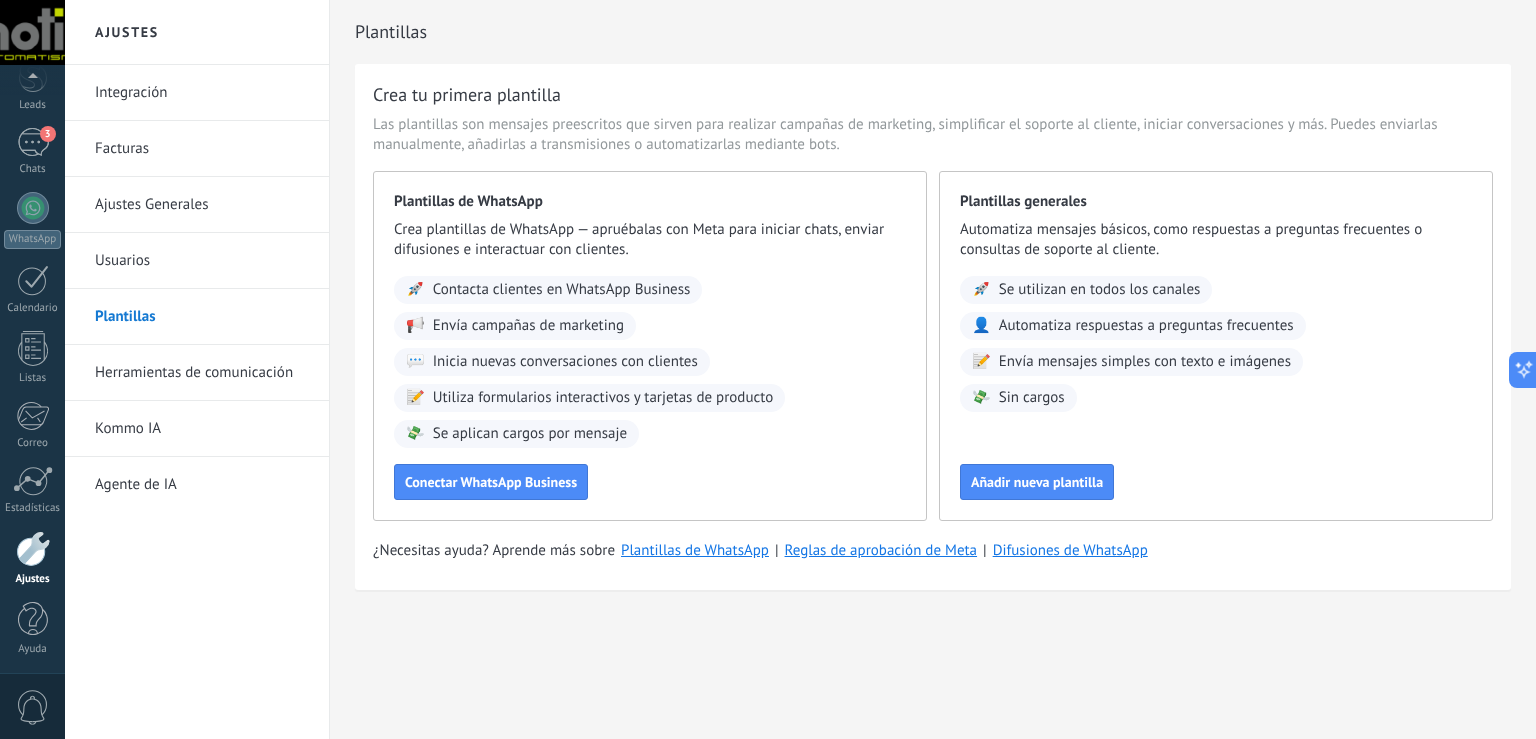 click on "Ajustes Generales" at bounding box center [202, 205] 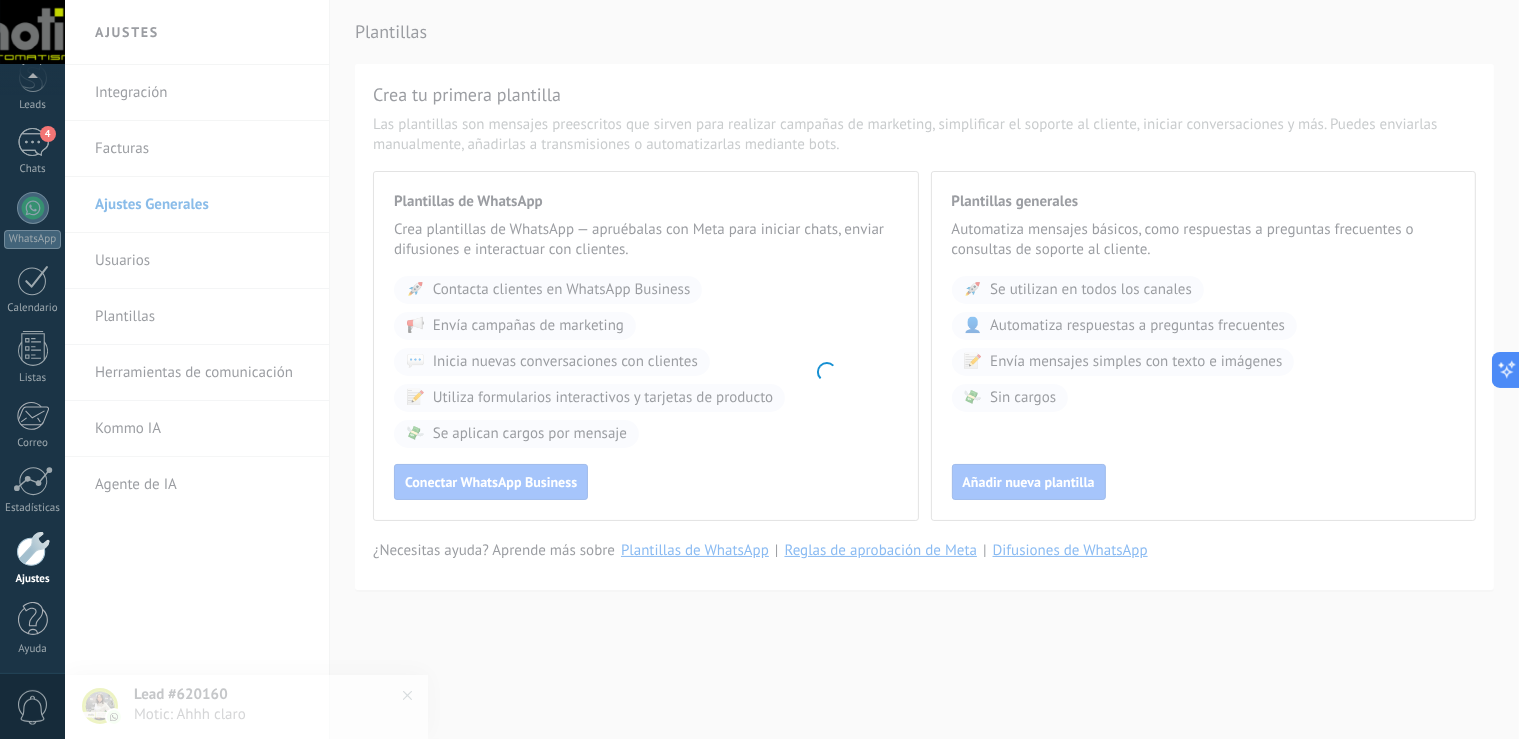 scroll, scrollTop: 92, scrollLeft: 0, axis: vertical 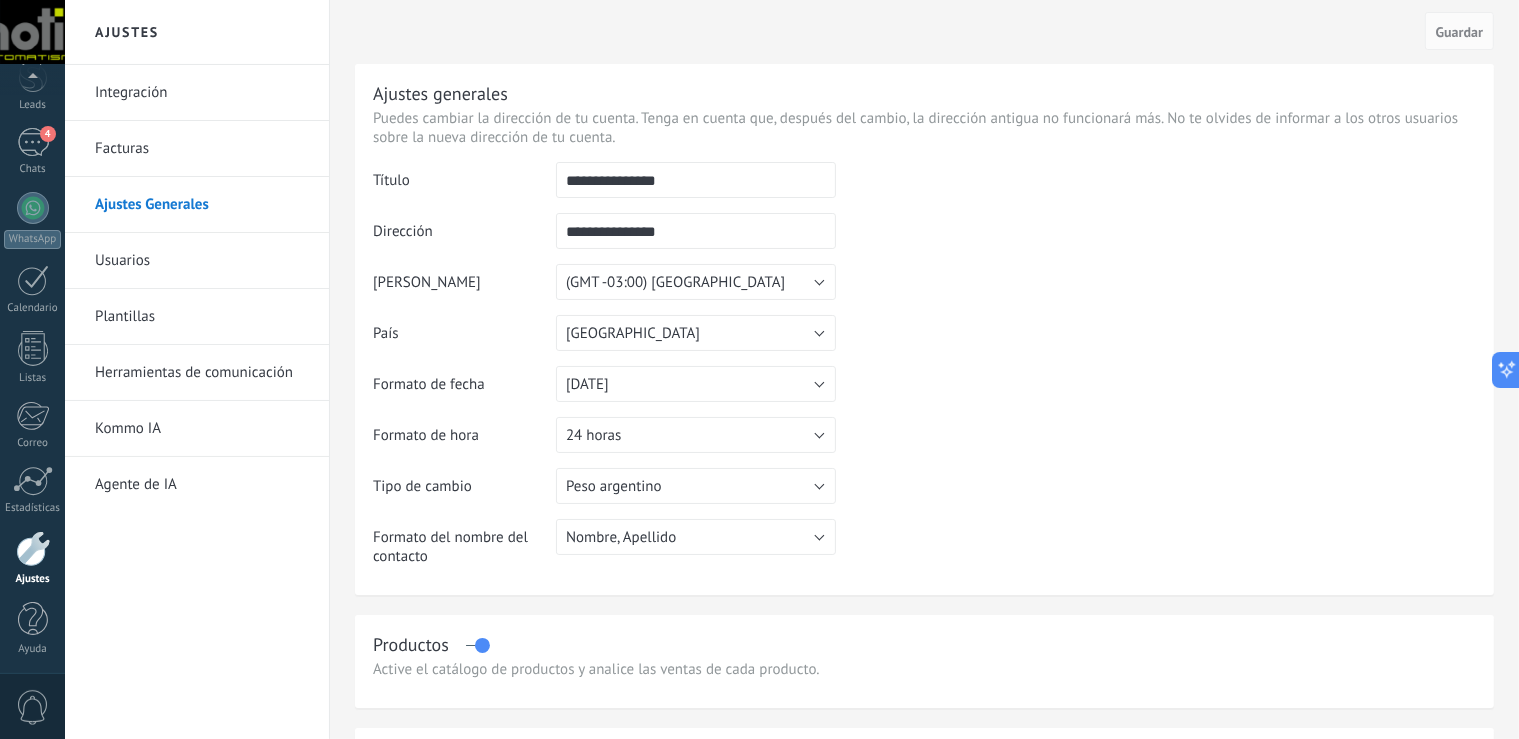 click on "**********" at bounding box center [696, 180] 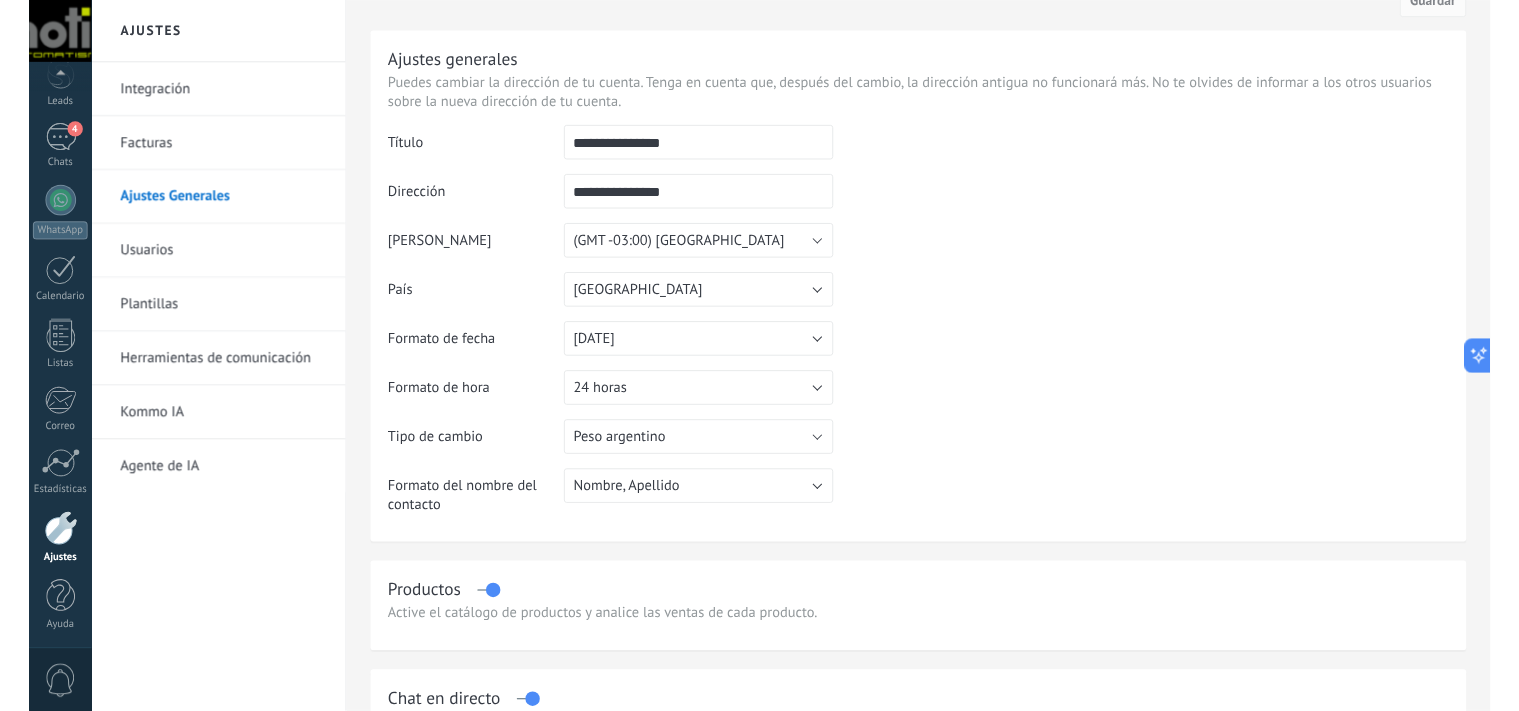 scroll, scrollTop: 0, scrollLeft: 0, axis: both 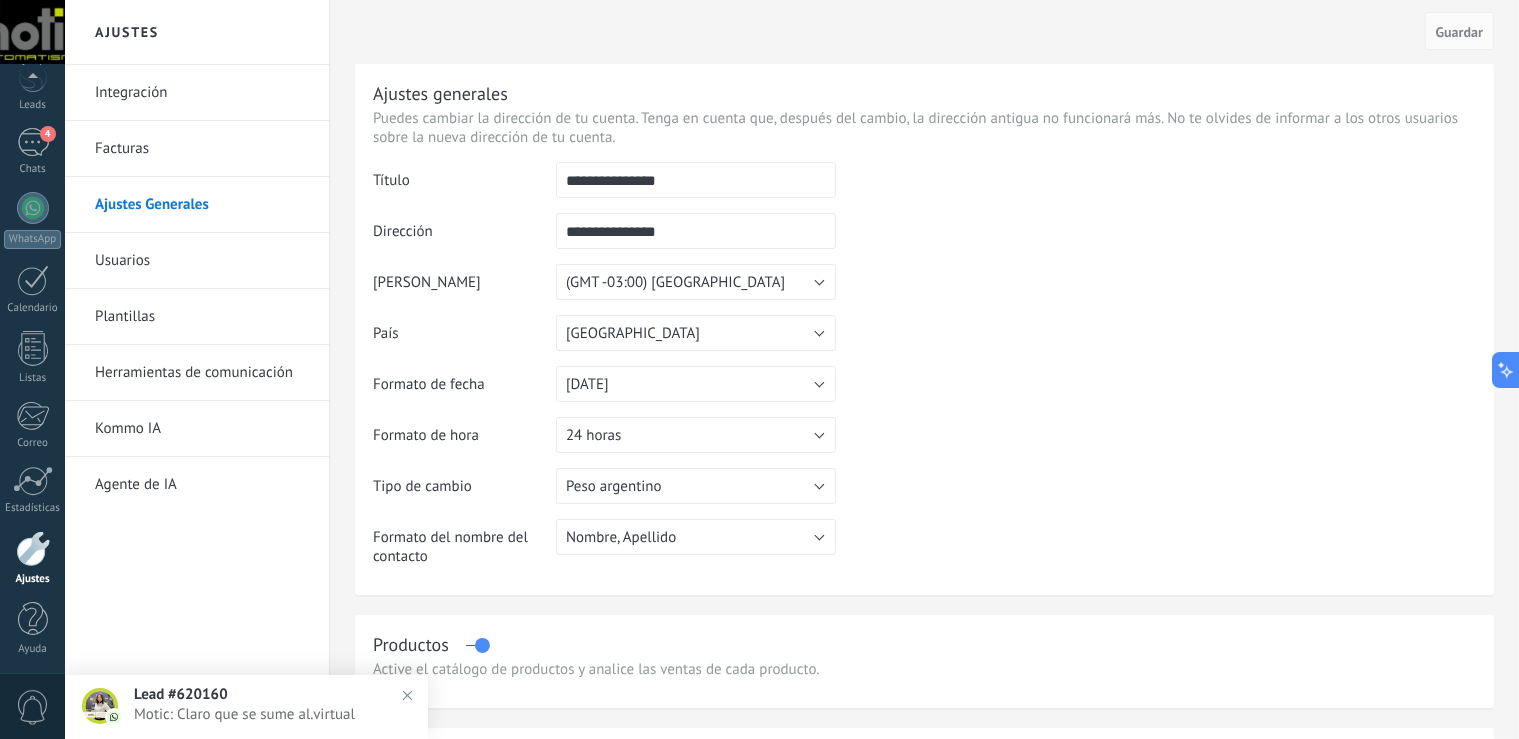 drag, startPoint x: 717, startPoint y: 184, endPoint x: 541, endPoint y: 188, distance: 176.04546 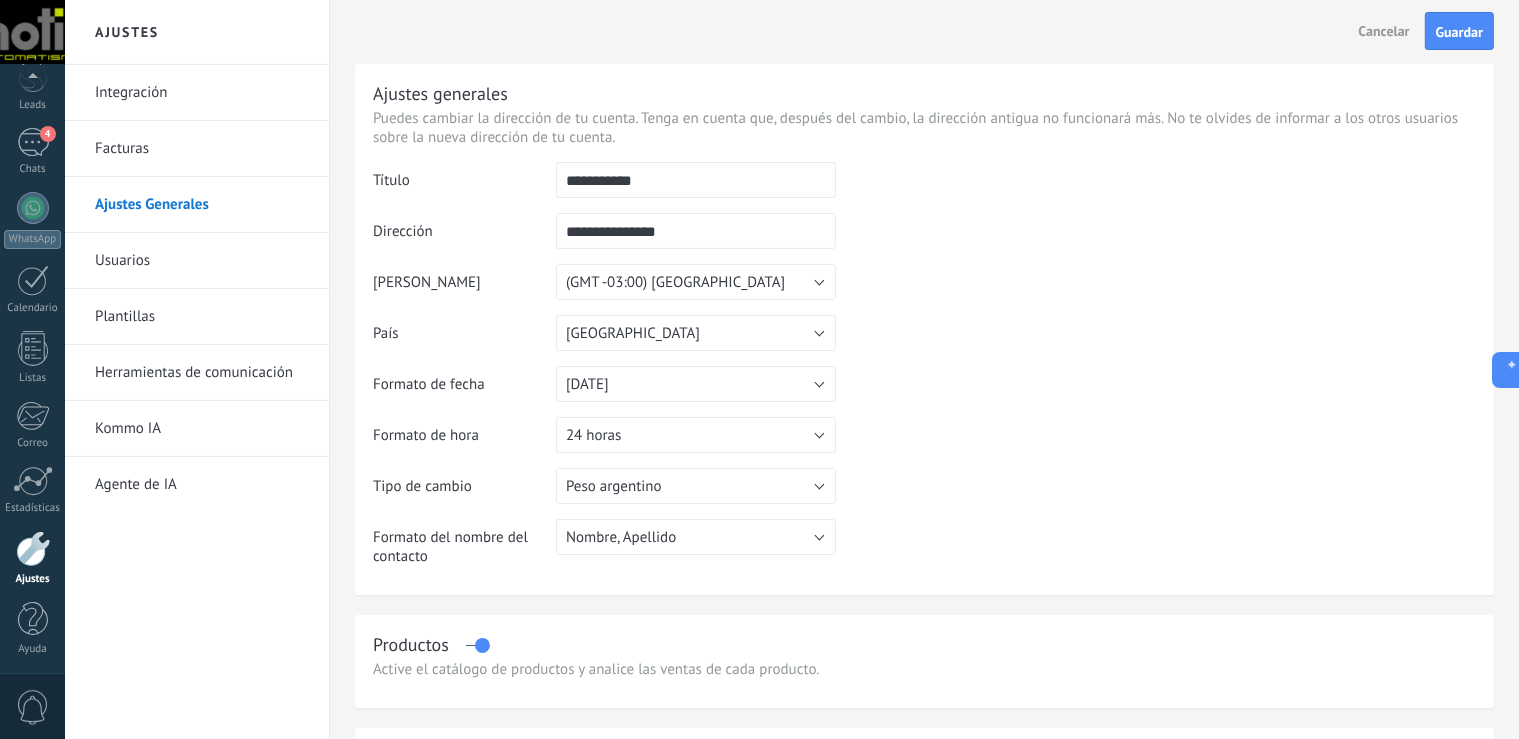 type on "**********" 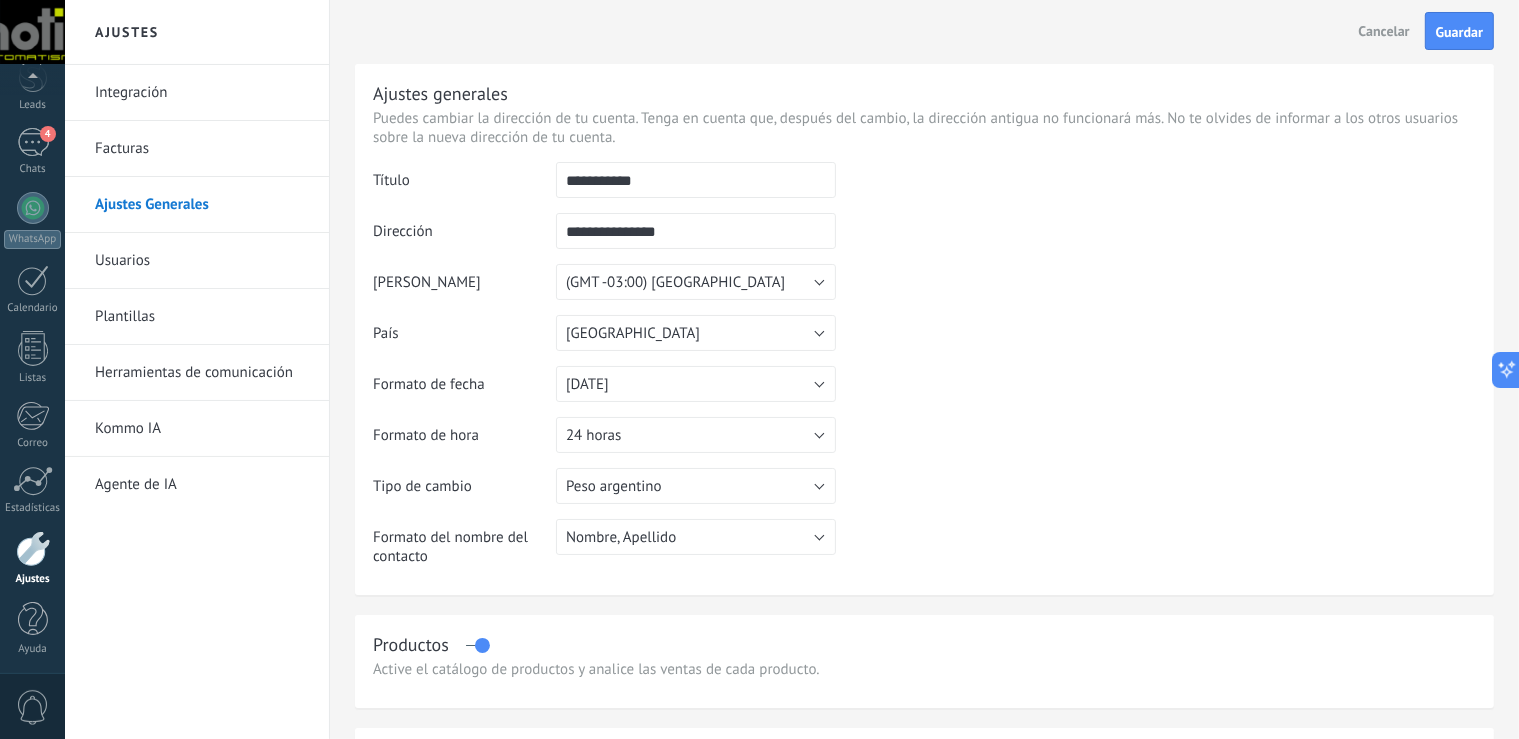 click on "**********" at bounding box center (696, 231) 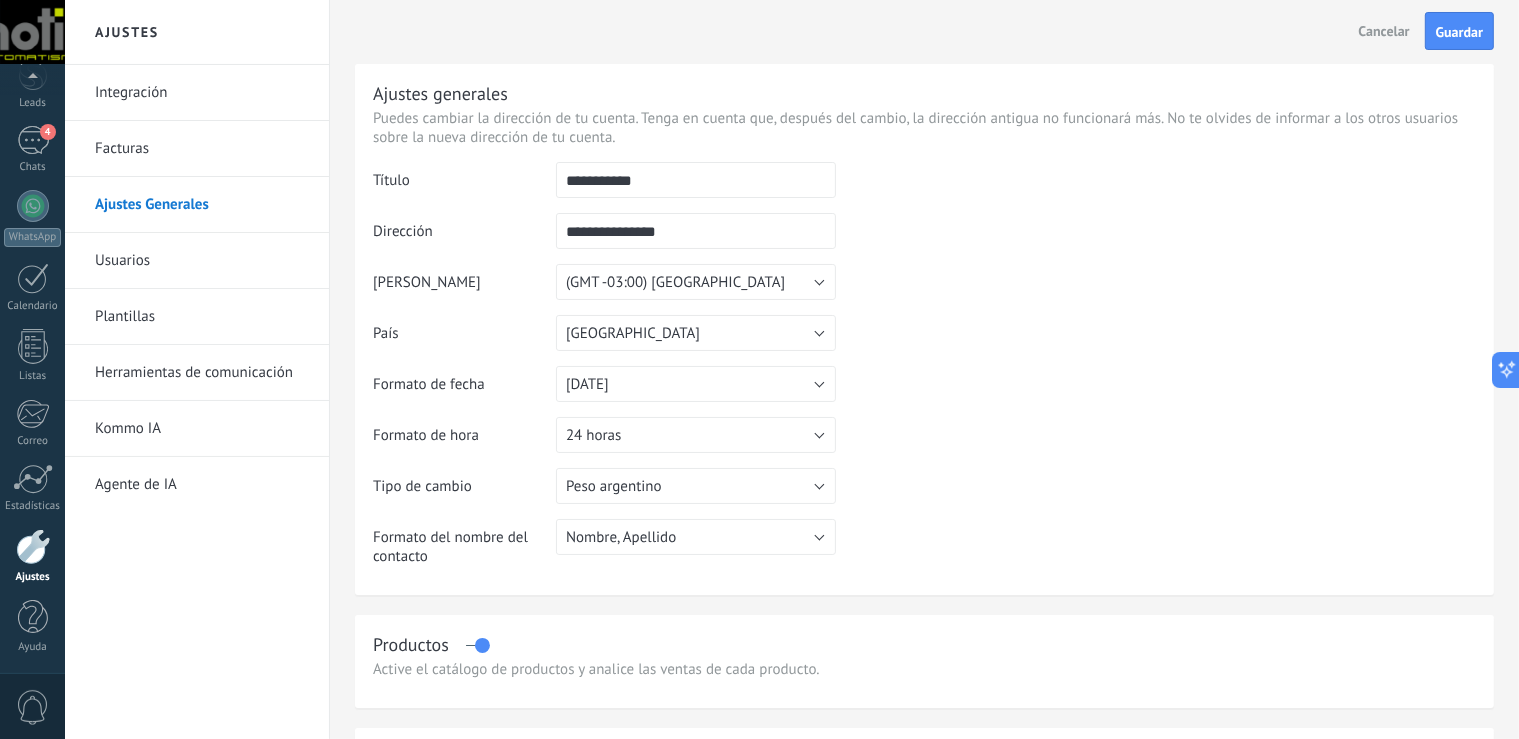 scroll, scrollTop: 92, scrollLeft: 0, axis: vertical 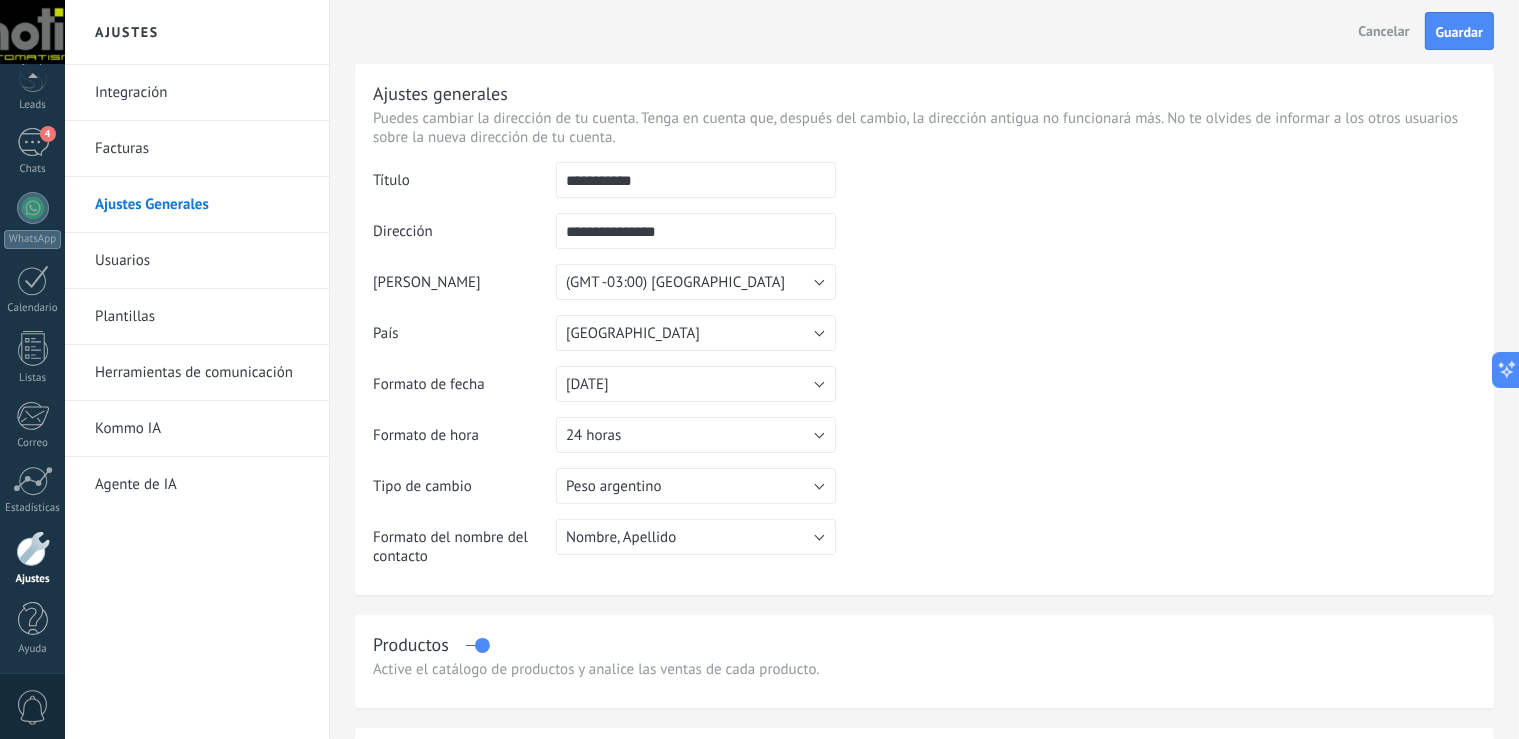 paste on "**********" 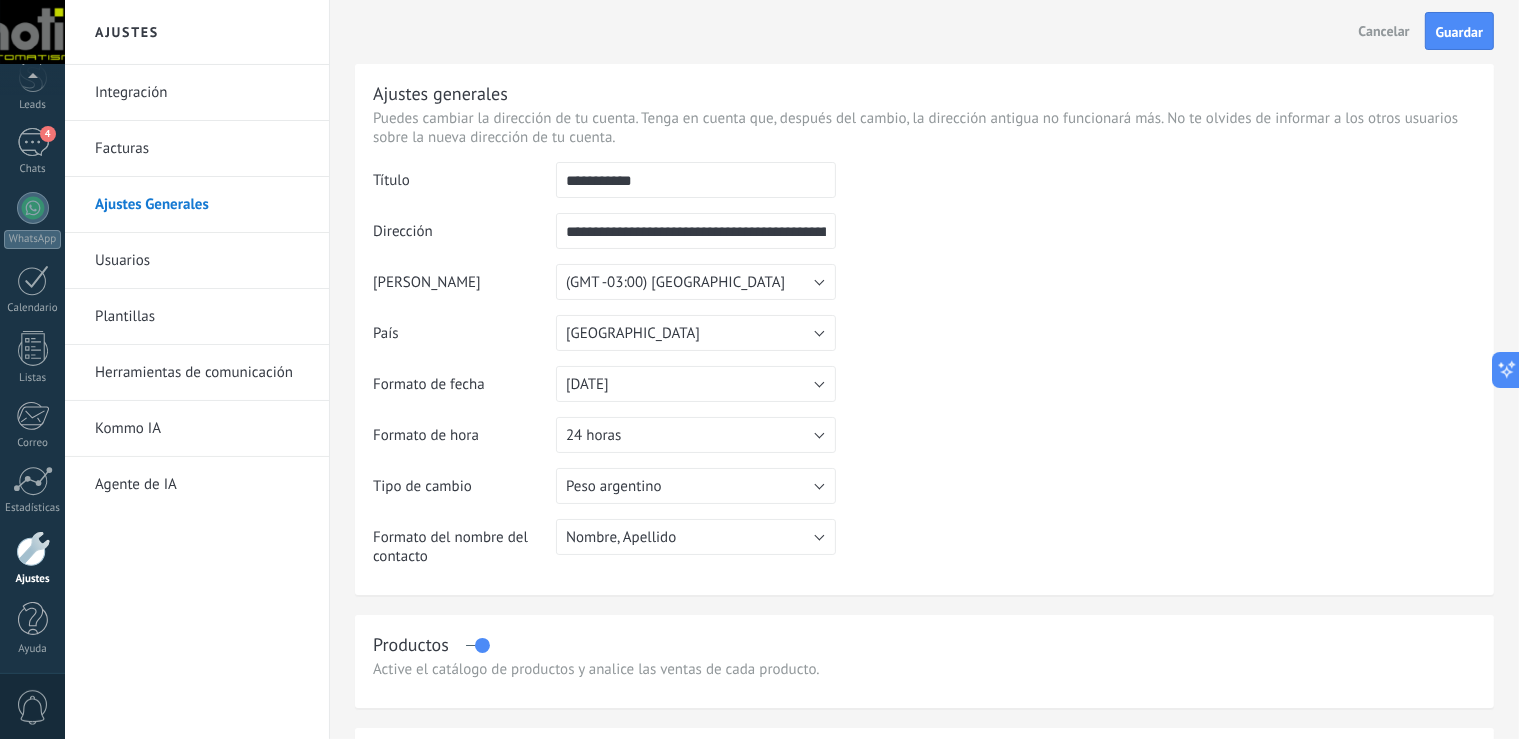 scroll, scrollTop: 0, scrollLeft: 180, axis: horizontal 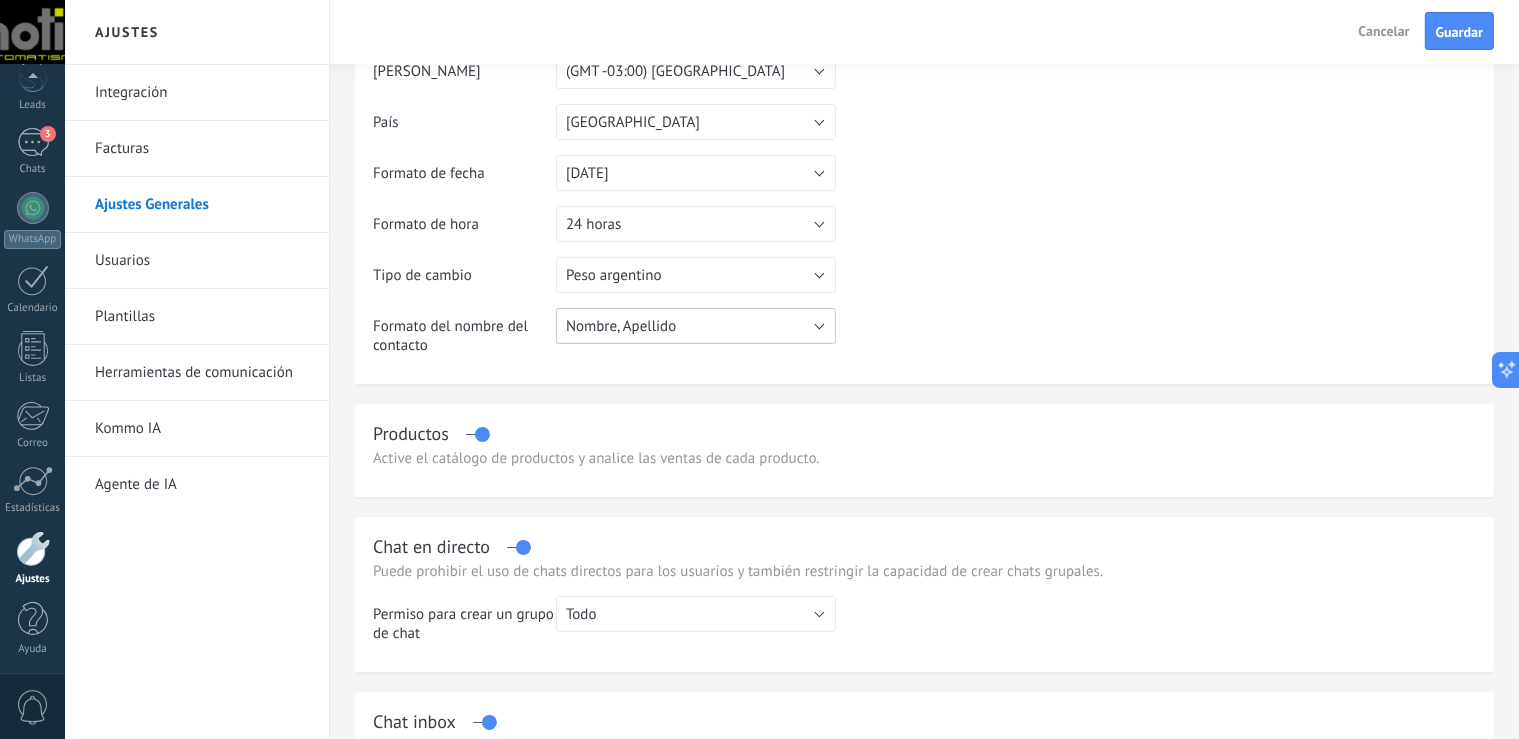 click on "Nombre, Apellido" at bounding box center (696, 326) 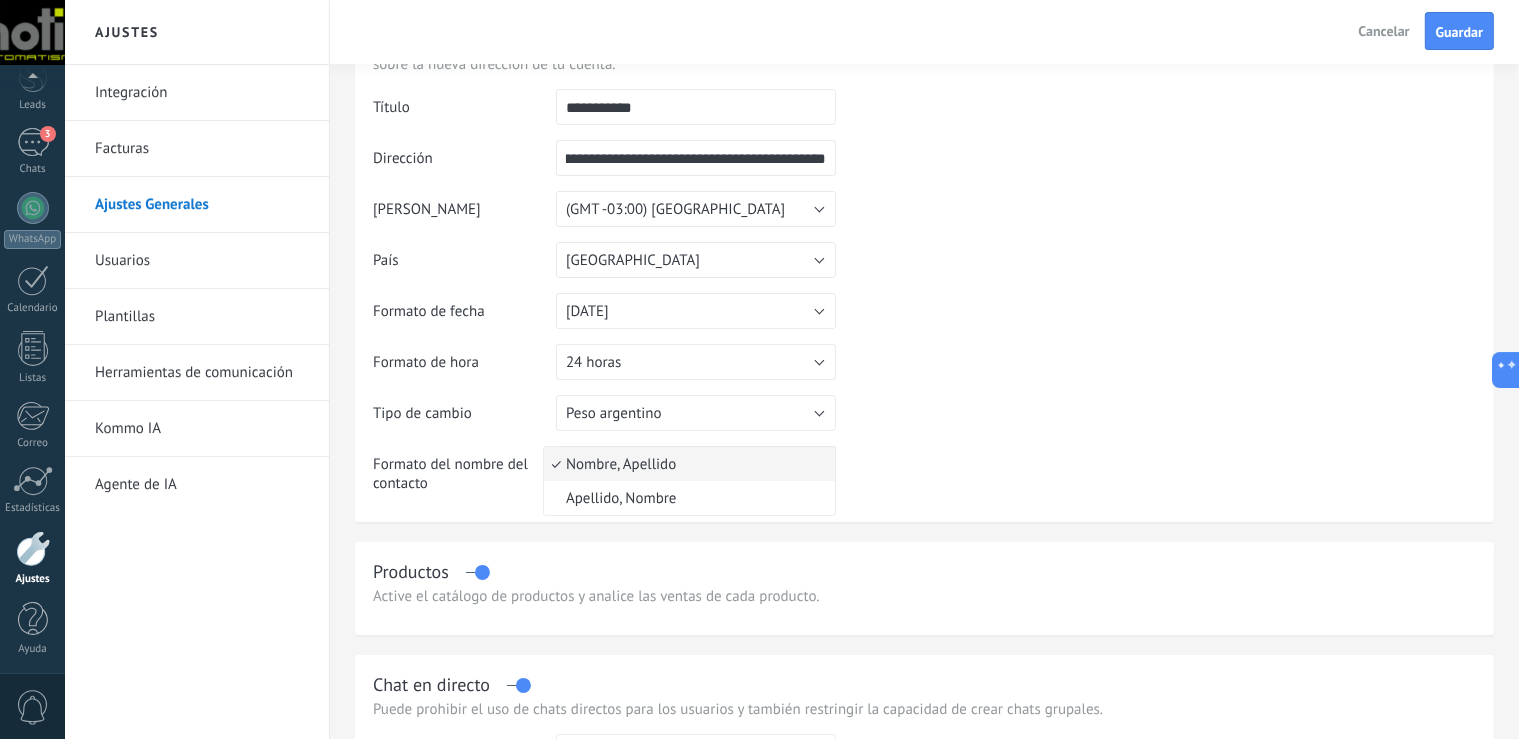 scroll, scrollTop: 0, scrollLeft: 0, axis: both 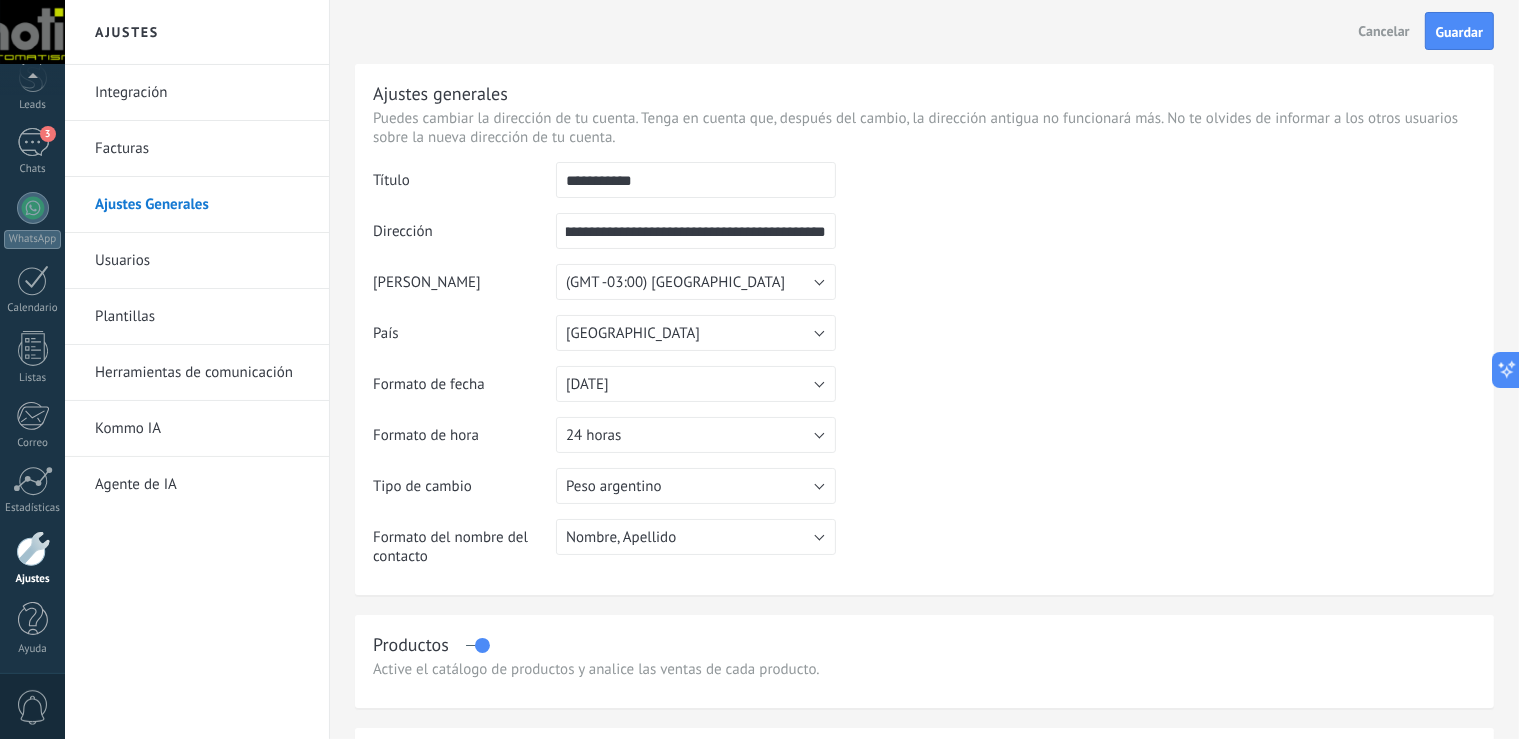 click on "**********" at bounding box center [696, 231] 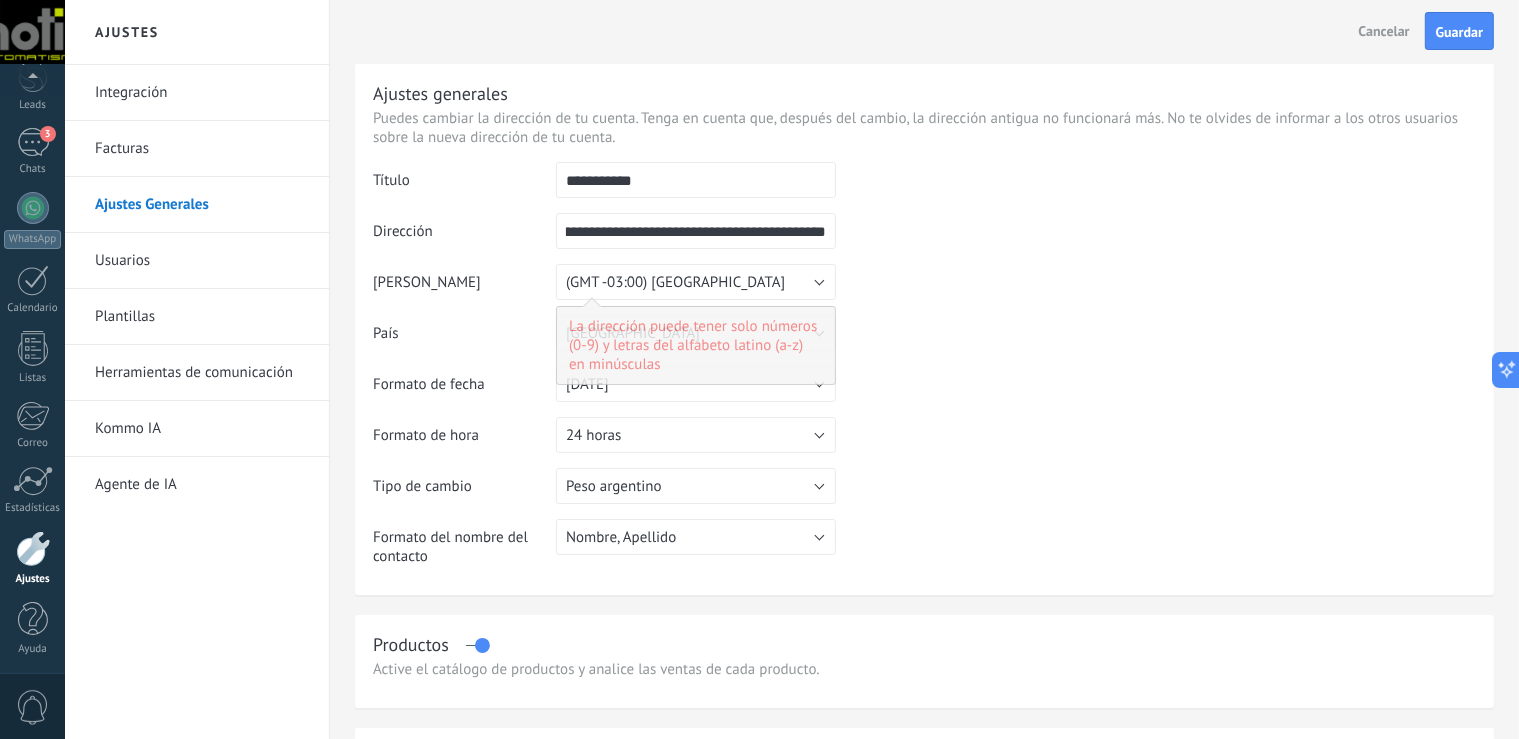 scroll, scrollTop: 0, scrollLeft: 150, axis: horizontal 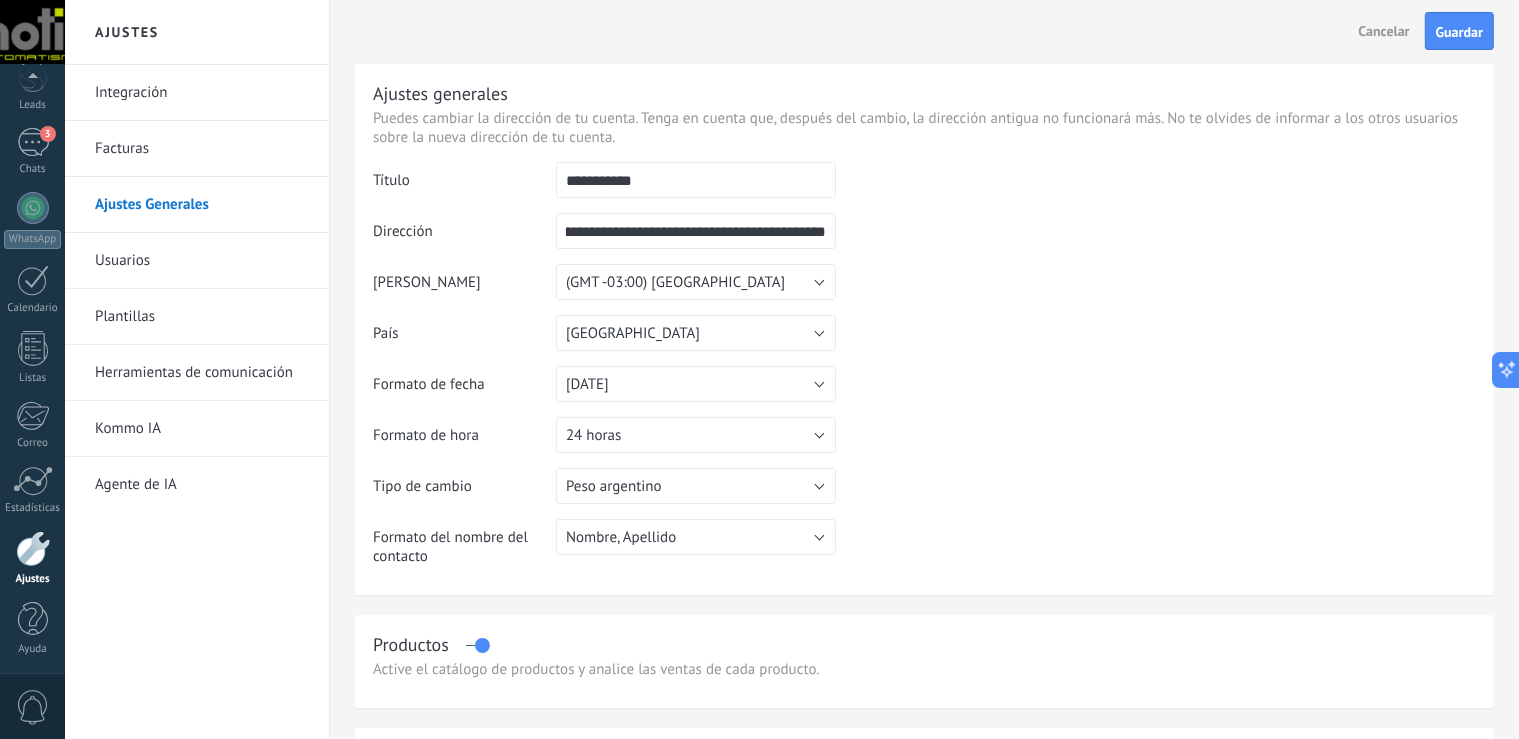 click on "**********" at bounding box center [696, 231] 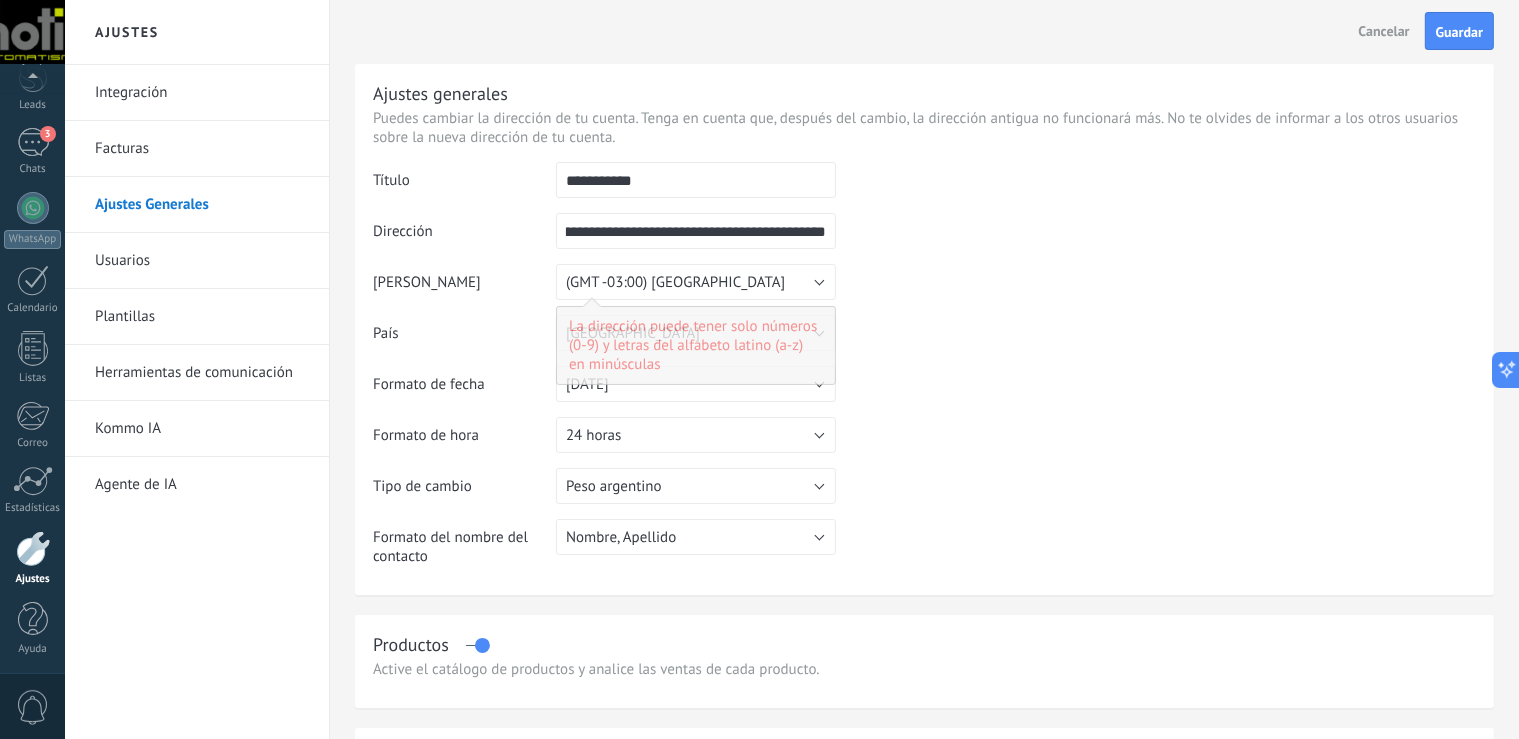 click at bounding box center (1156, 264) 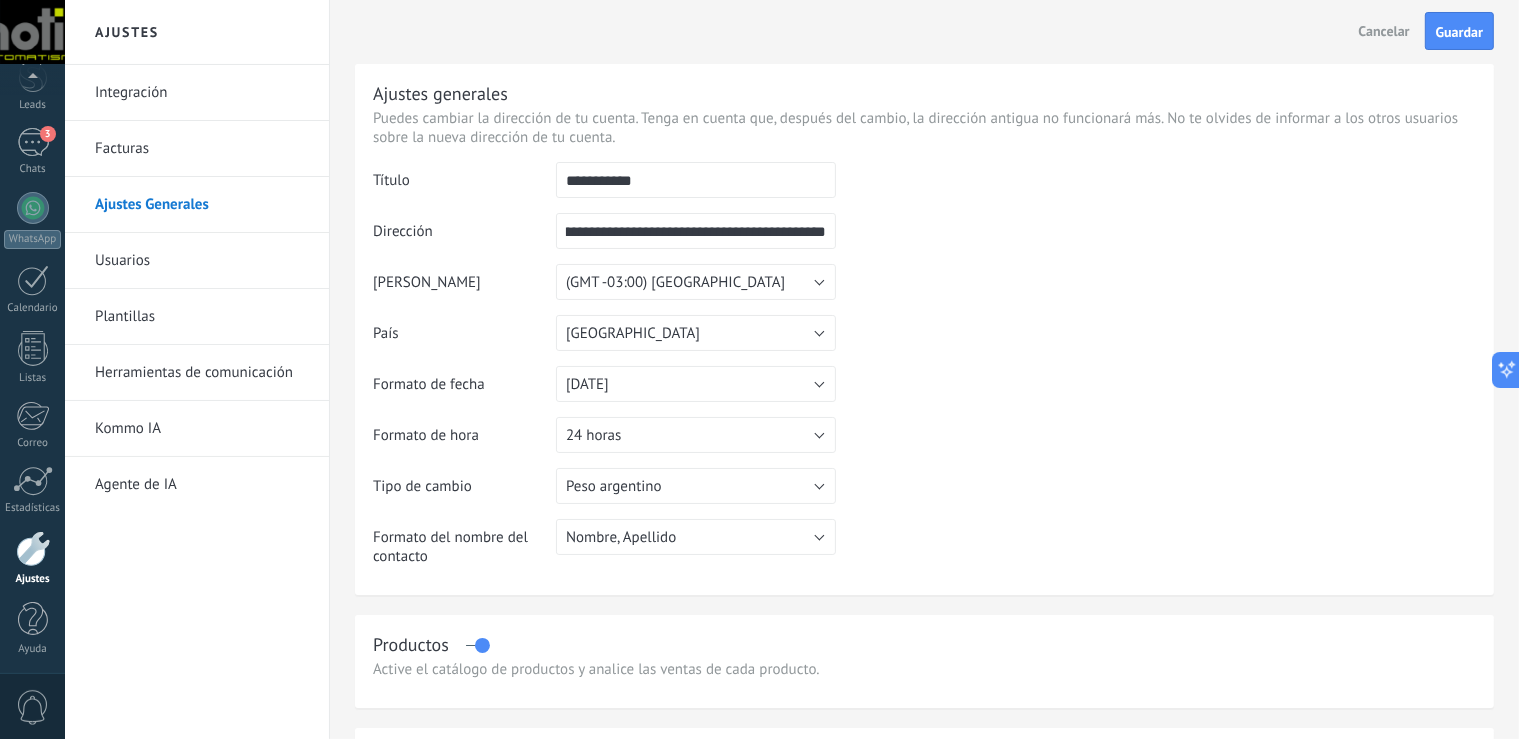 click on "**********" at bounding box center (696, 231) 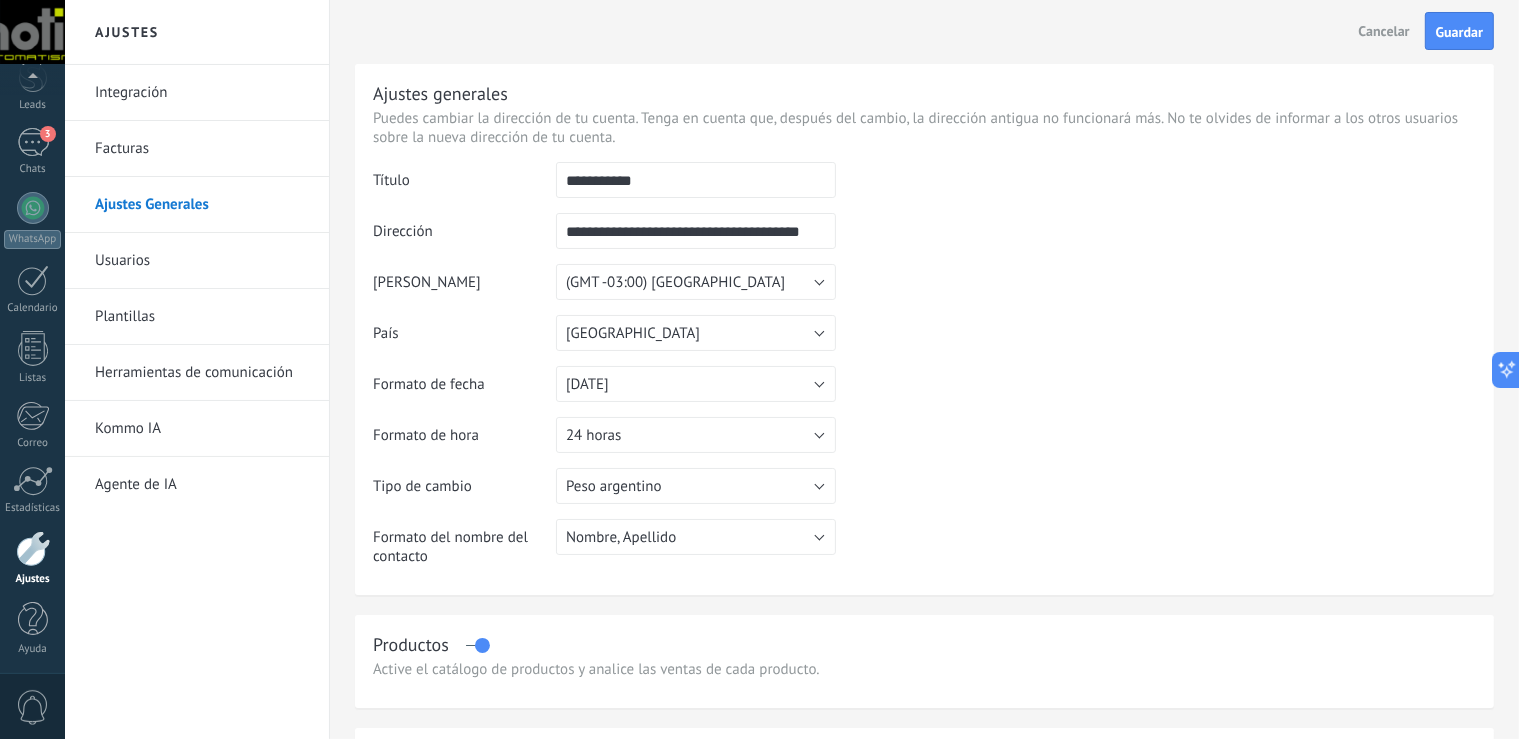 scroll, scrollTop: 0, scrollLeft: 0, axis: both 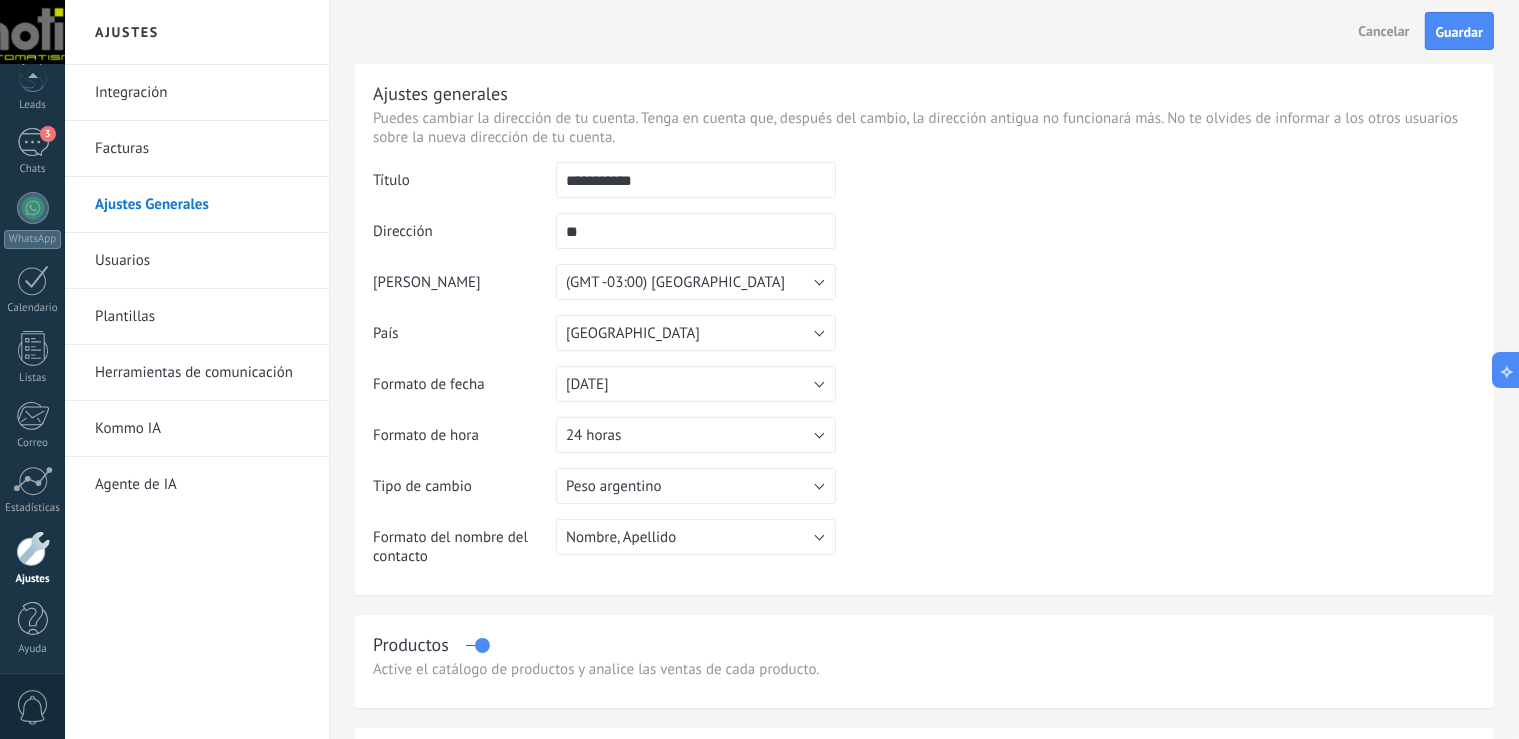 type on "*" 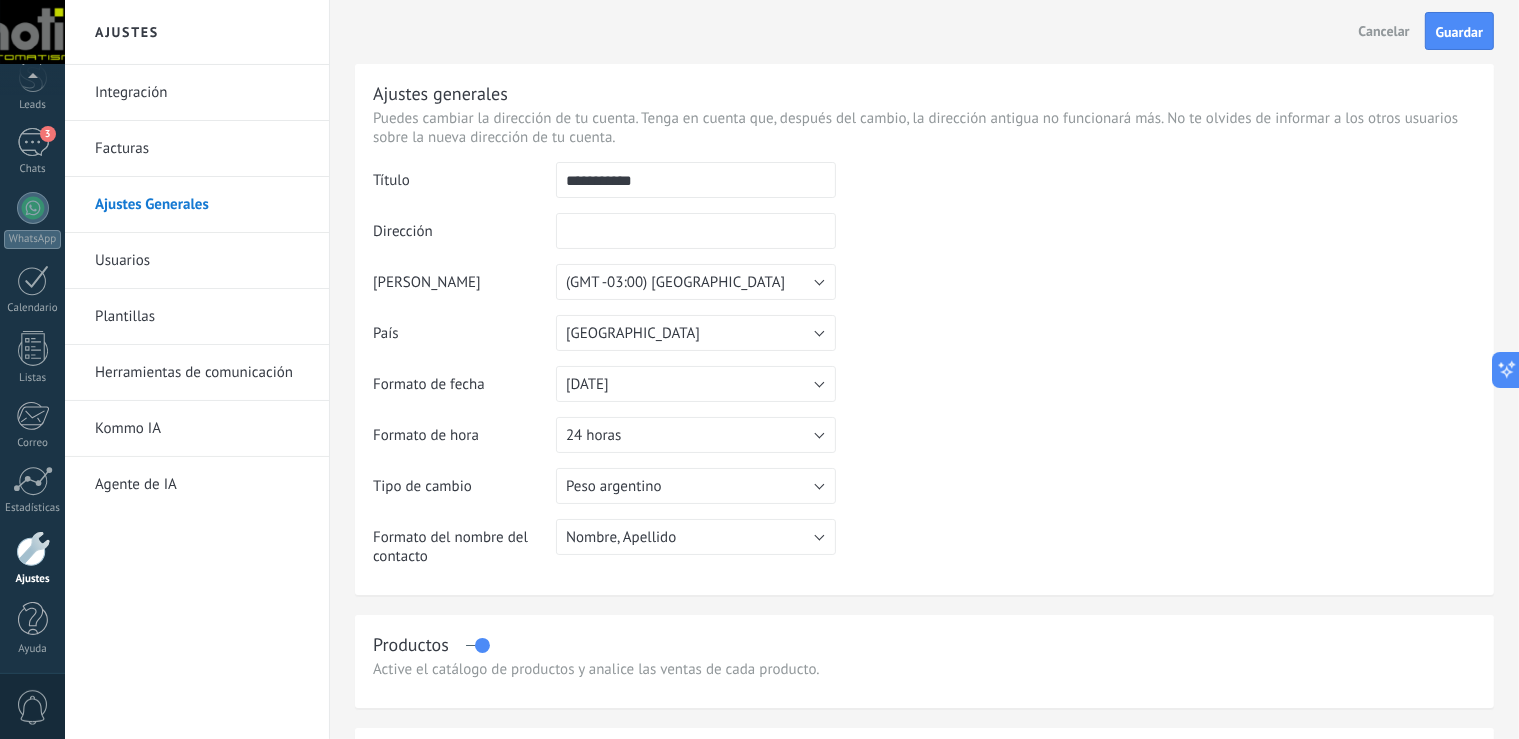 type on "*" 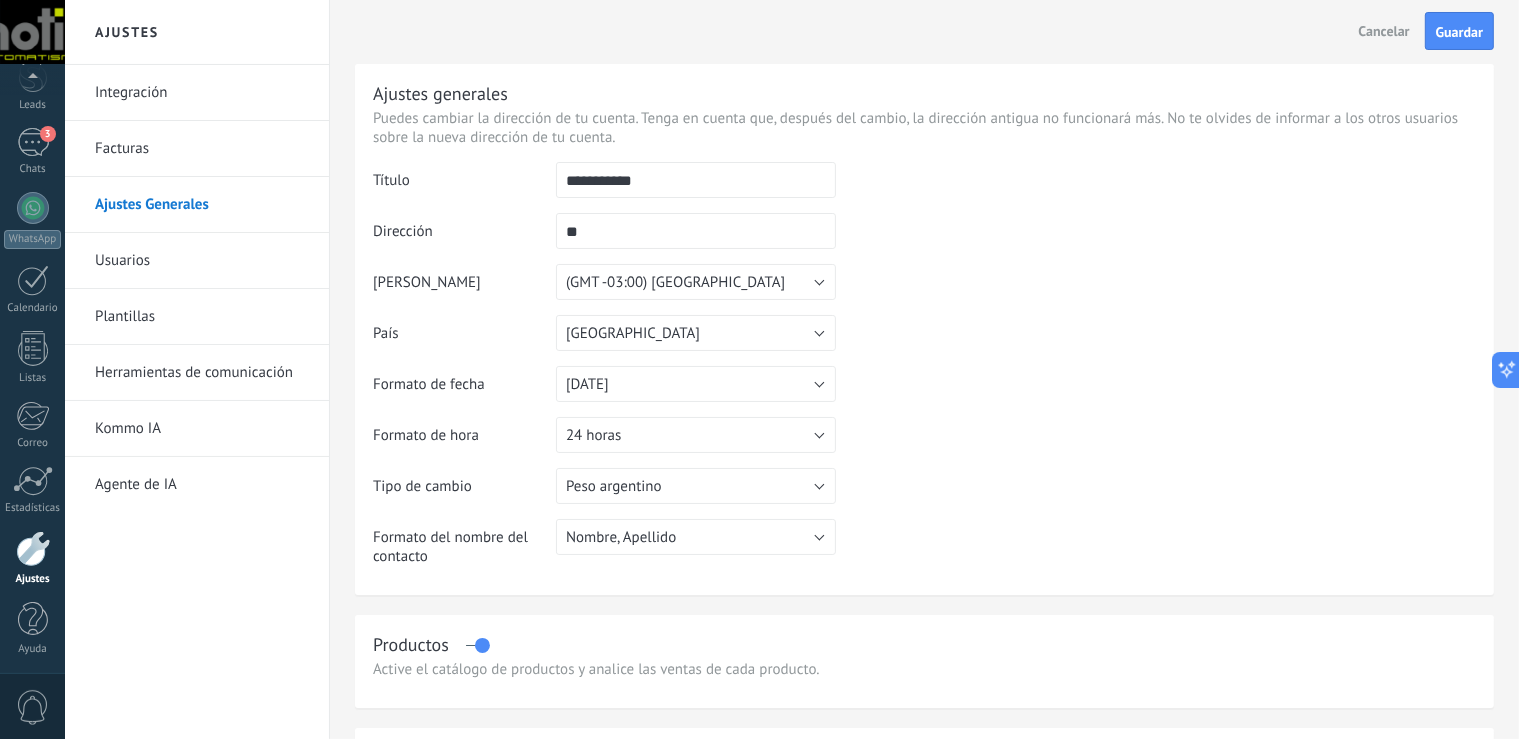 type on "*" 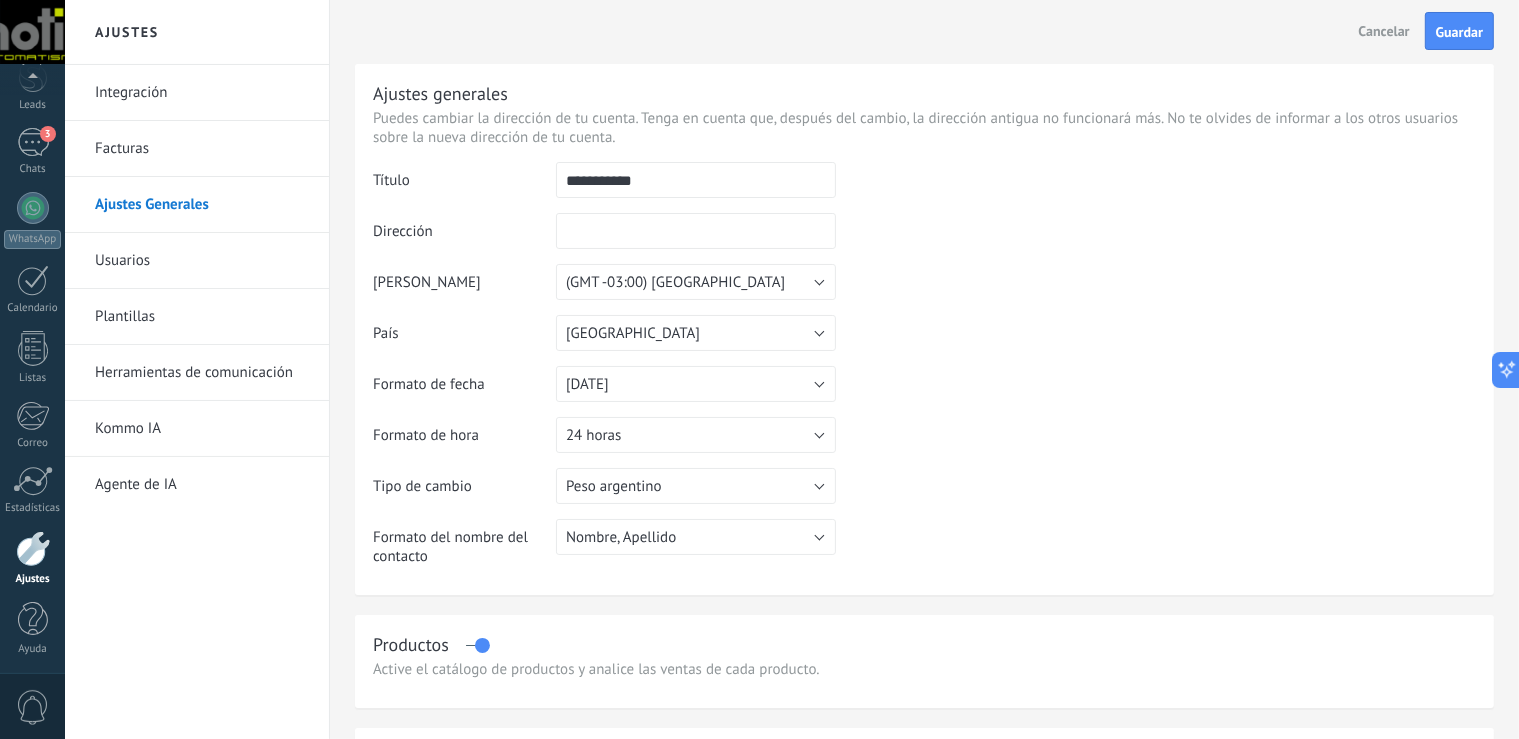 type on "*" 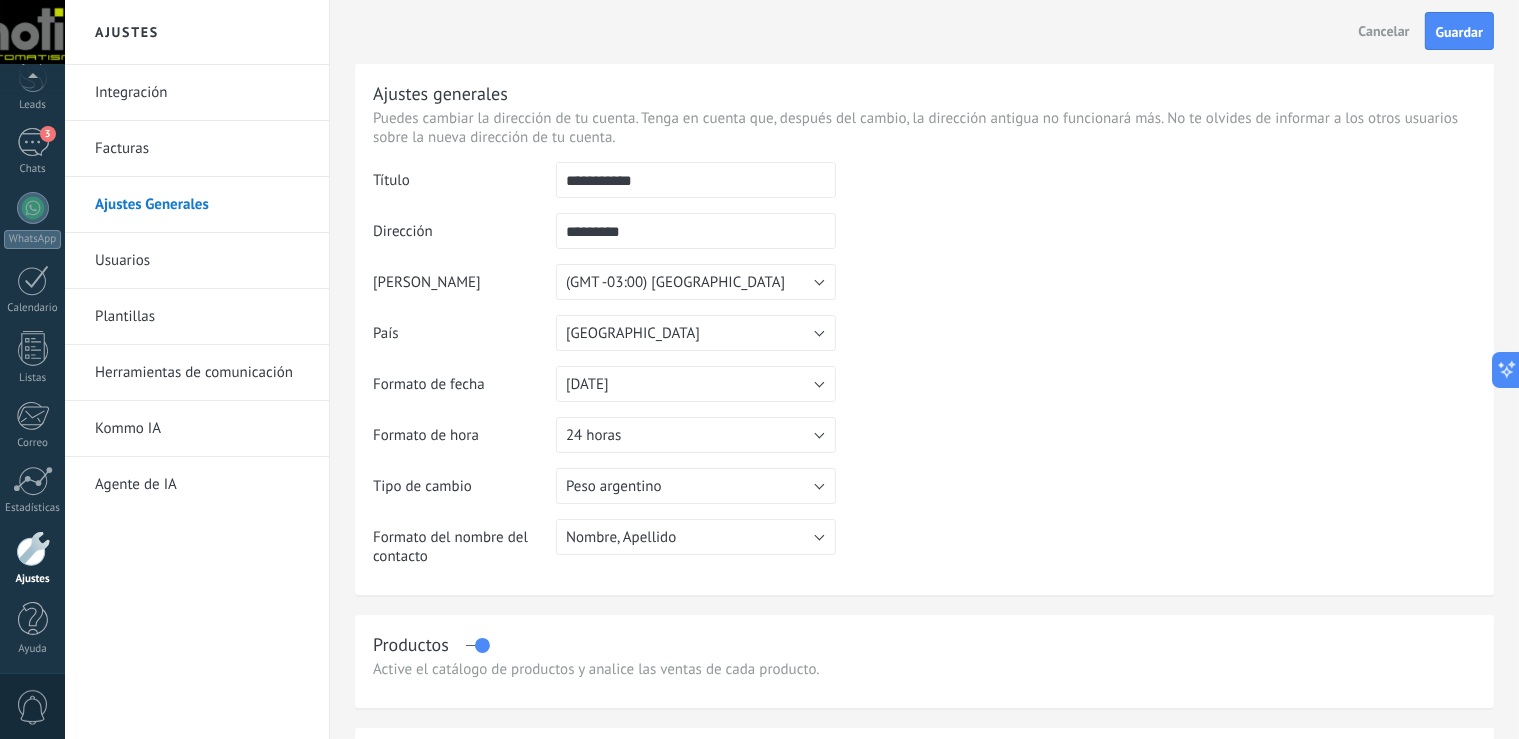 click at bounding box center [1156, 264] 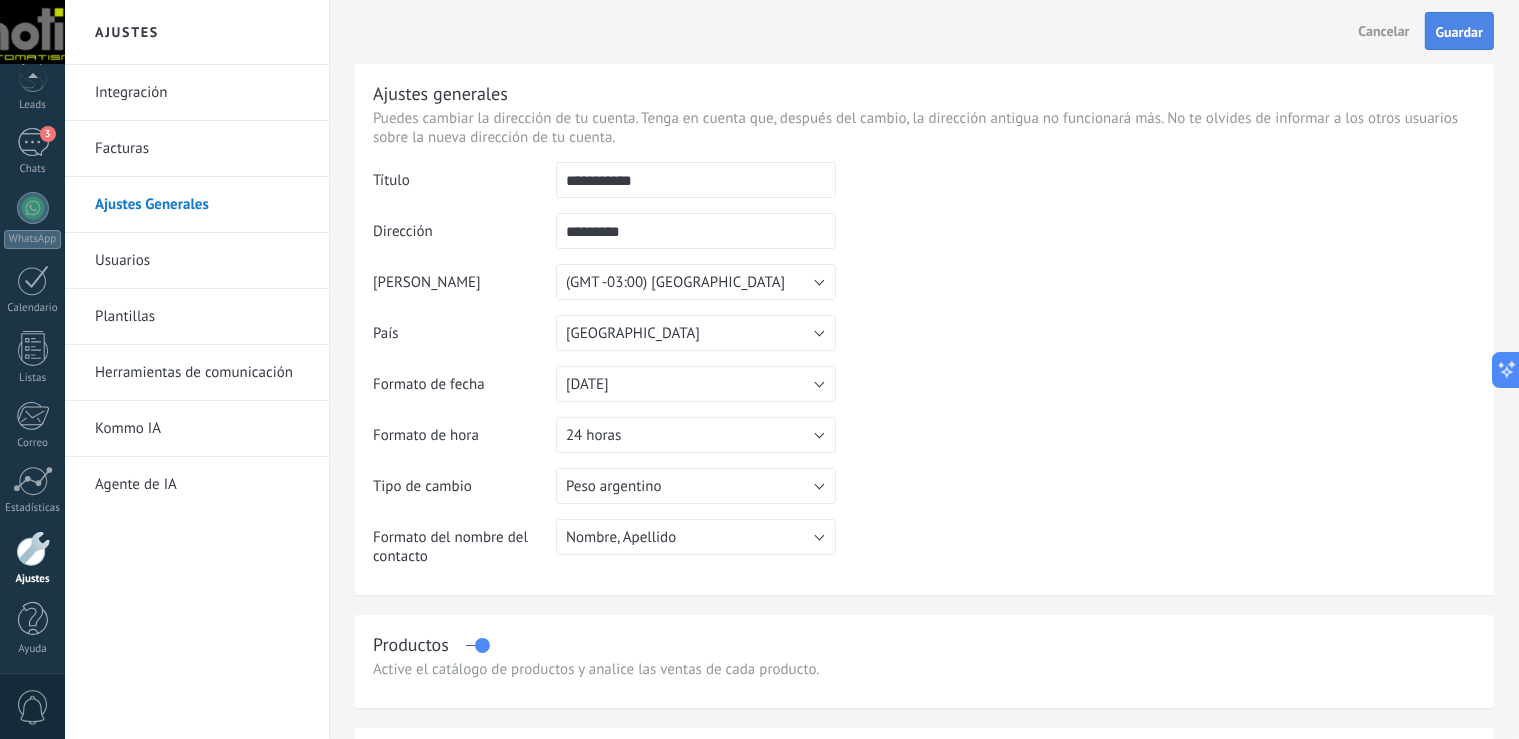 click on "Guardar" at bounding box center (1459, 31) 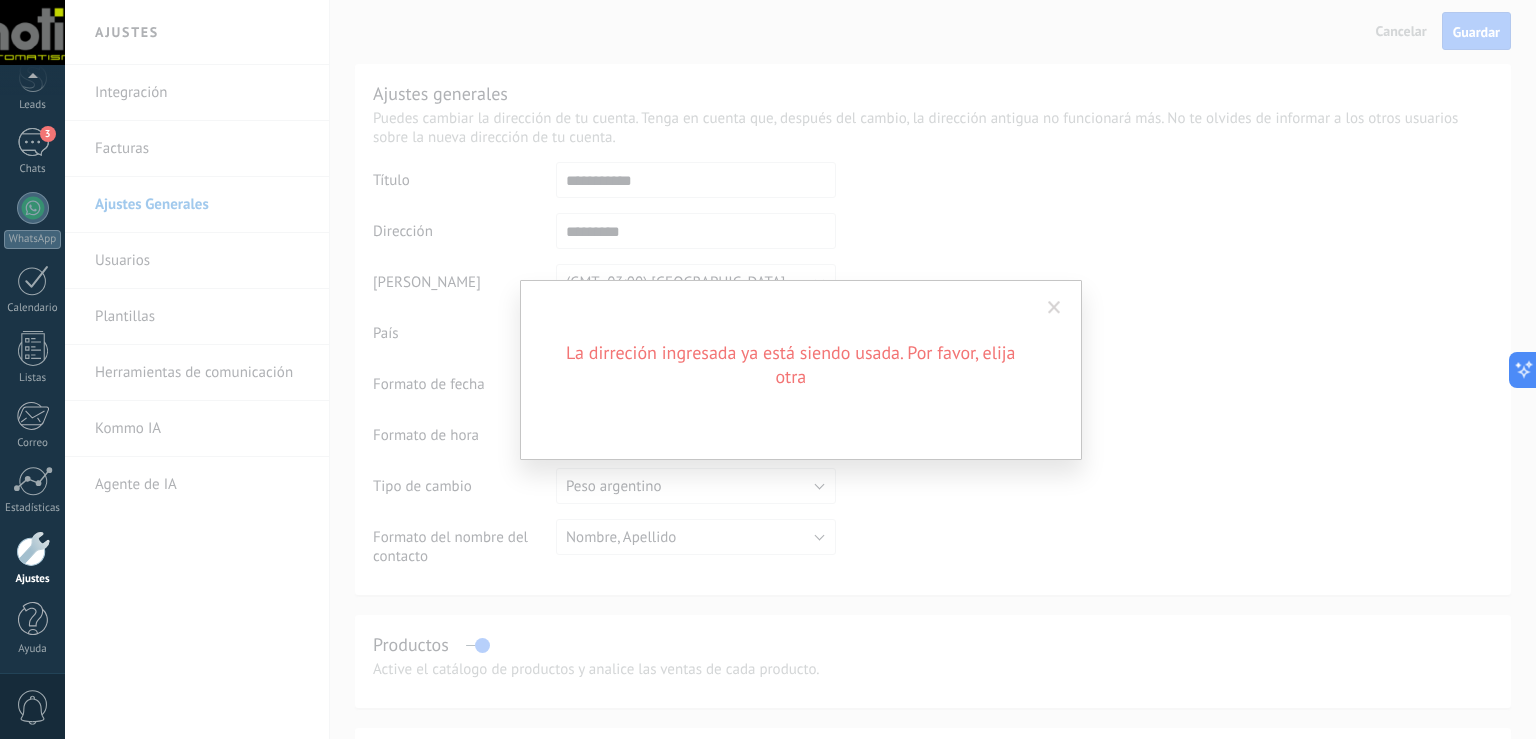 click on "La dirreción ingresada ya está siendo usada. Por favor, elija otra" at bounding box center [800, 369] 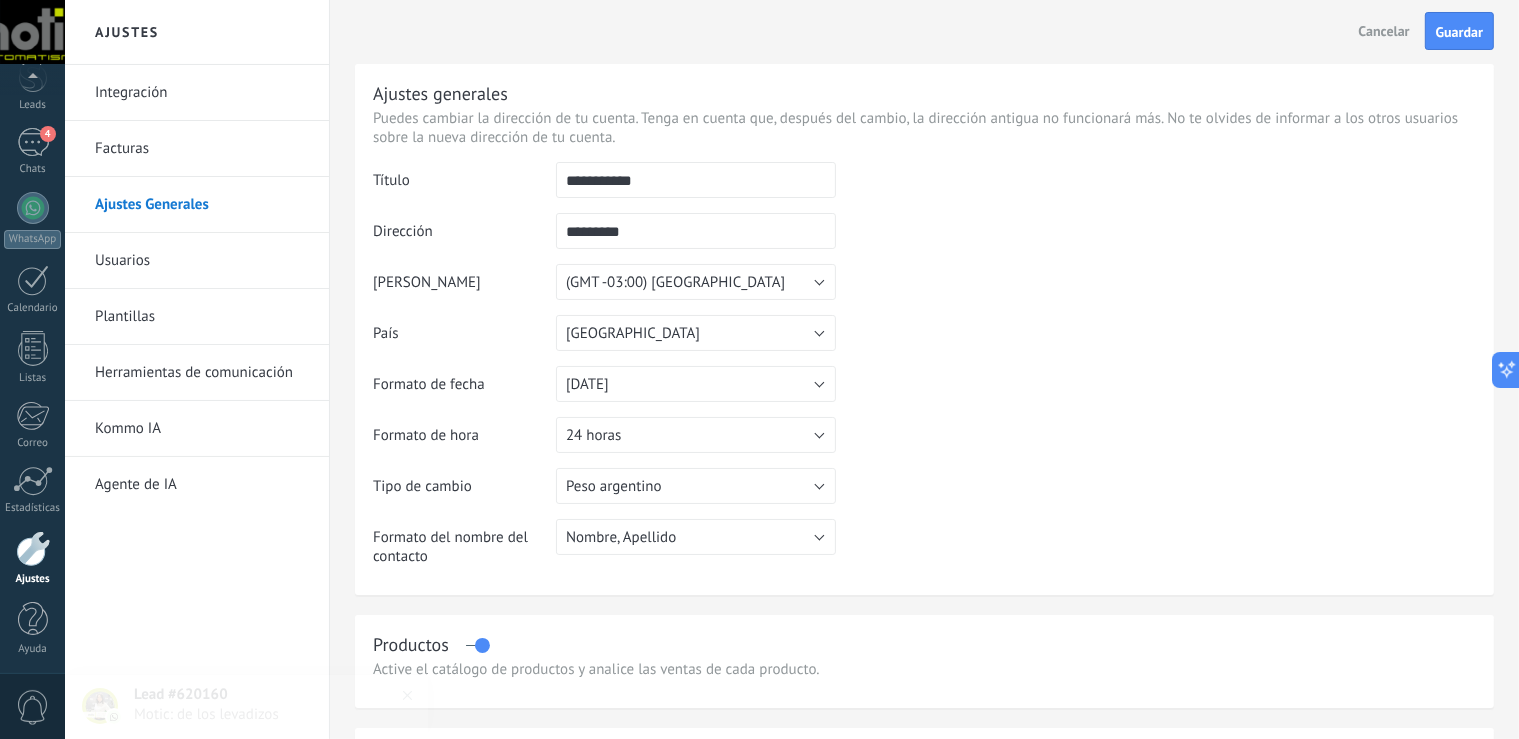 click on "*********" at bounding box center [696, 231] 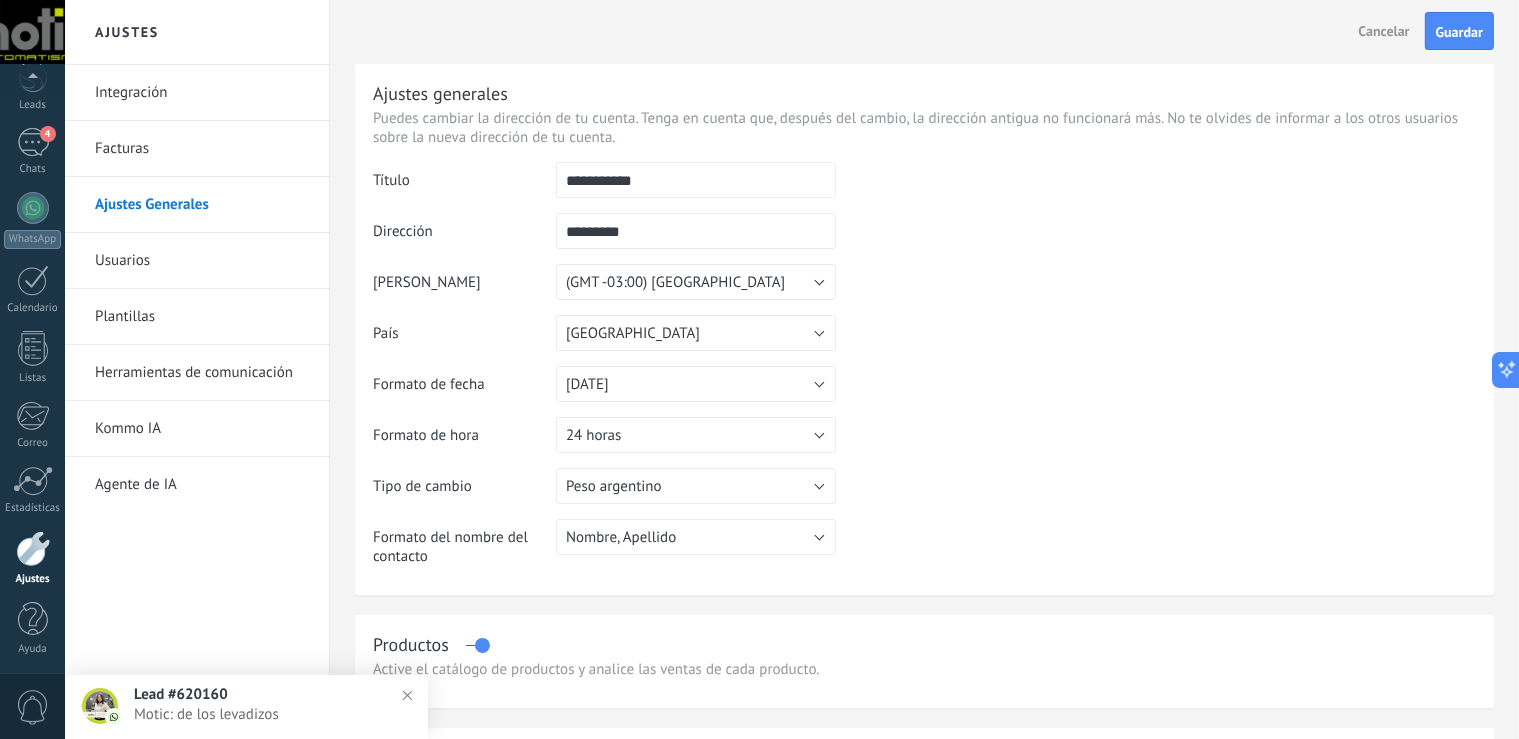 click on "*********" at bounding box center (696, 231) 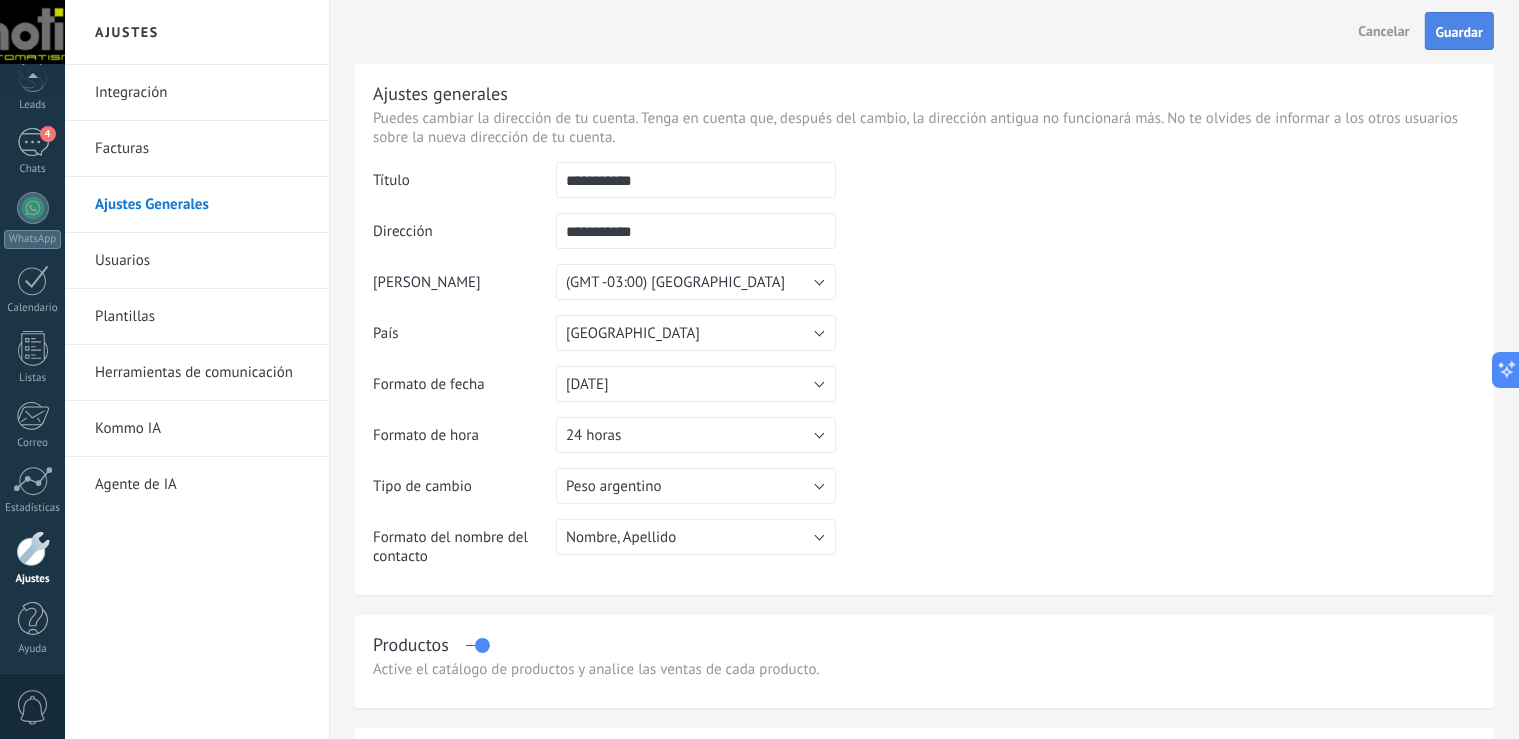 click on "Guardar" at bounding box center [1459, 32] 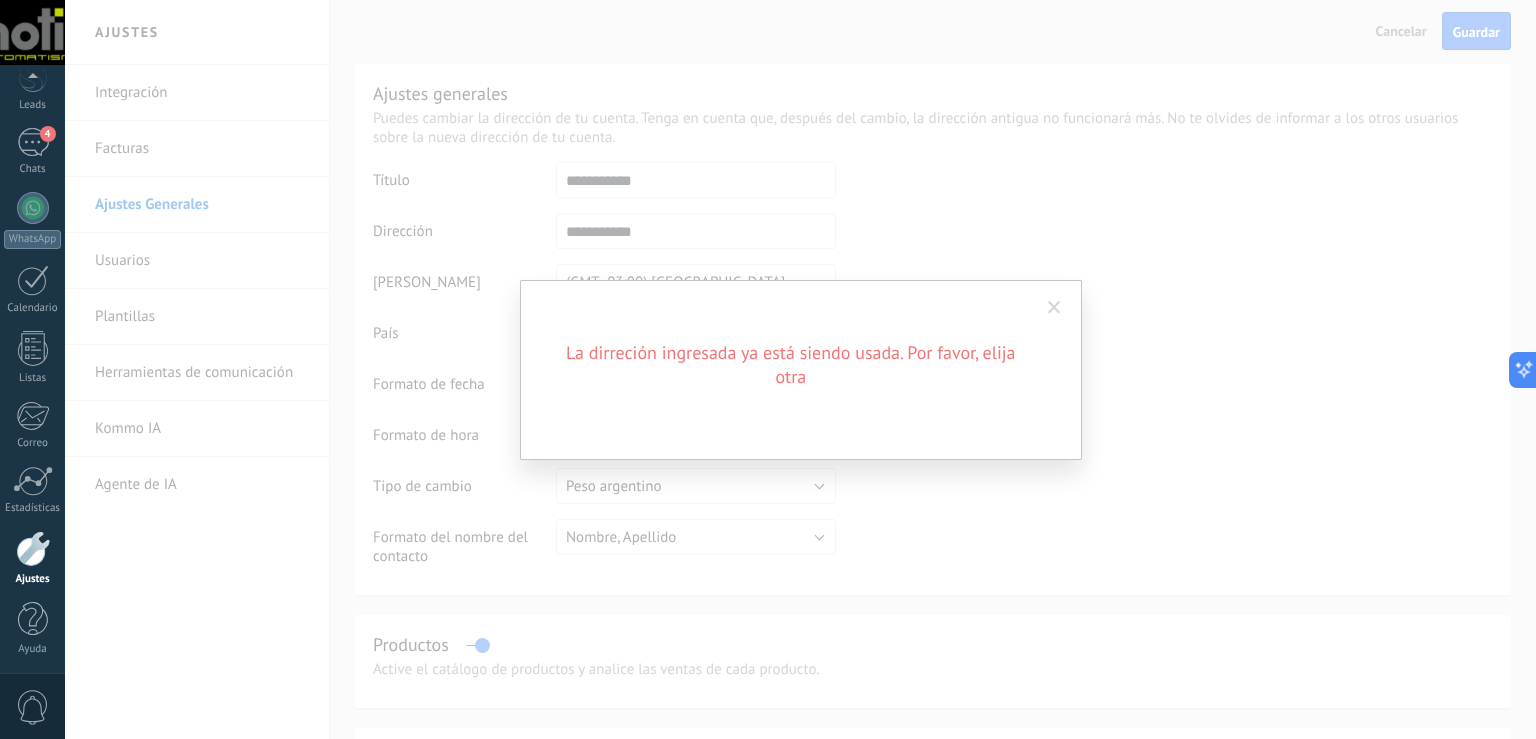 click on "La dirreción ingresada ya está siendo usada. Por favor, elija otra" at bounding box center (800, 369) 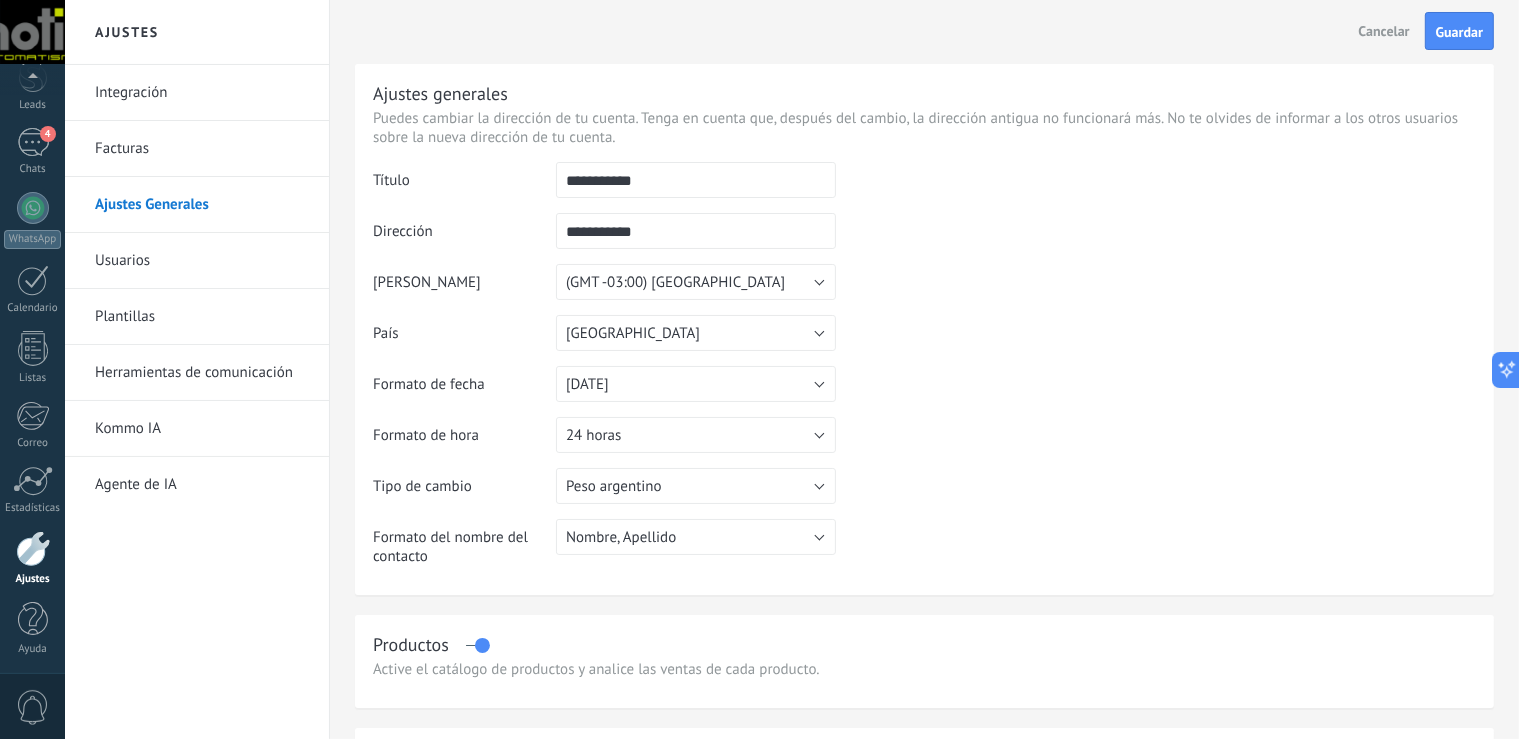 click on "**********" at bounding box center (696, 231) 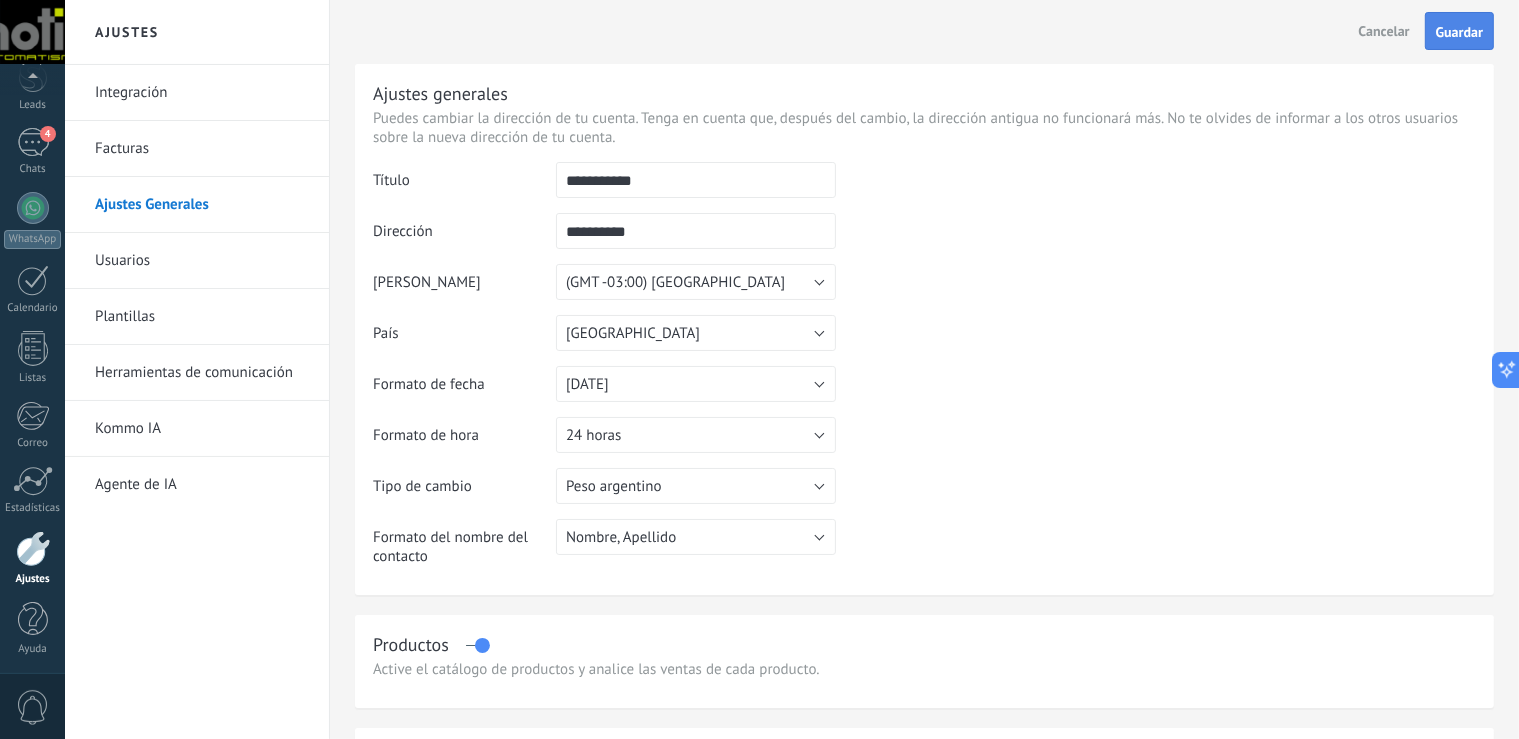 type on "**********" 